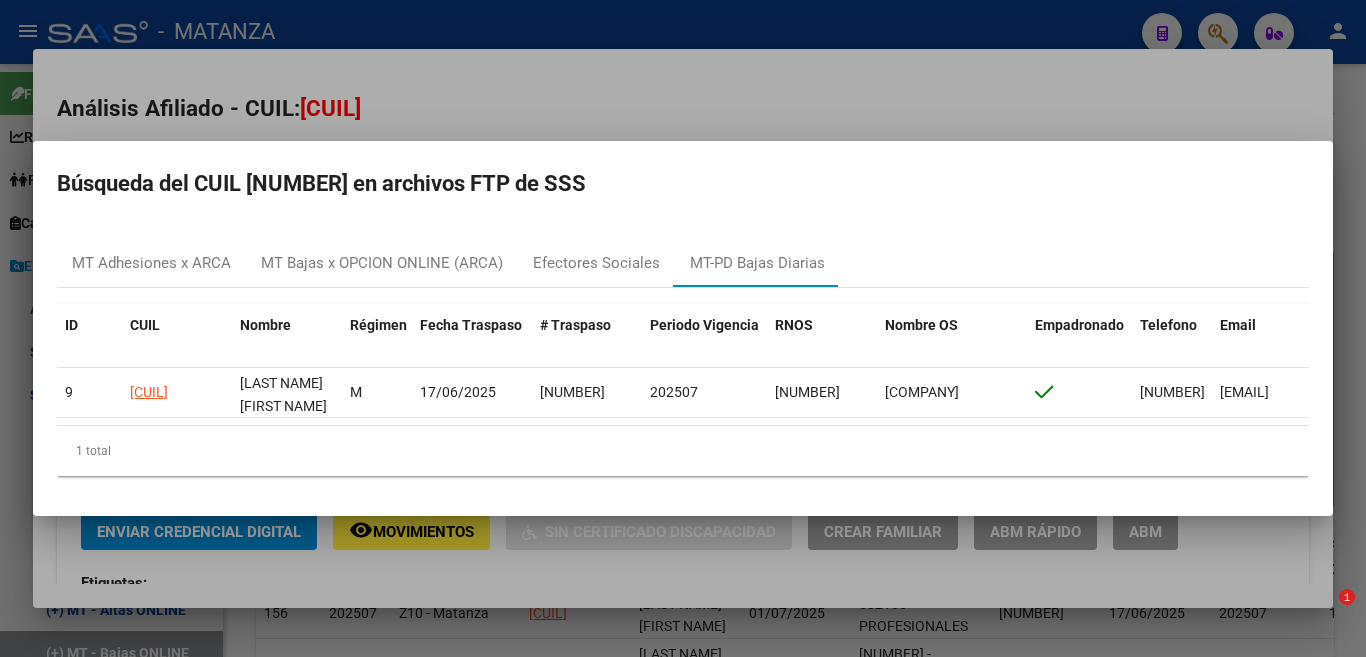 scroll, scrollTop: 0, scrollLeft: 0, axis: both 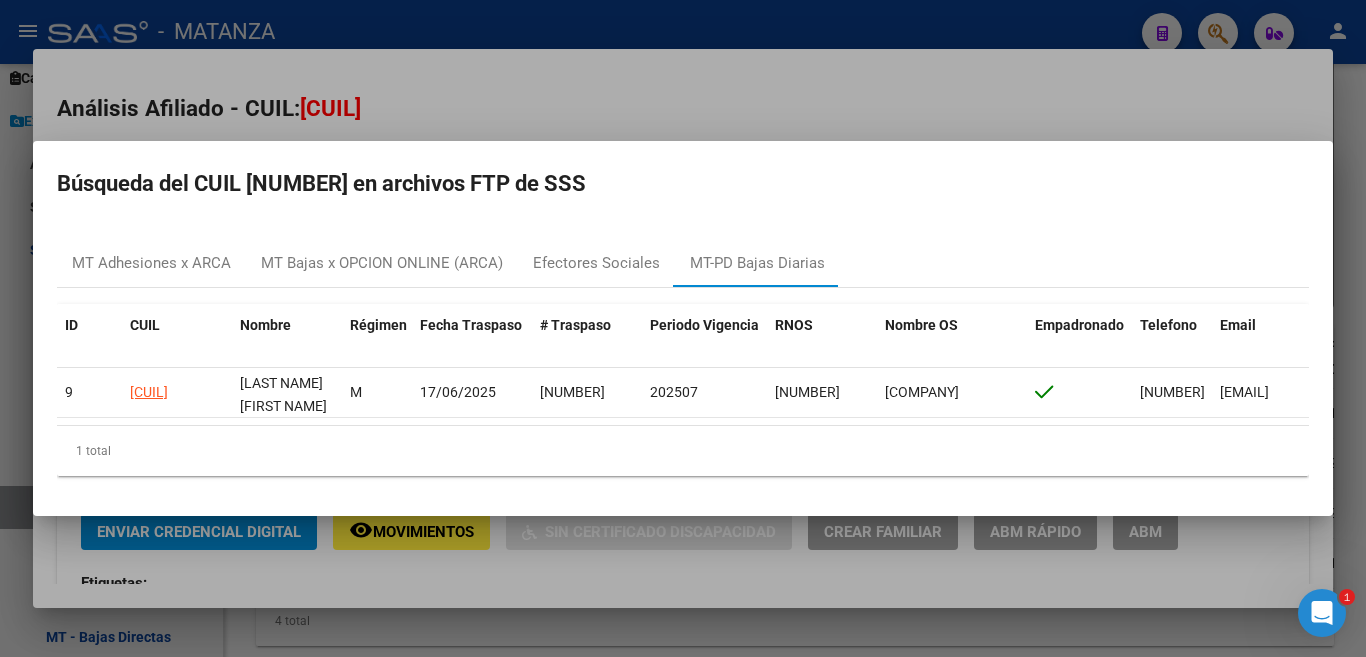 click at bounding box center [683, 328] 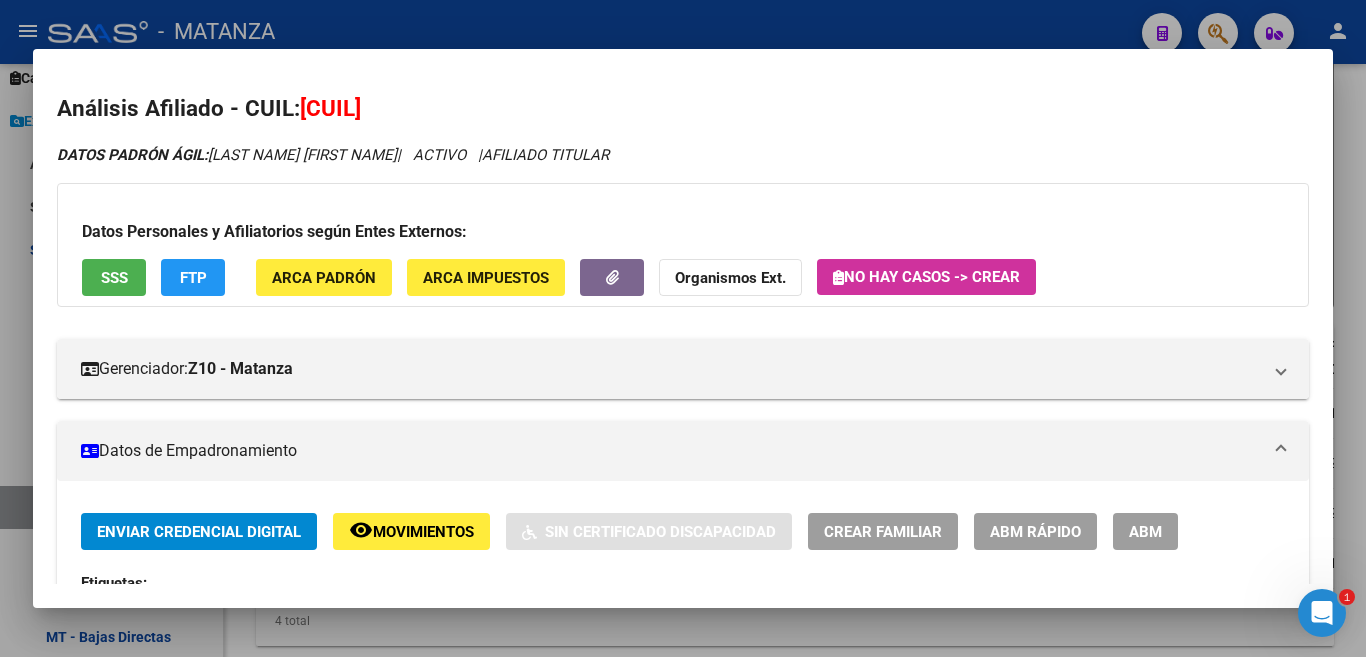 click at bounding box center [683, 328] 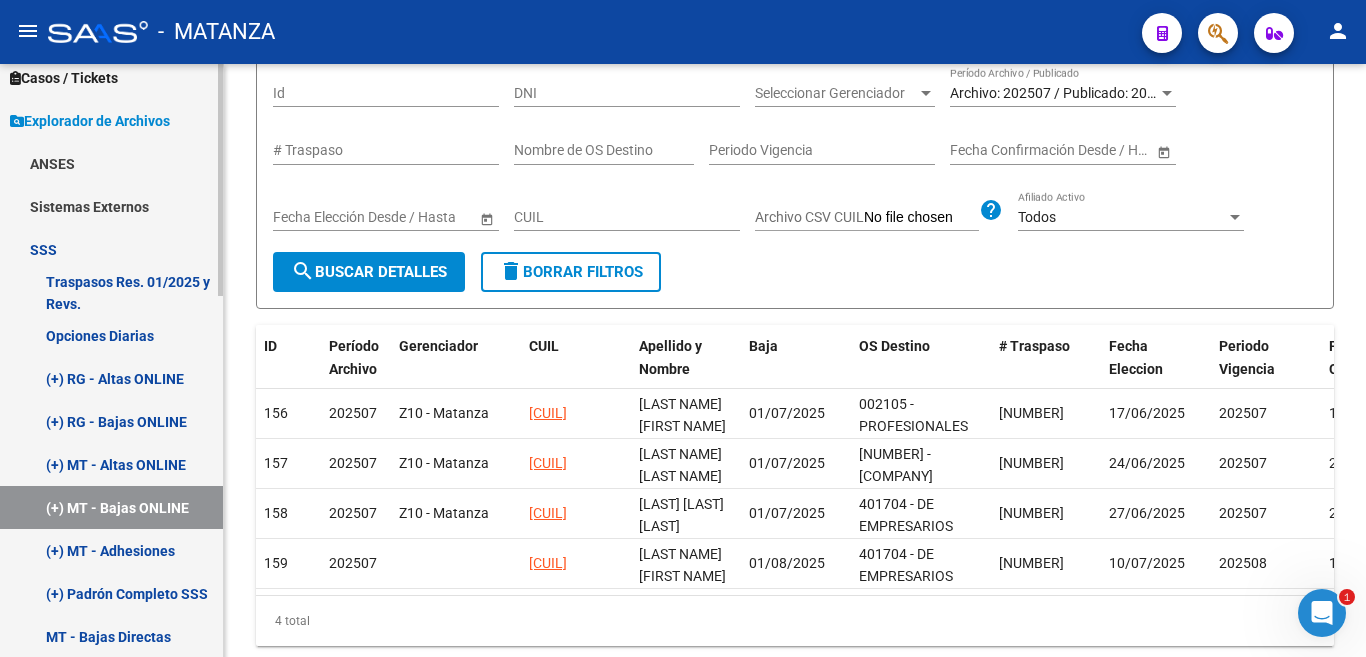 click on "(+) MT - Adhesiones" at bounding box center (111, 550) 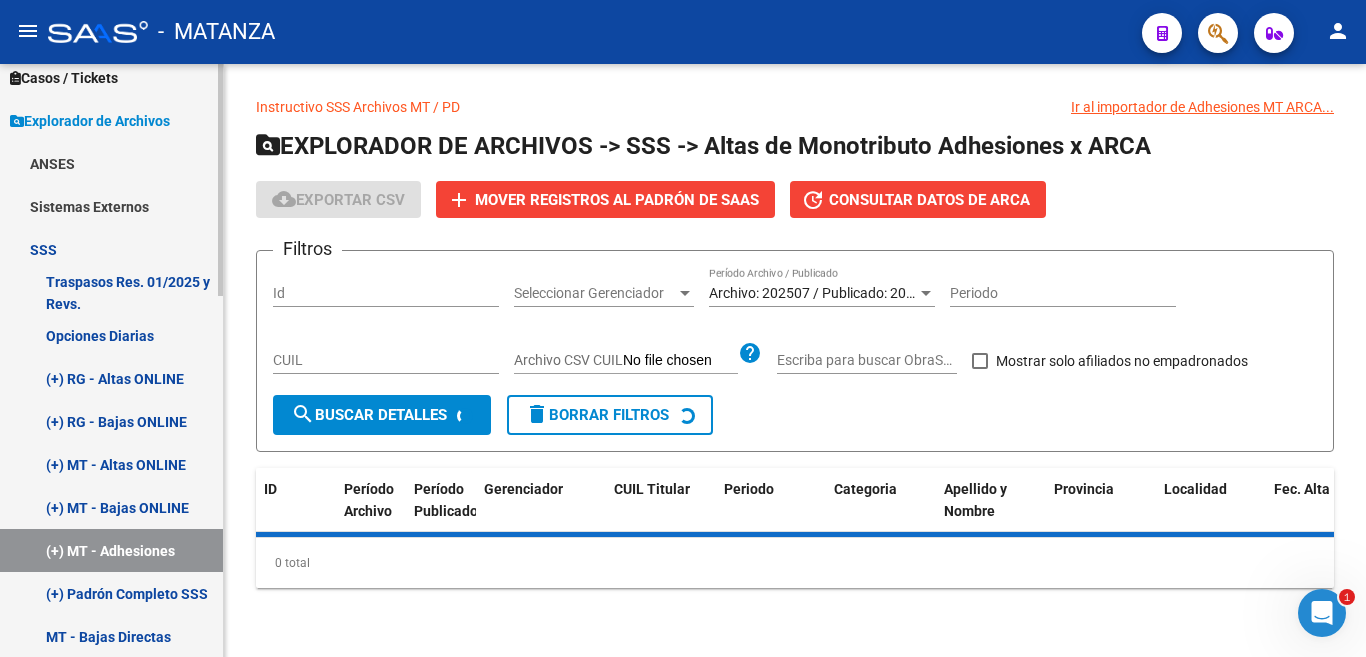 scroll, scrollTop: 0, scrollLeft: 0, axis: both 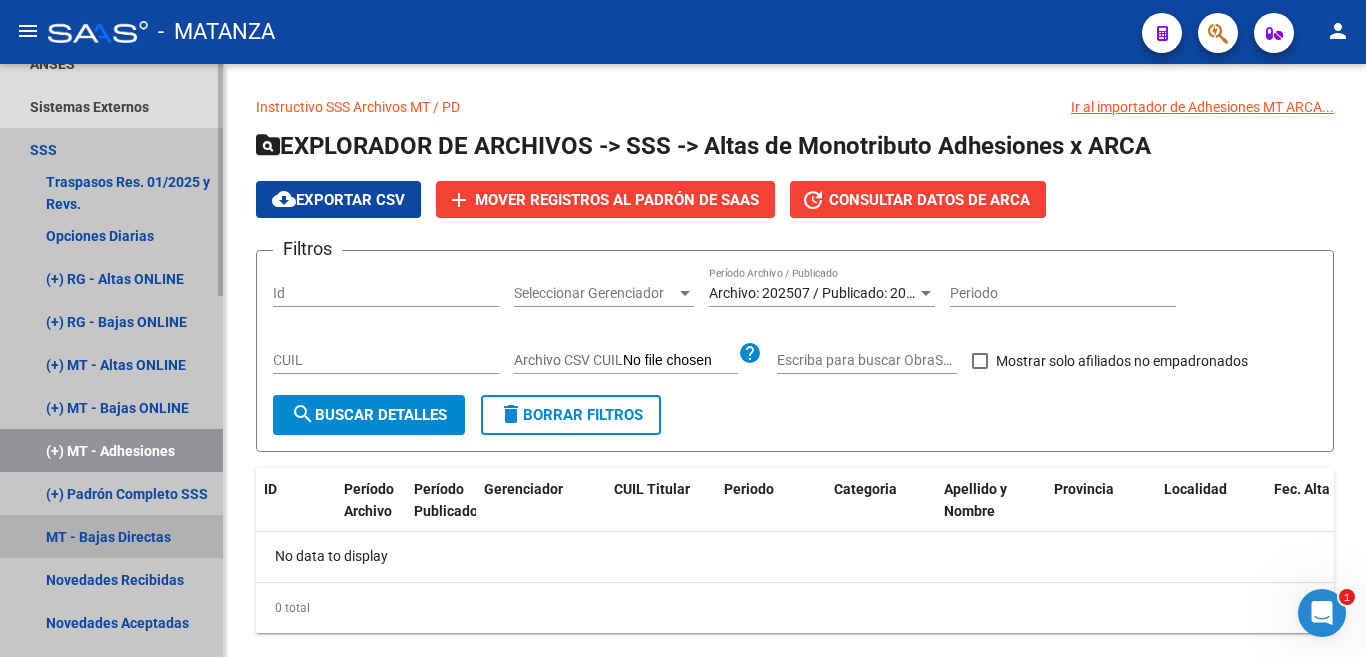 click on "MT - Bajas Directas" at bounding box center [111, 536] 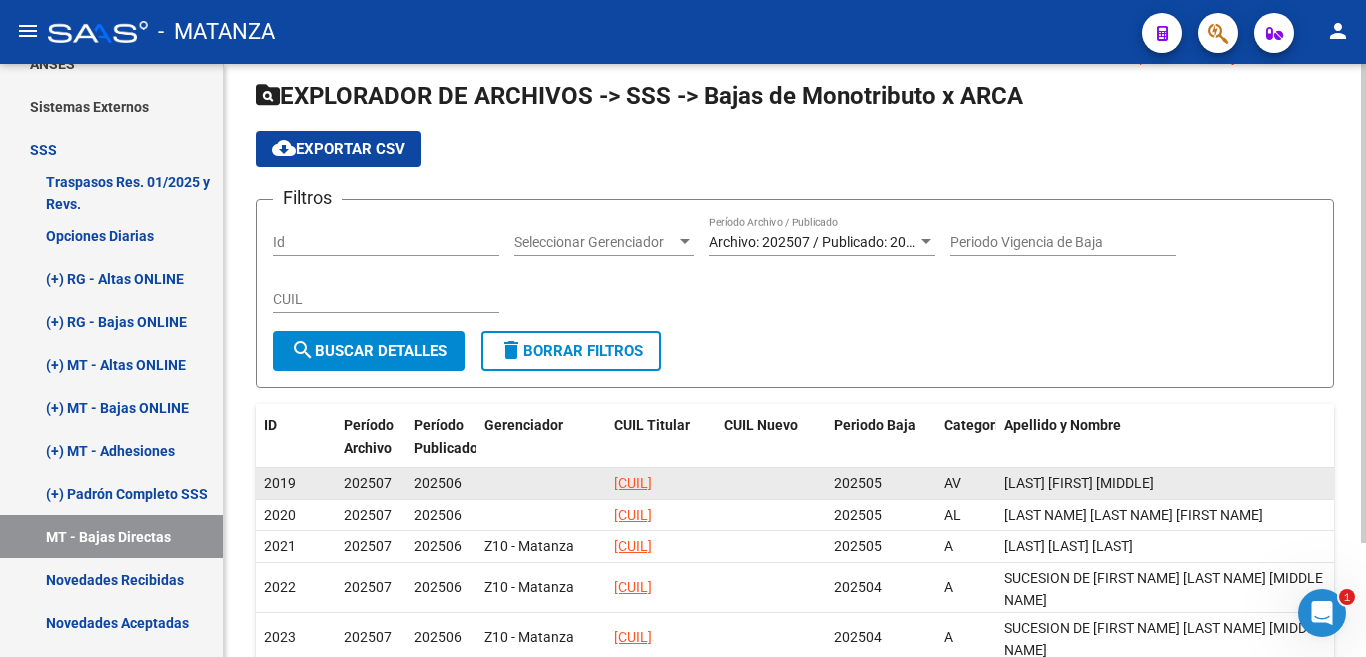 scroll, scrollTop: 100, scrollLeft: 0, axis: vertical 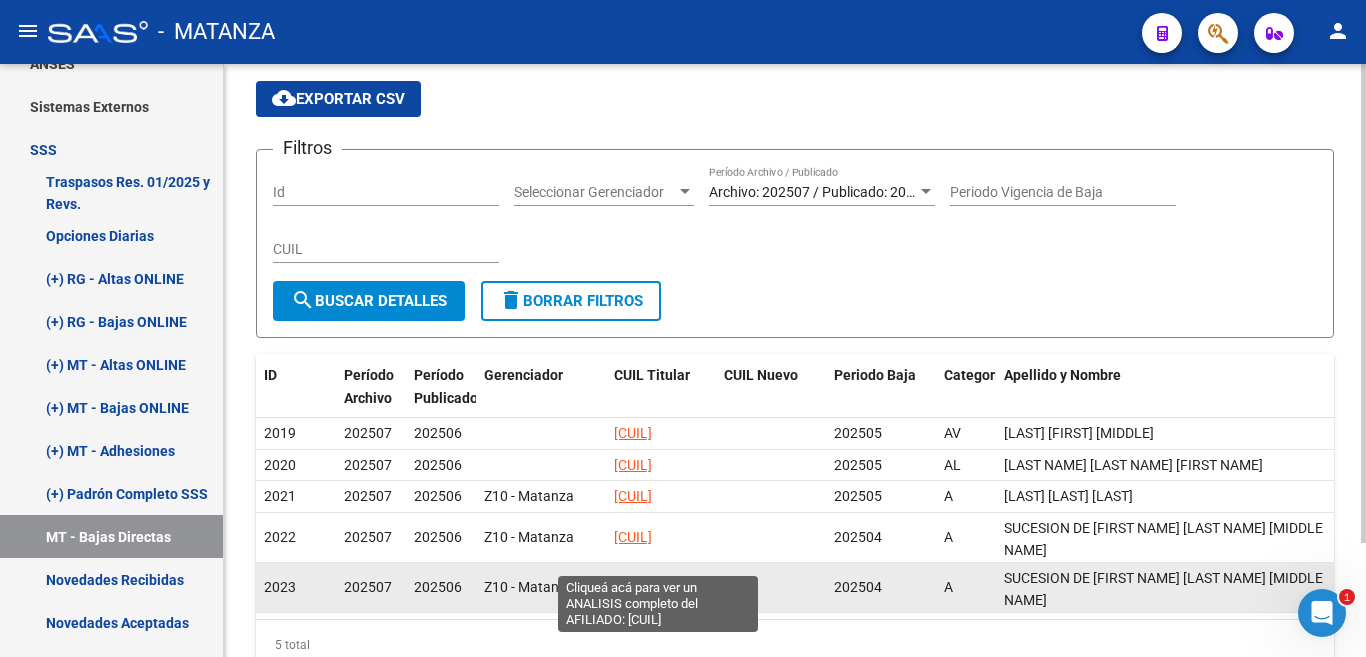 click on "[CUIL]" 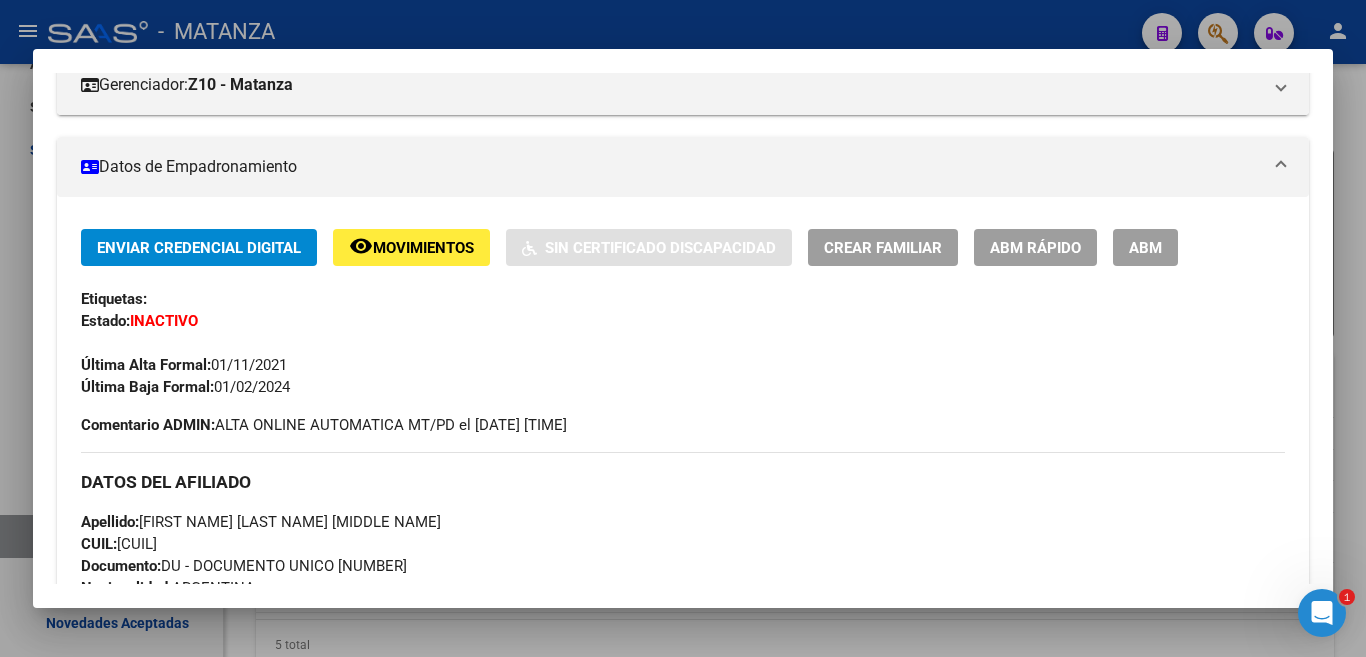 scroll, scrollTop: 0, scrollLeft: 0, axis: both 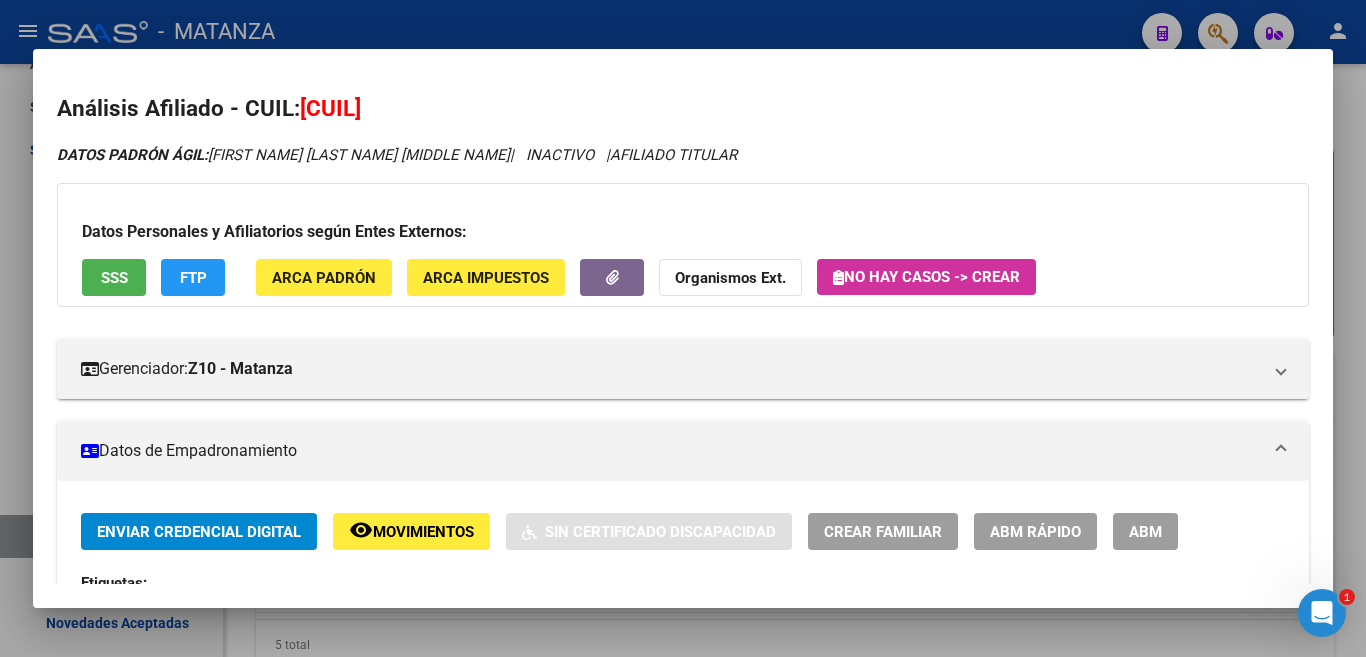 click at bounding box center (683, 328) 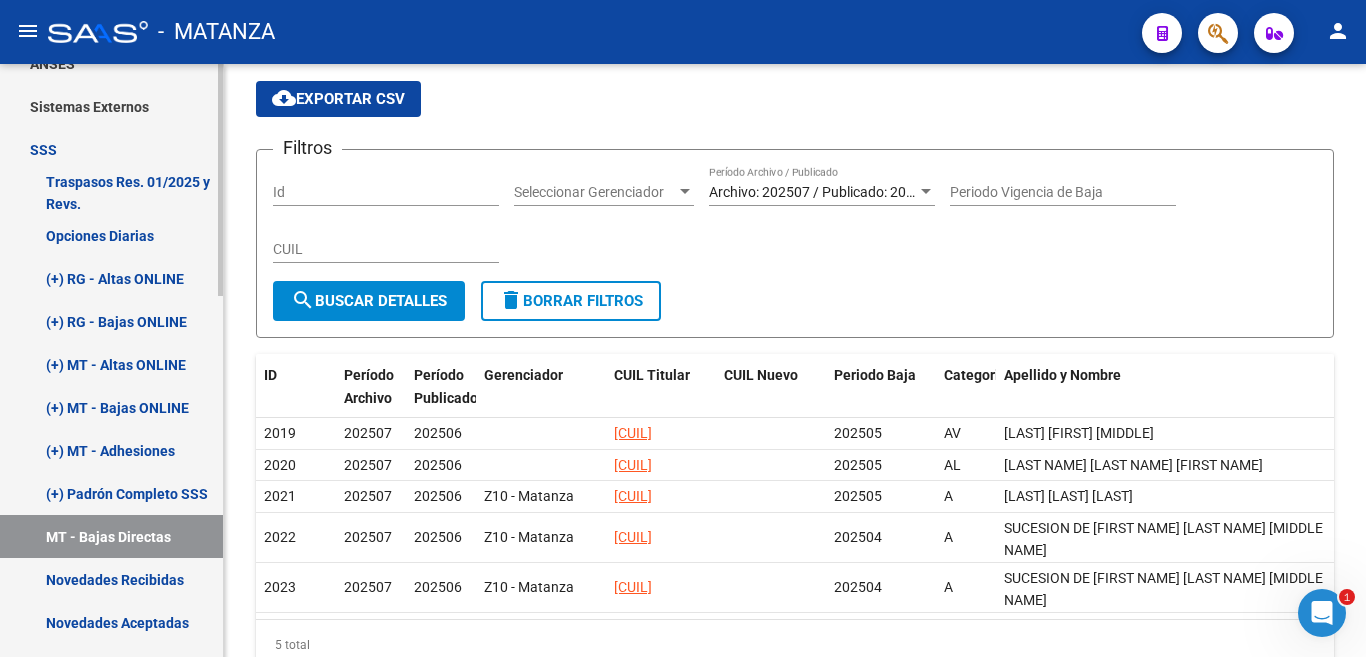 click on "Novedades Recibidas" at bounding box center (111, 579) 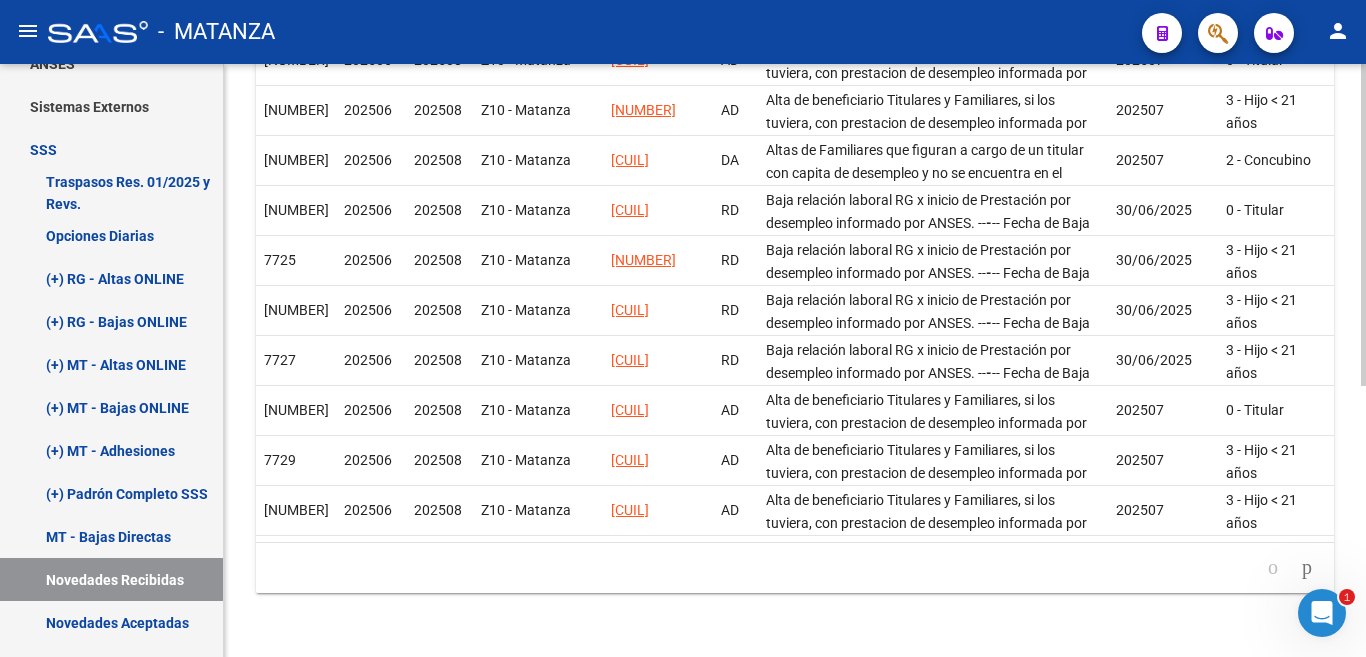scroll, scrollTop: 499, scrollLeft: 0, axis: vertical 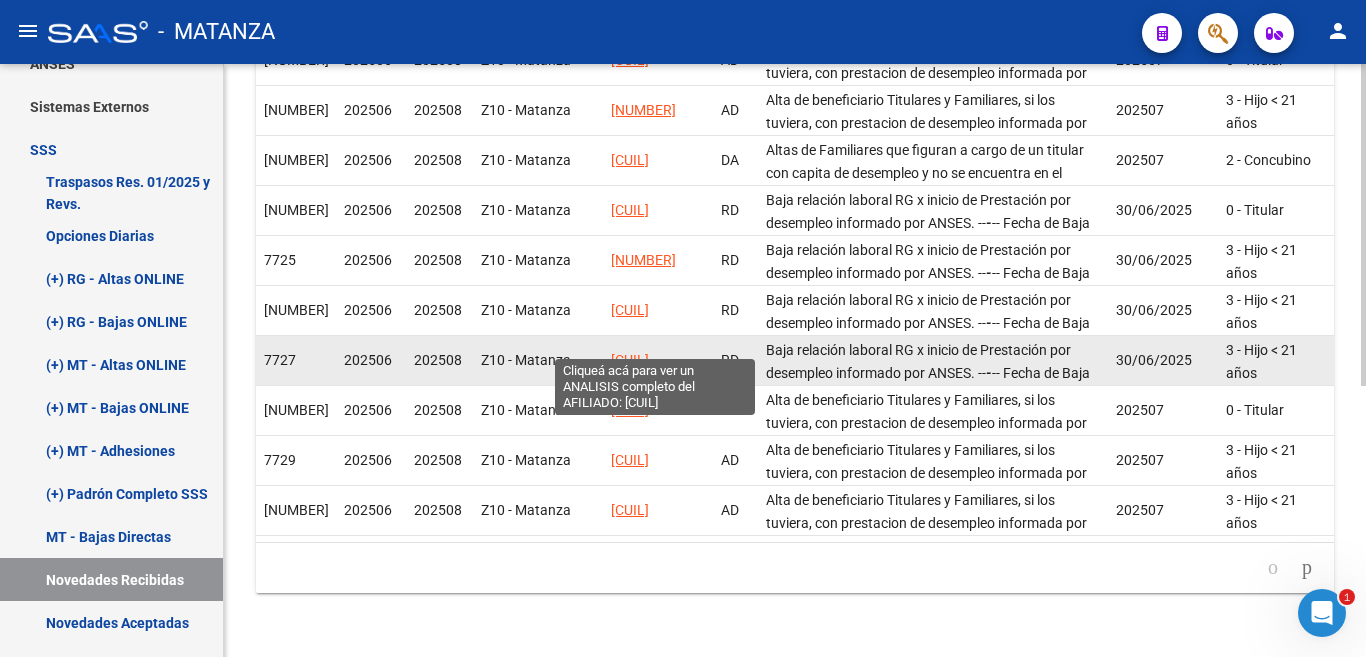 click on "[CUIL]" 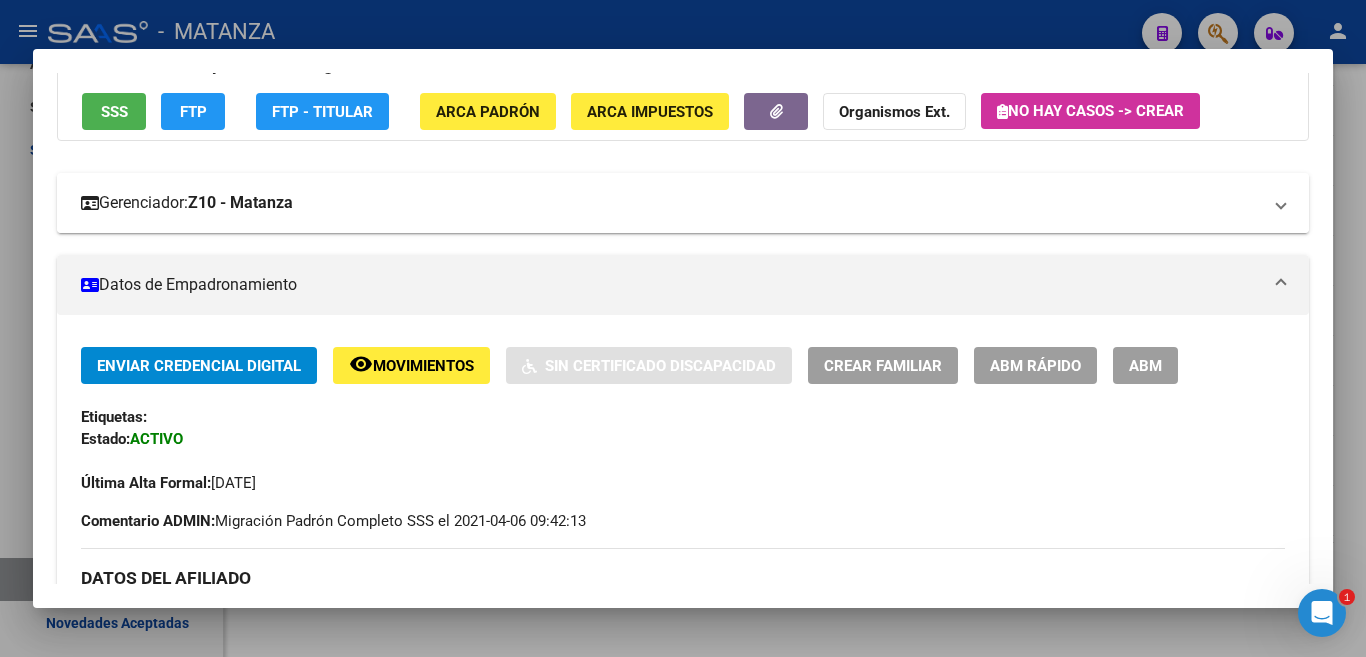 scroll, scrollTop: 300, scrollLeft: 0, axis: vertical 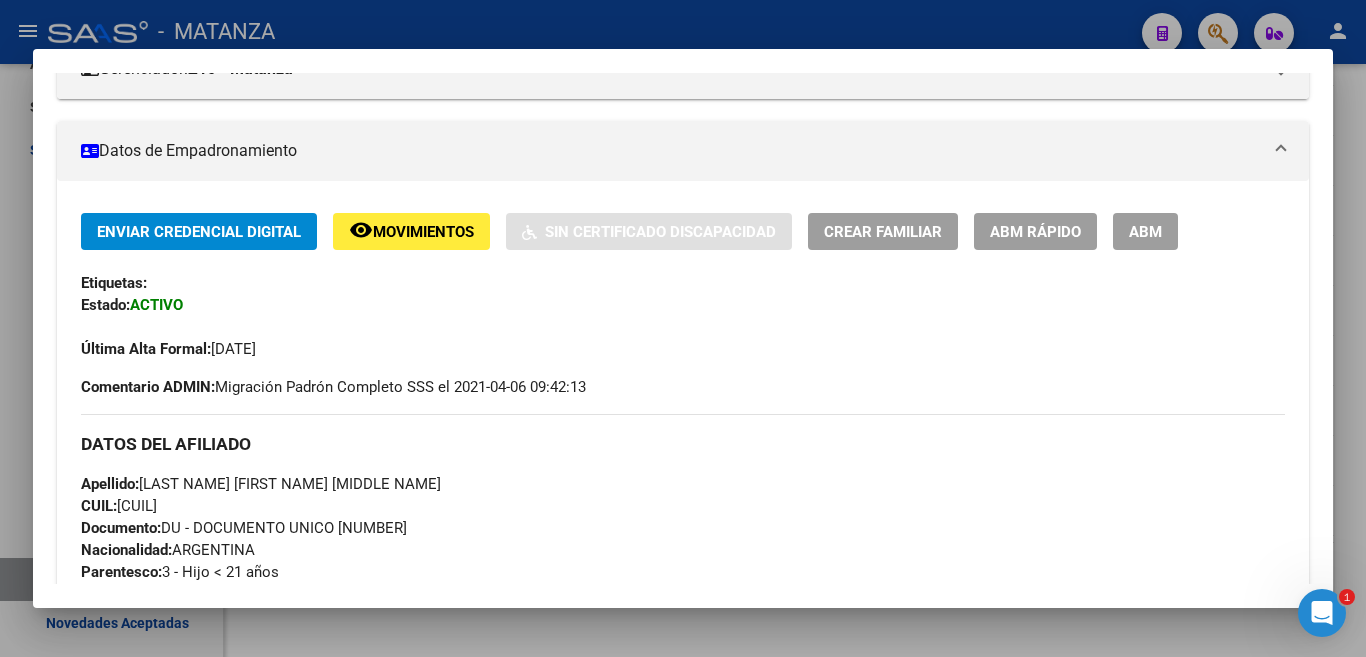 click at bounding box center [683, 328] 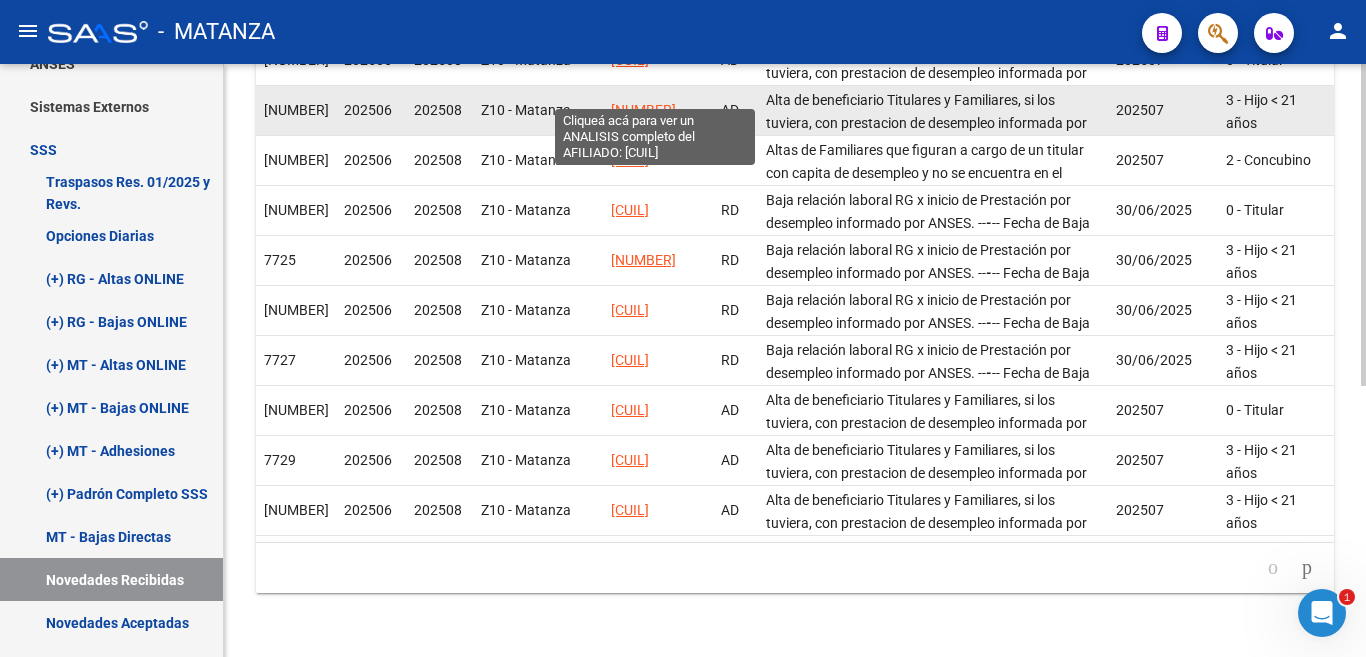 click on "[NUMBER]" 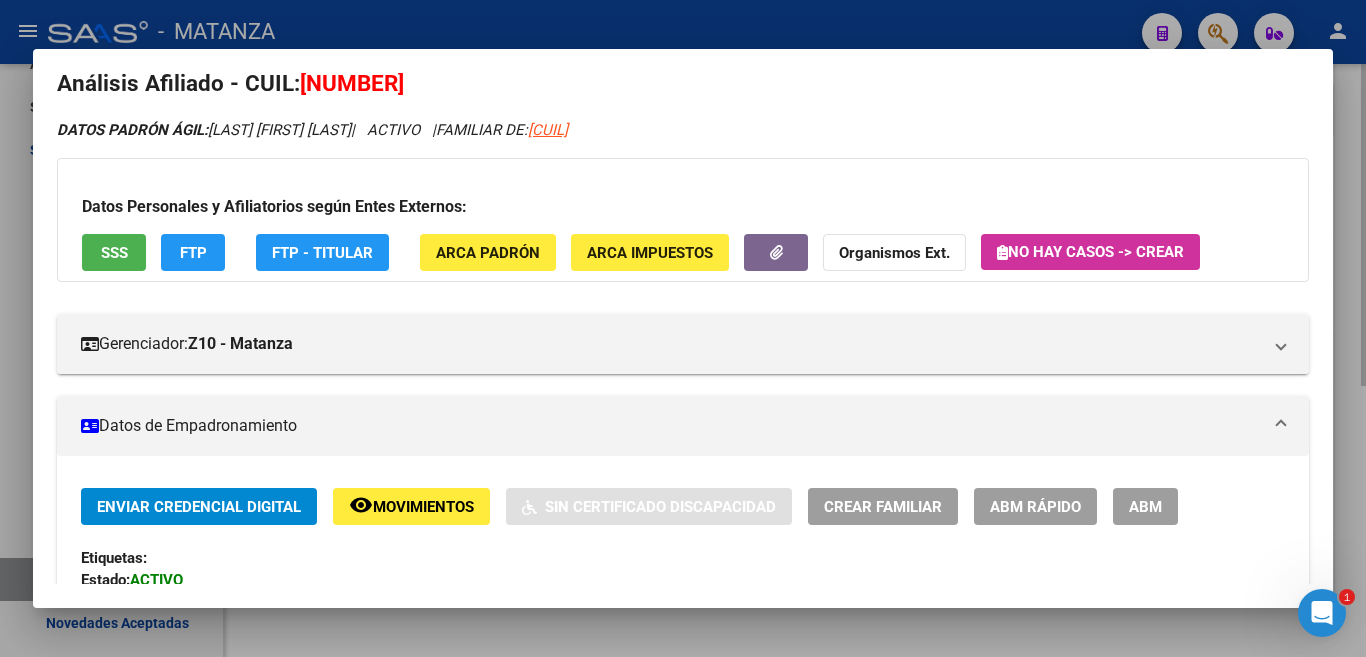 scroll, scrollTop: 0, scrollLeft: 0, axis: both 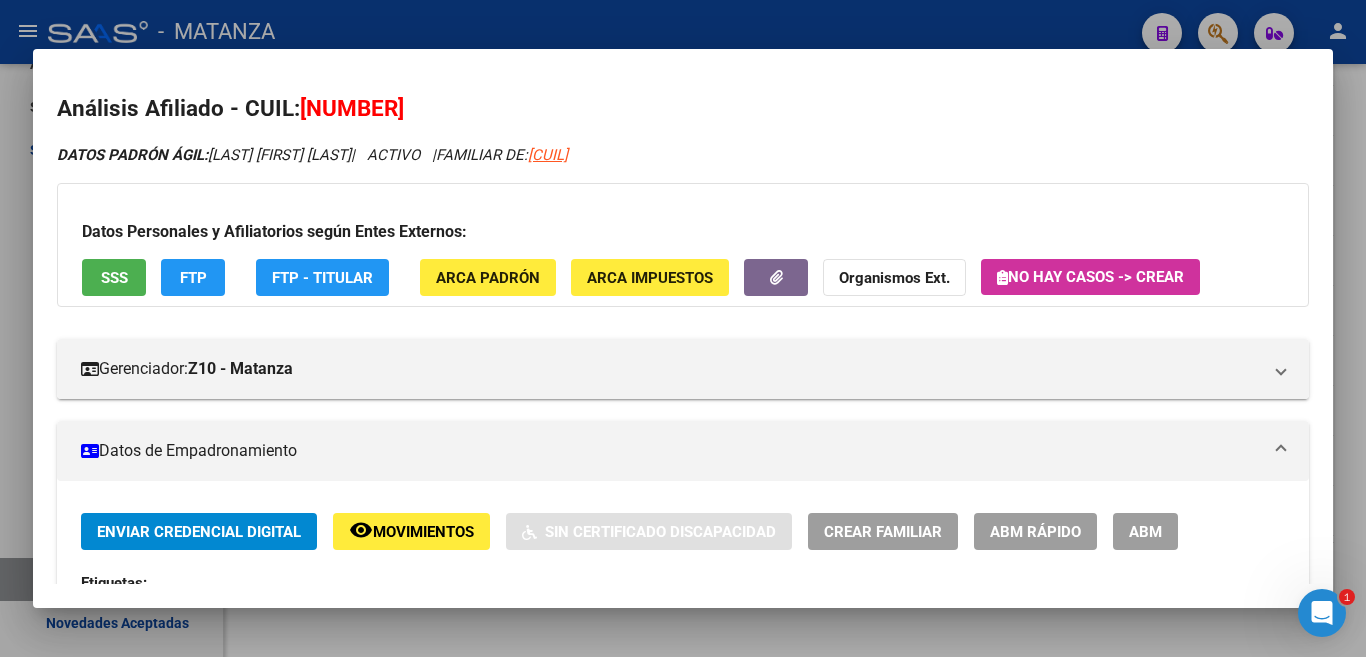 click at bounding box center [683, 328] 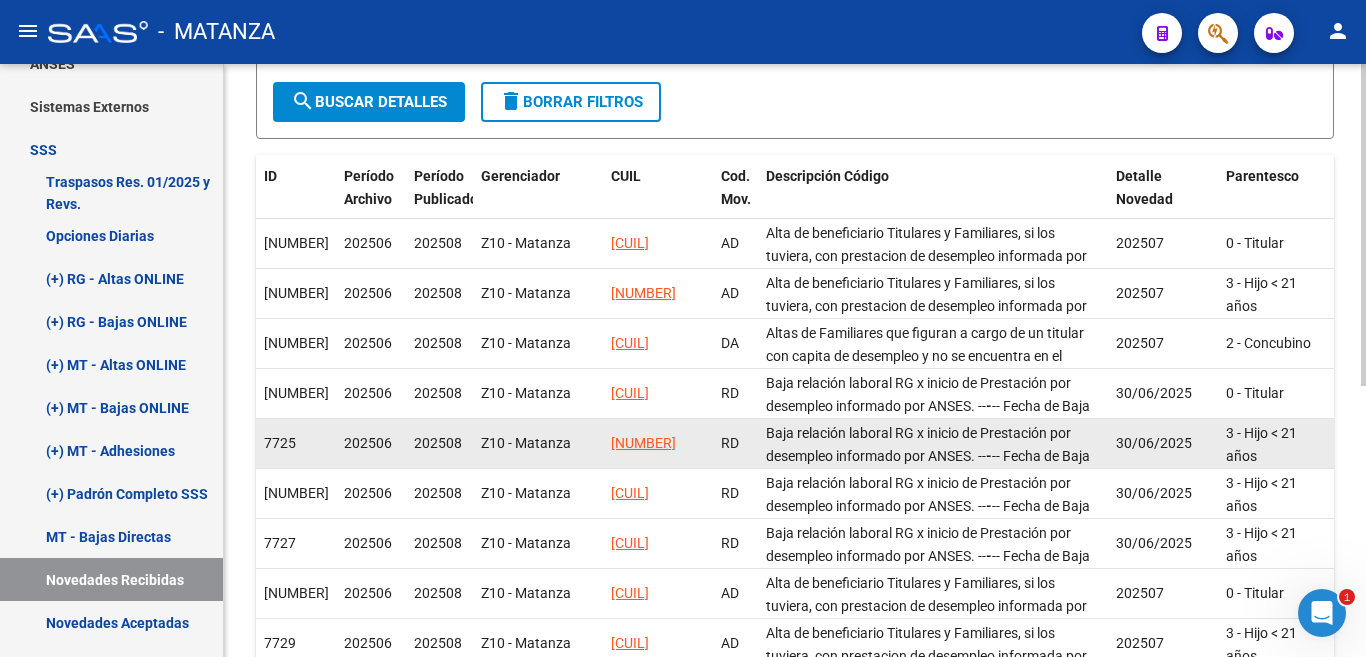 scroll, scrollTop: 399, scrollLeft: 0, axis: vertical 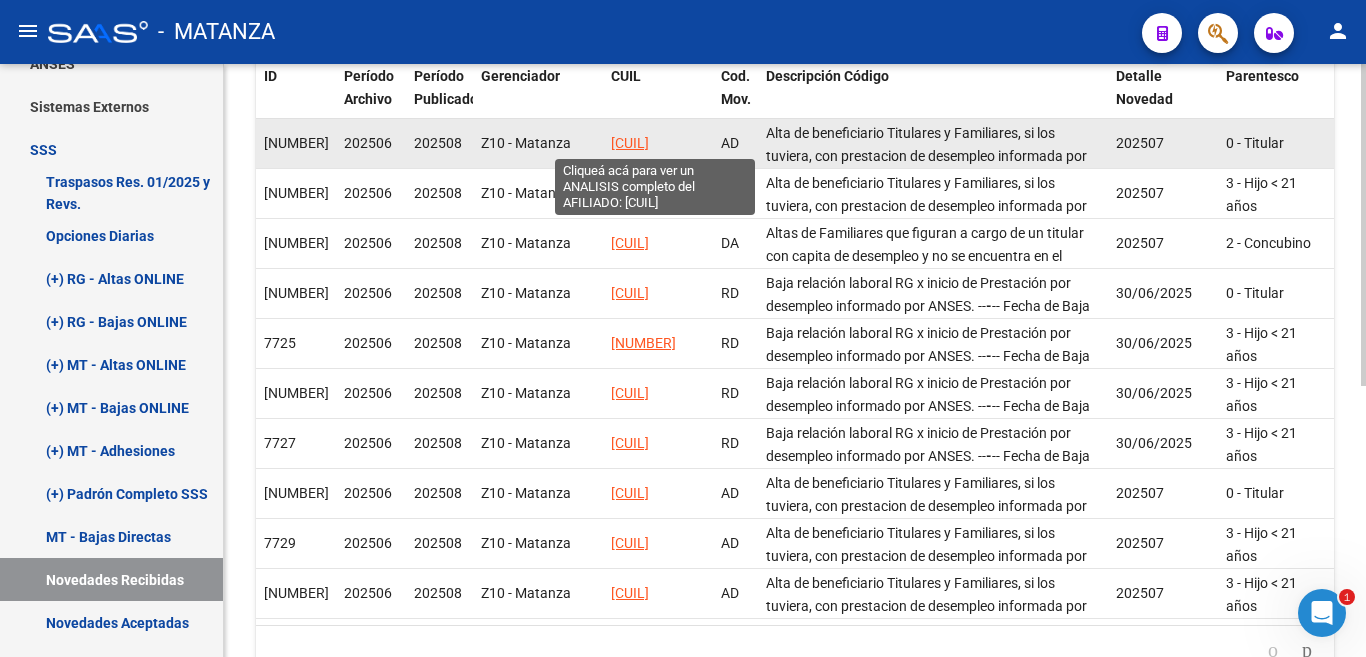 click on "[CUIL]" 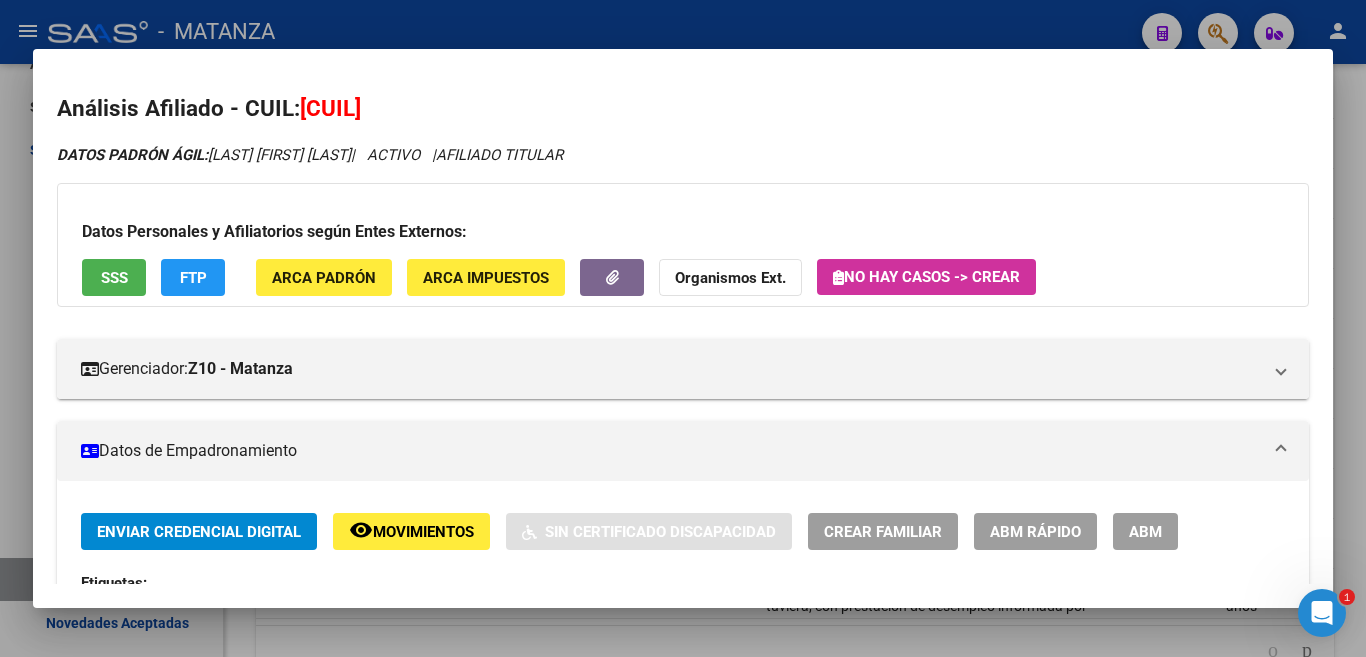 click at bounding box center [683, 328] 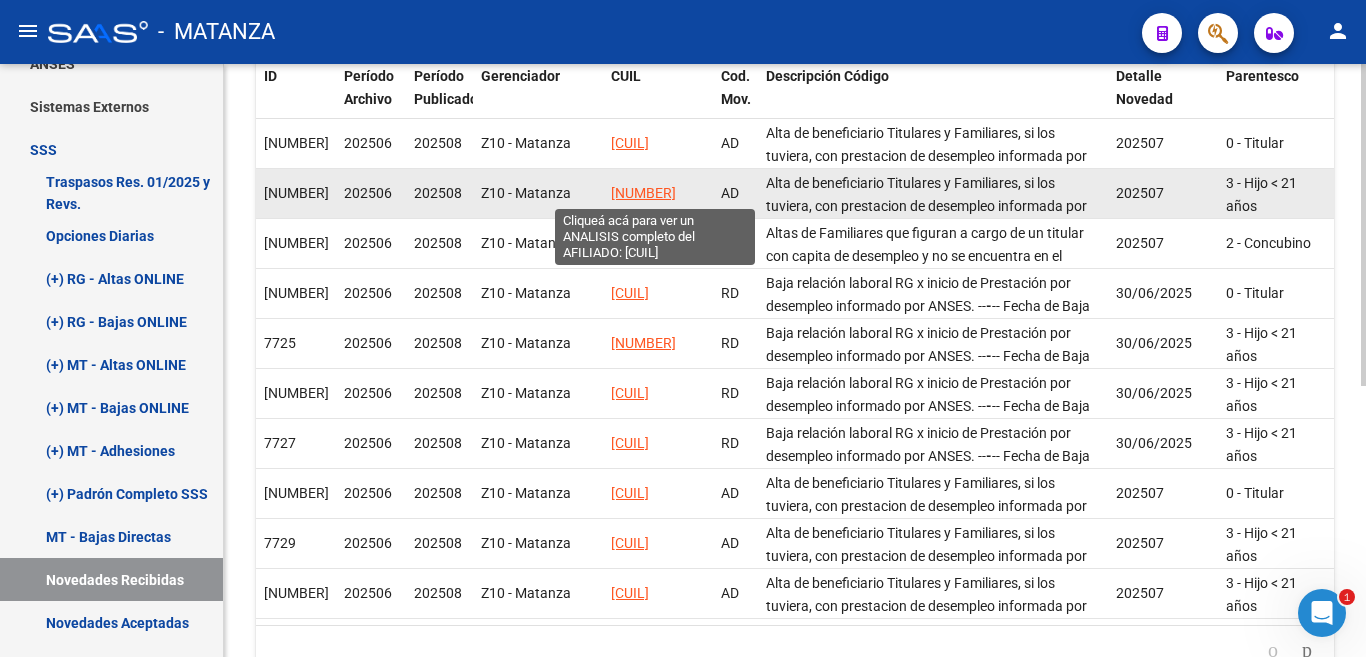 click on "[NUMBER]" 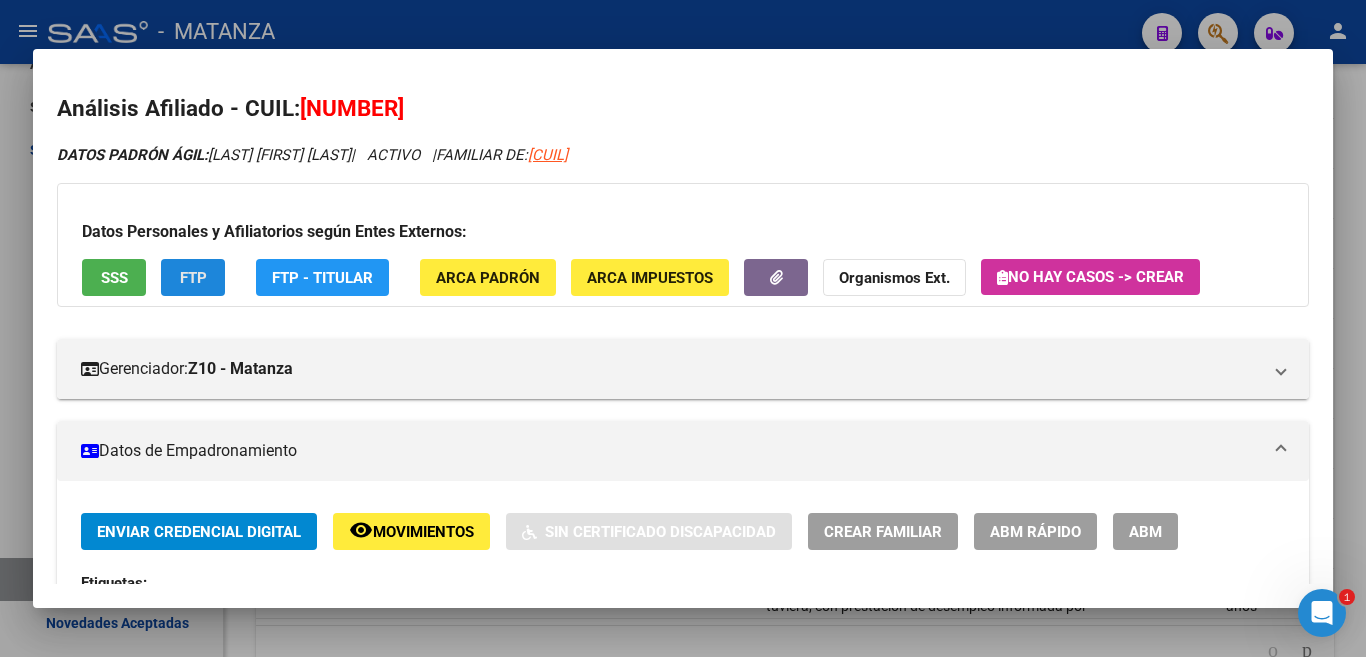 click on "FTP" 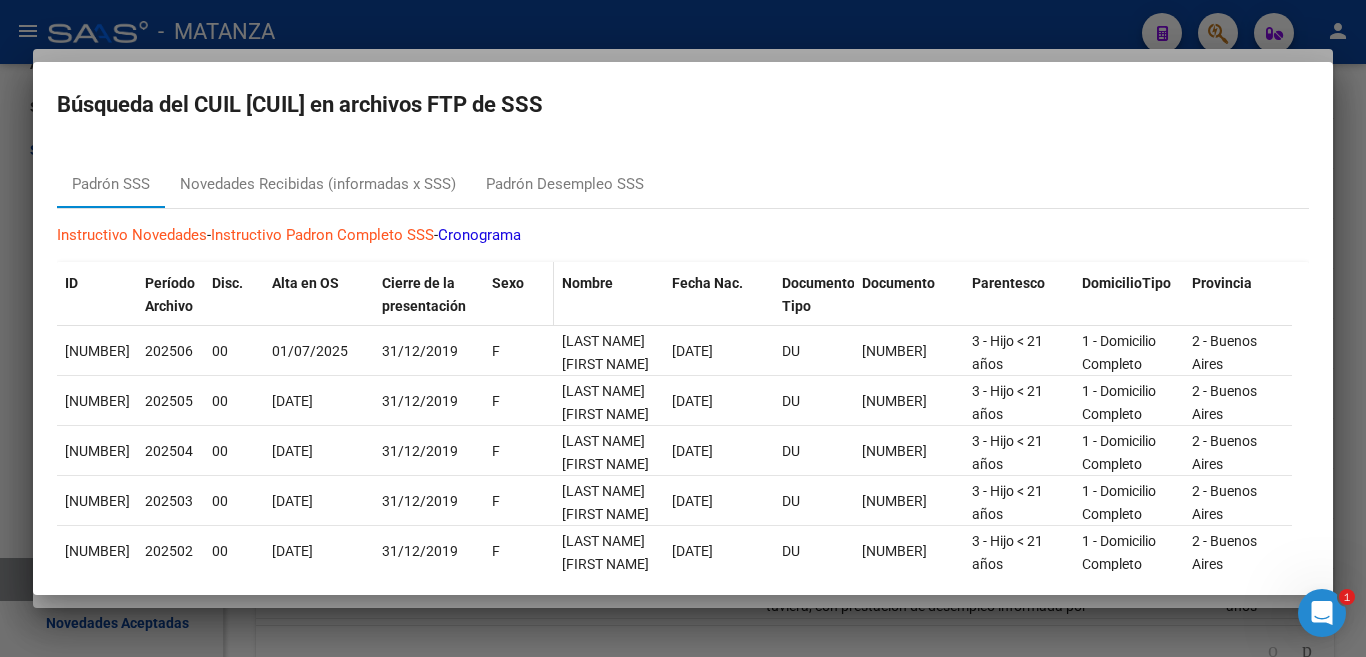 click at bounding box center (549, 295) 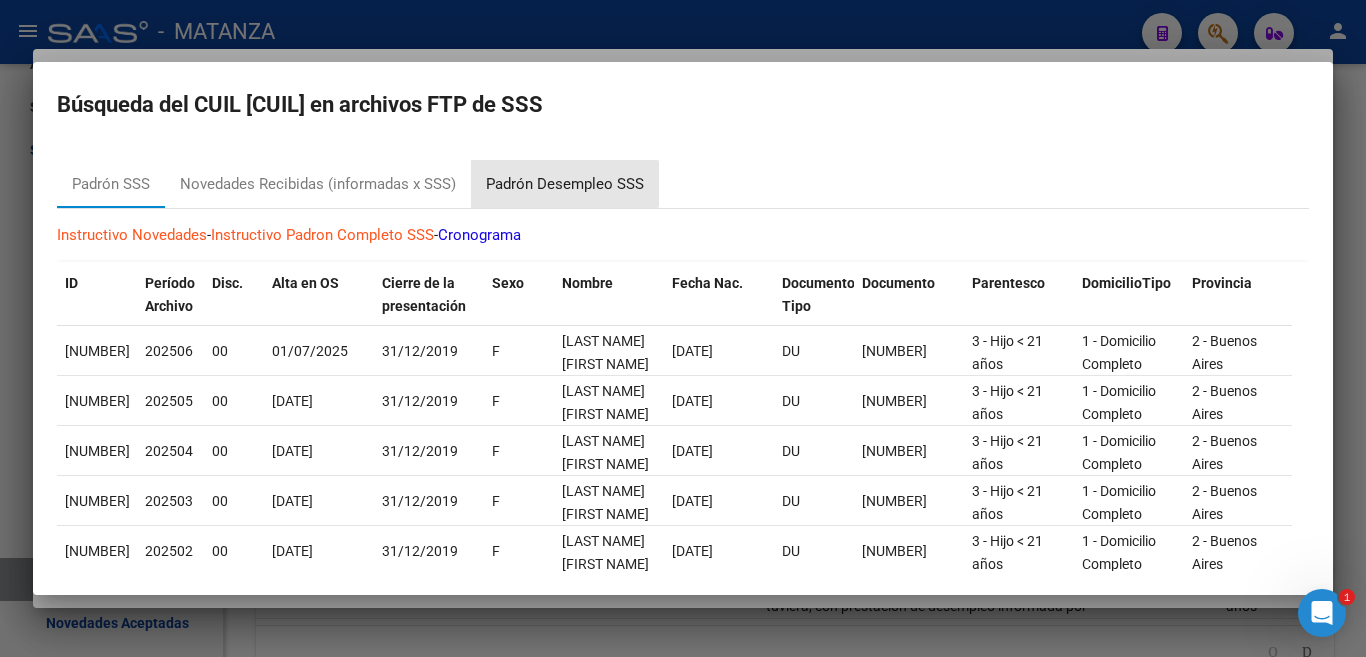 click on "Padrón Desempleo SSS" at bounding box center (565, 184) 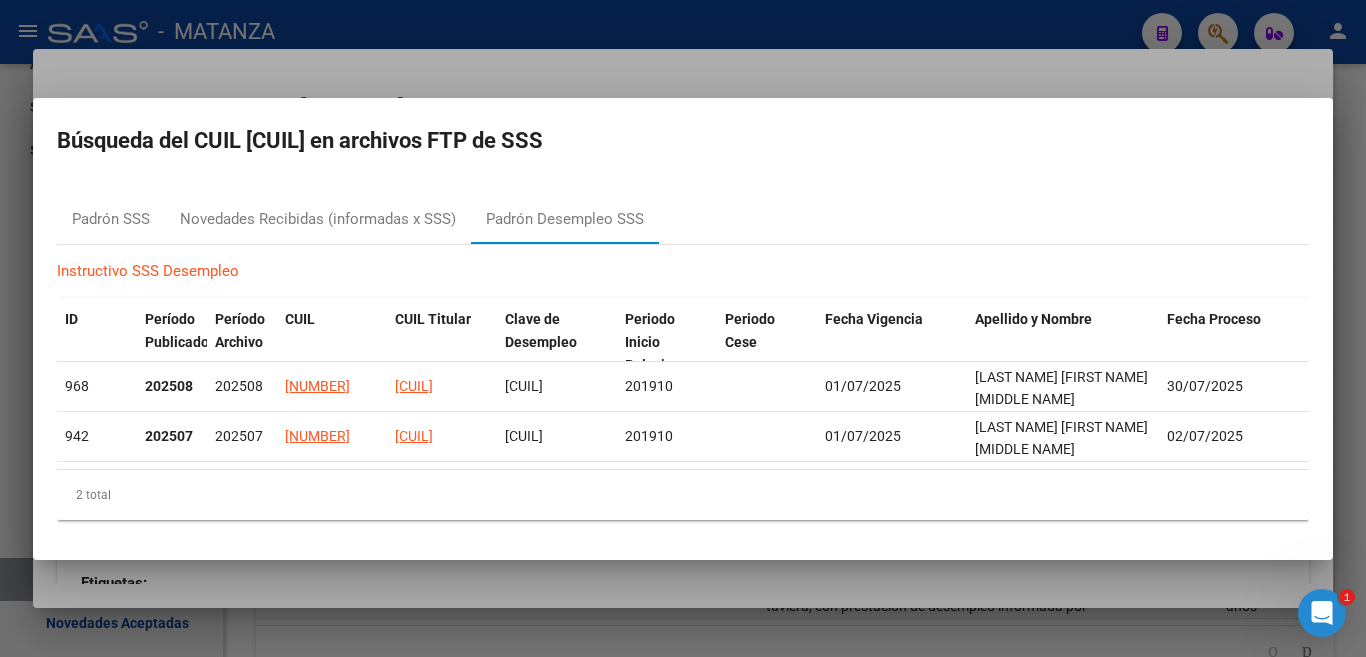 click at bounding box center (683, 328) 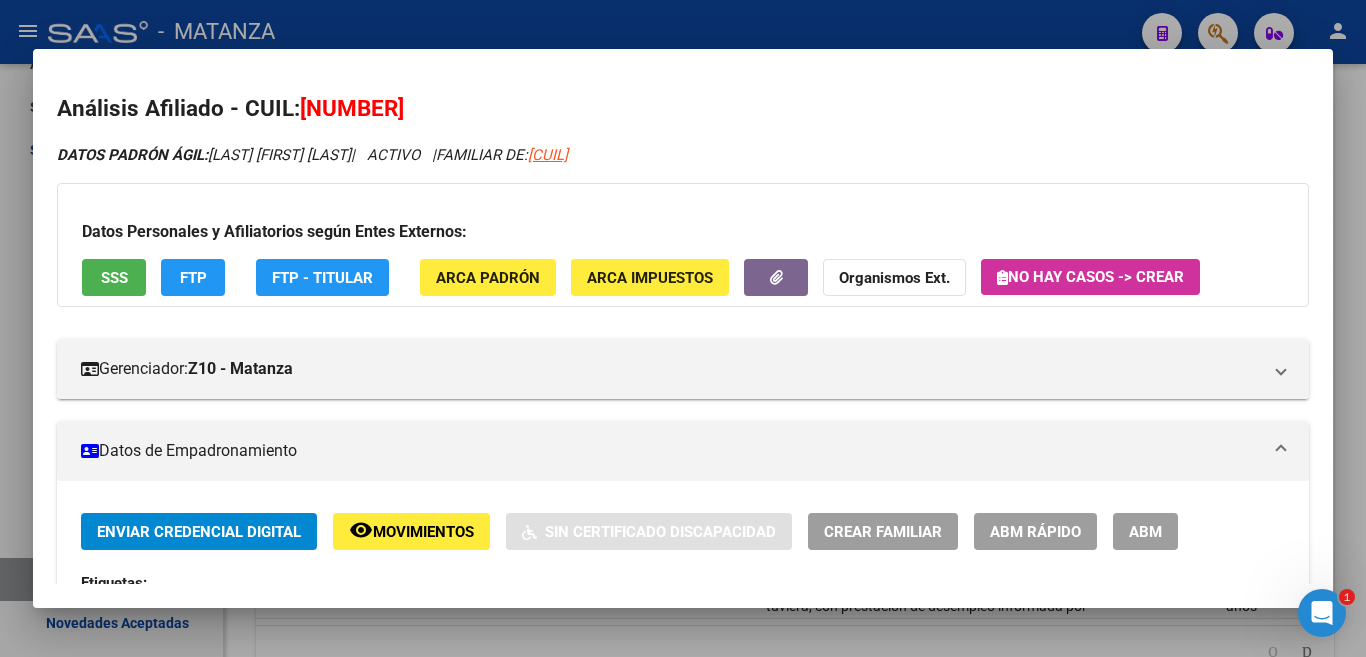 drag, startPoint x: 734, startPoint y: 8, endPoint x: 731, endPoint y: 32, distance: 24.186773 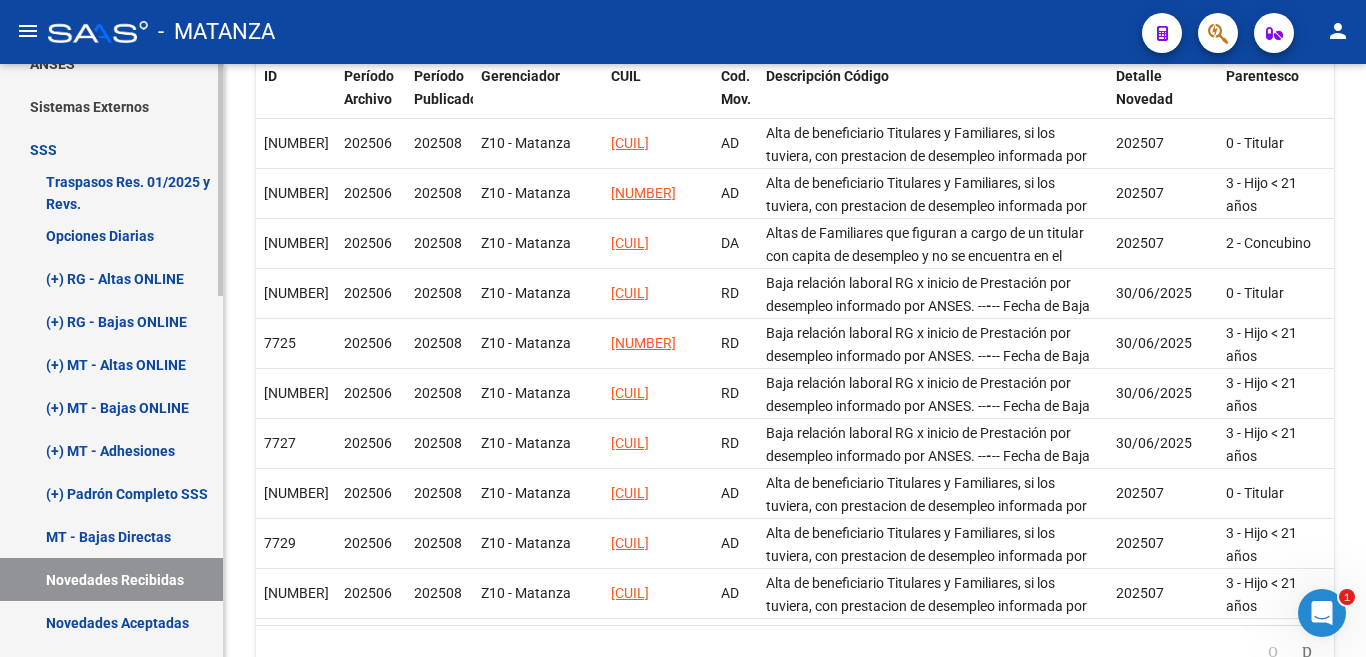 click on "Novedades Aceptadas" at bounding box center [111, 622] 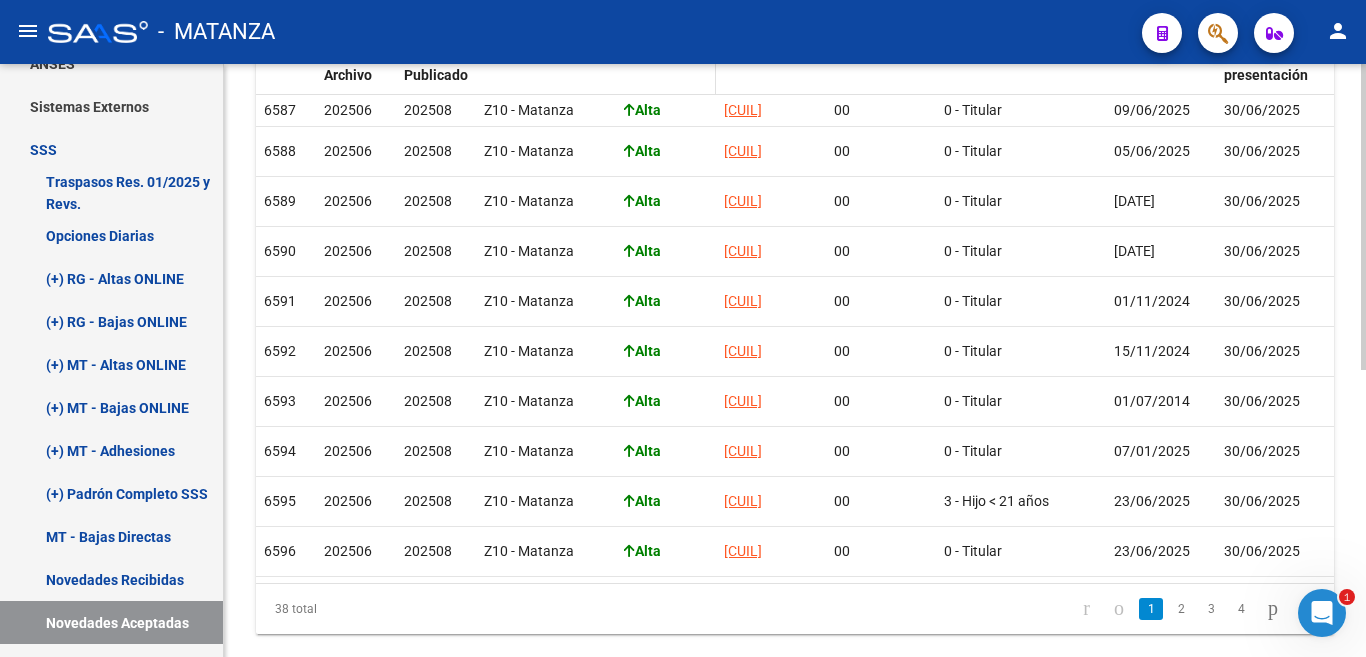 scroll, scrollTop: 556, scrollLeft: 0, axis: vertical 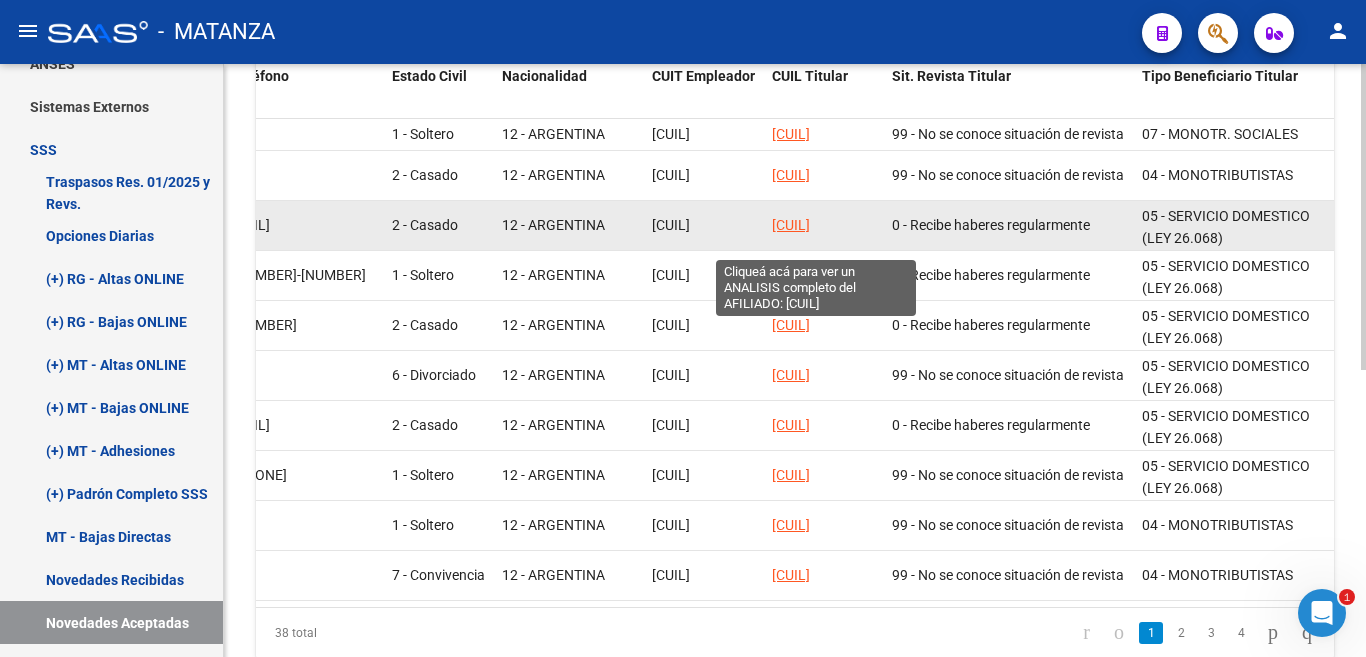 click on "[CUIL]" 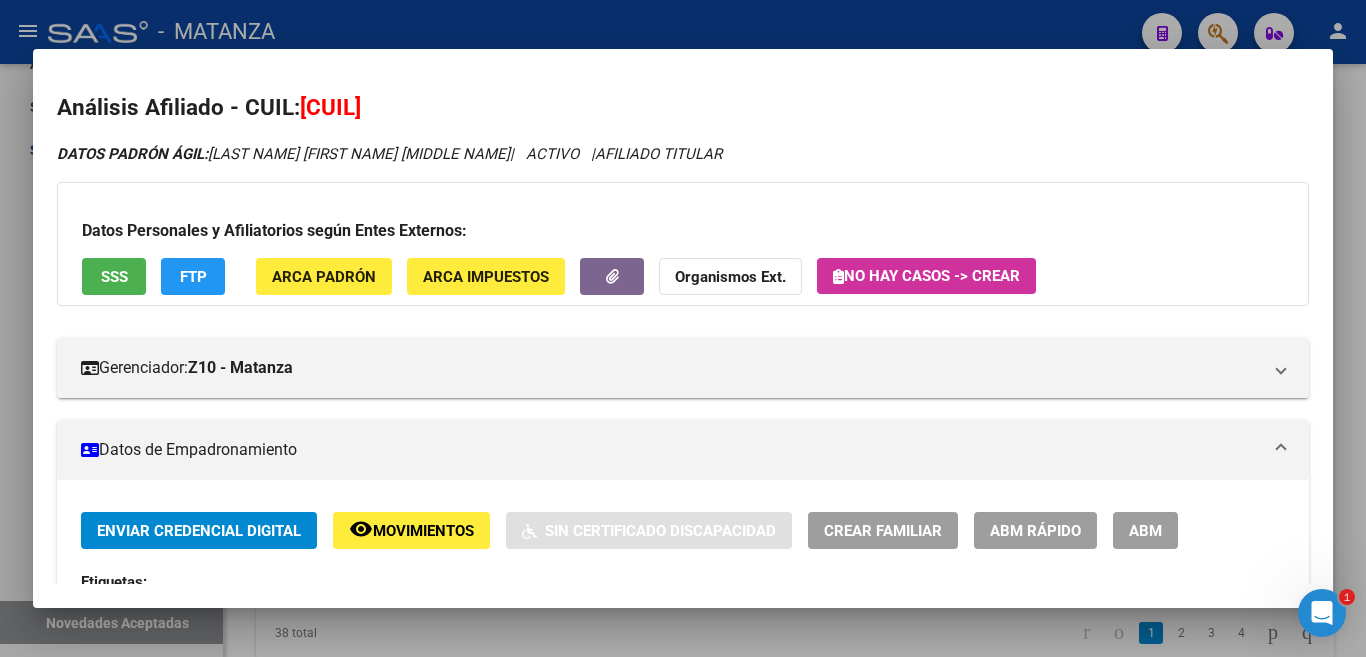 scroll, scrollTop: 0, scrollLeft: 0, axis: both 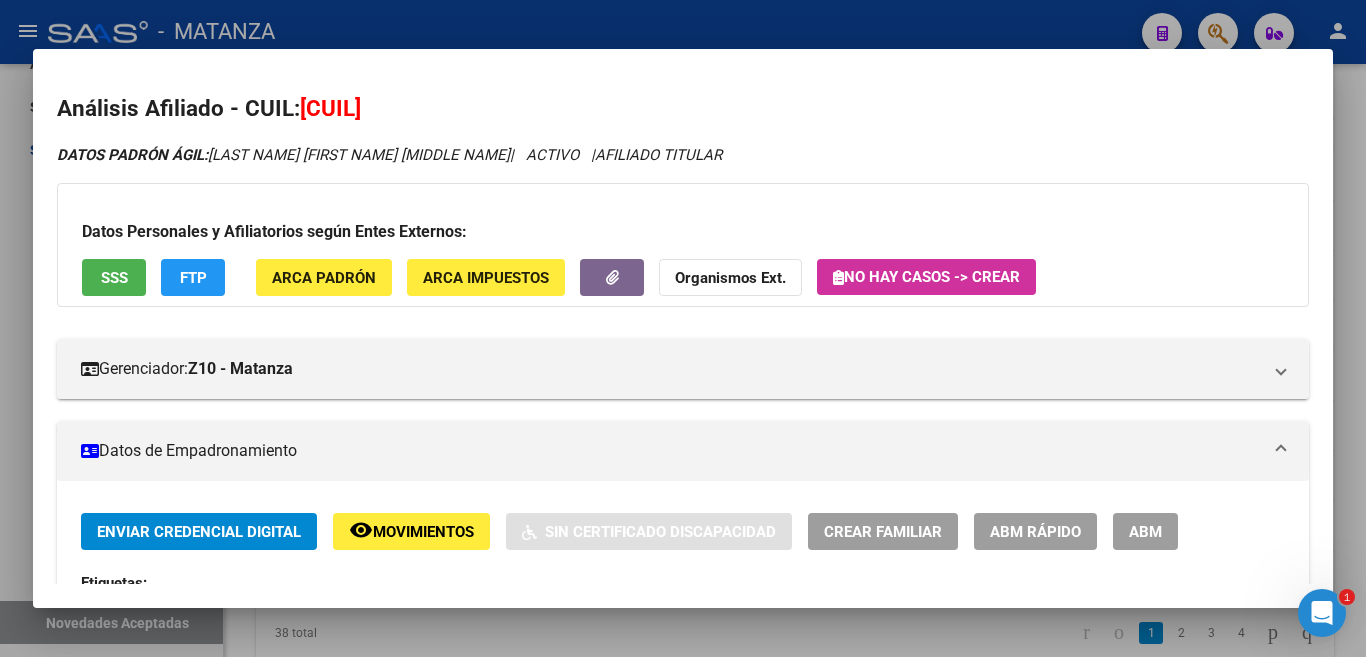 click on "SSS" at bounding box center [114, 278] 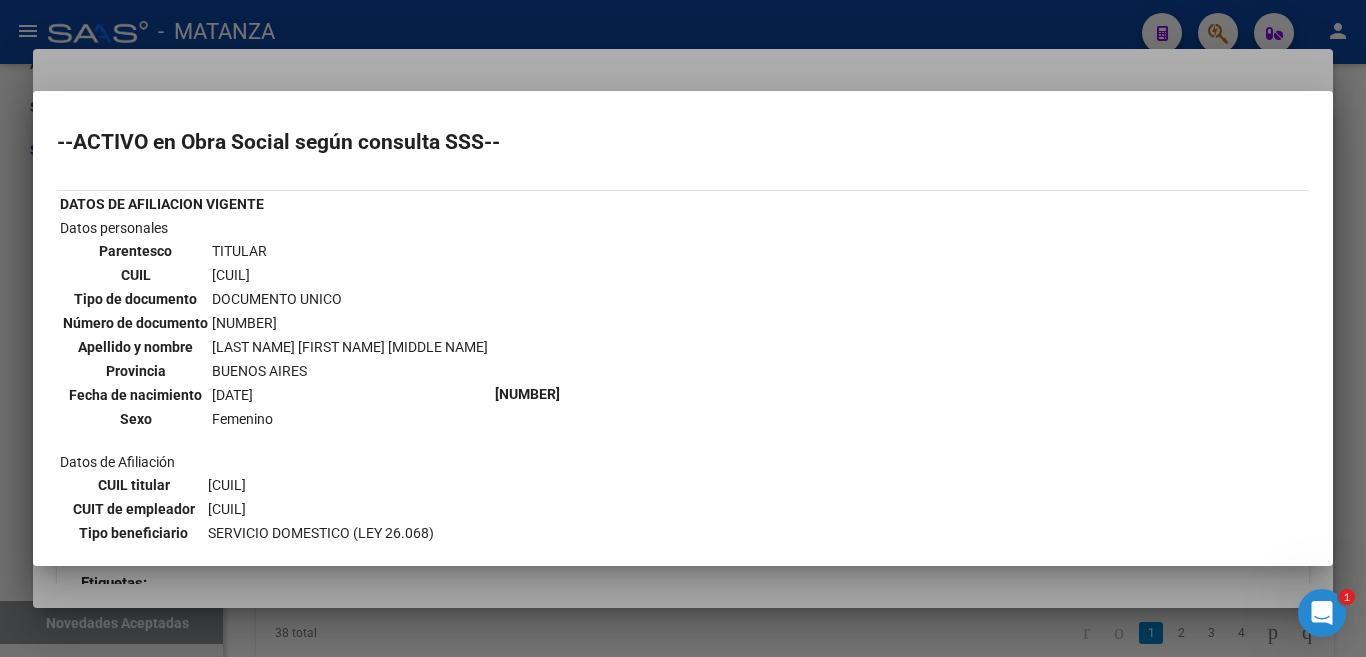 click at bounding box center (683, 328) 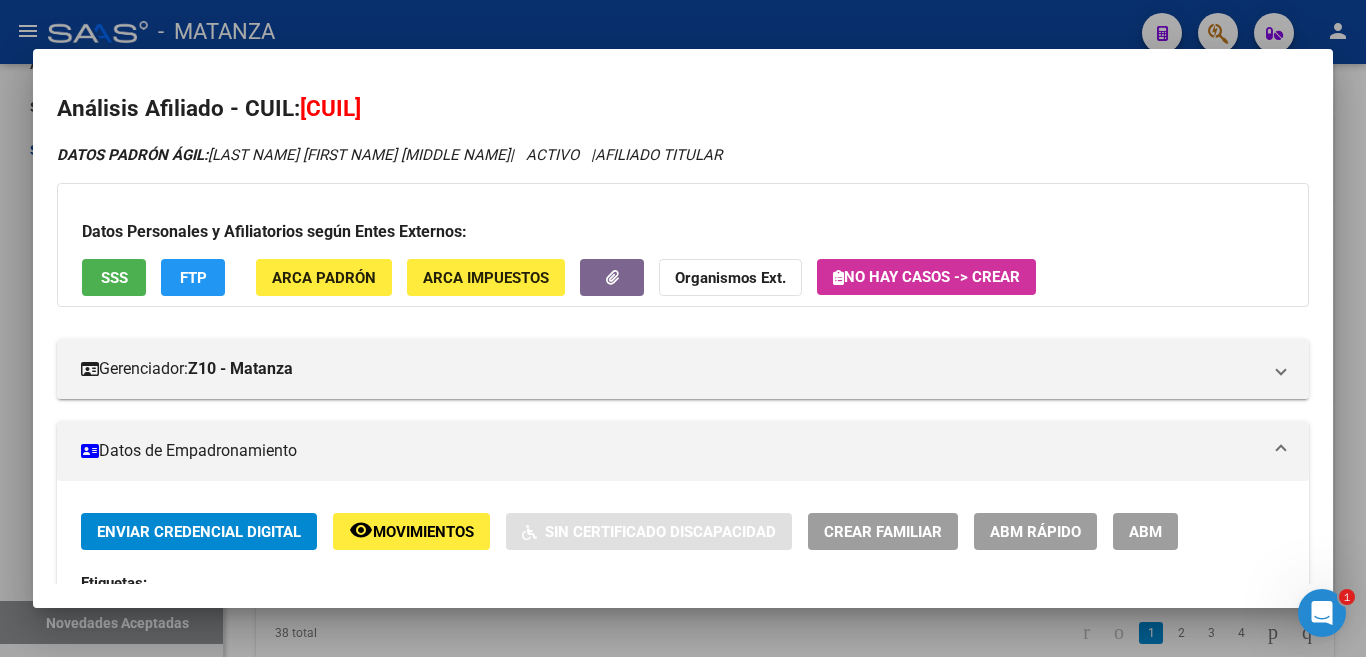 click on "FTP" 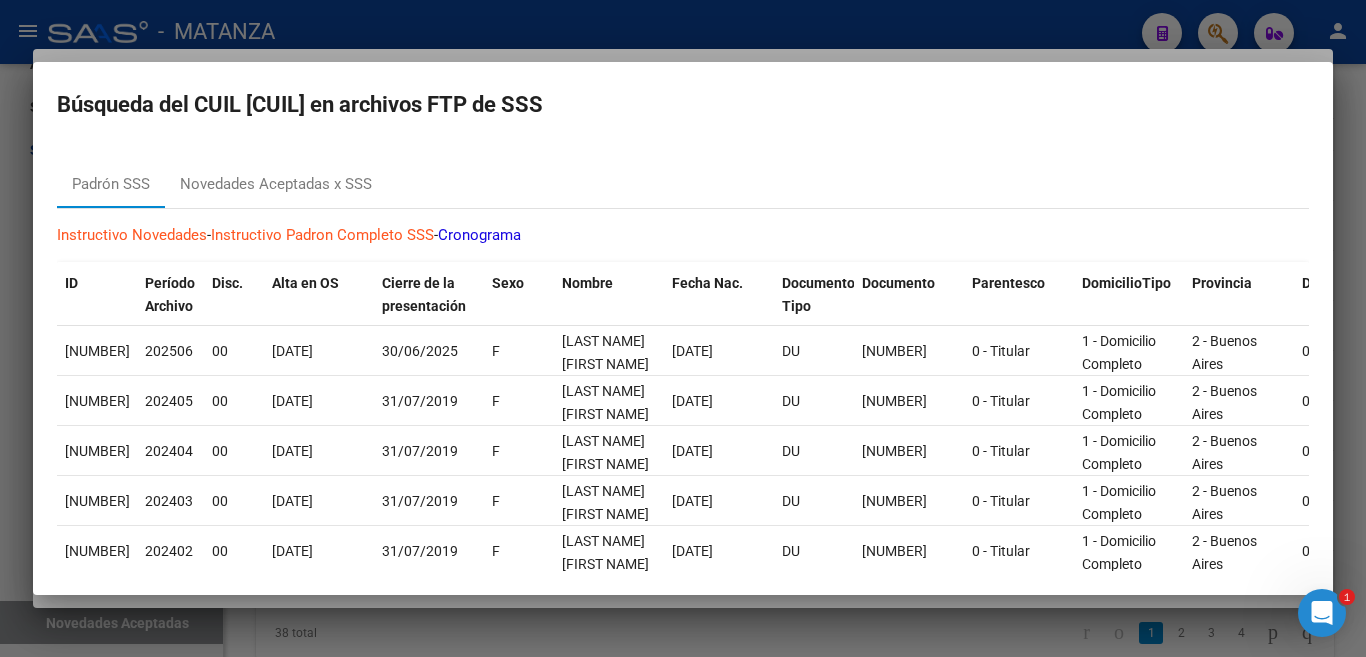 click on "Alta en OS" at bounding box center [305, 283] 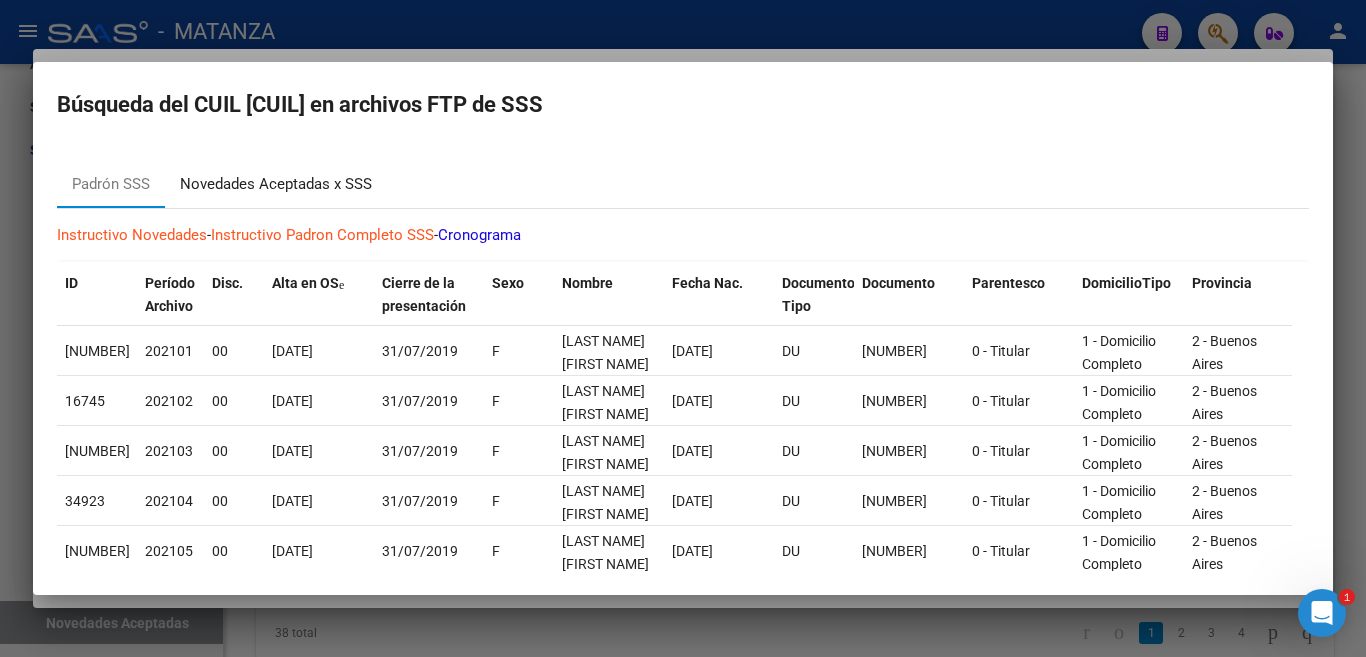 click on "Novedades Aceptadas x SSS" at bounding box center [276, 184] 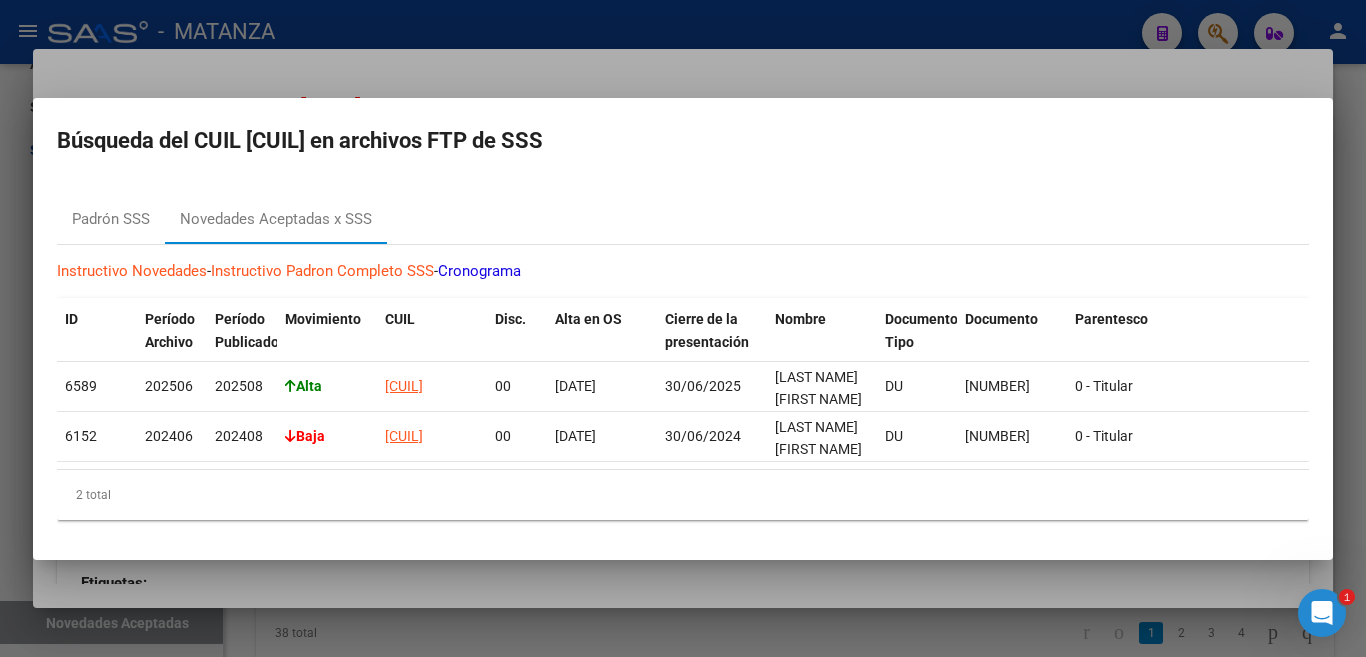 click at bounding box center [683, 328] 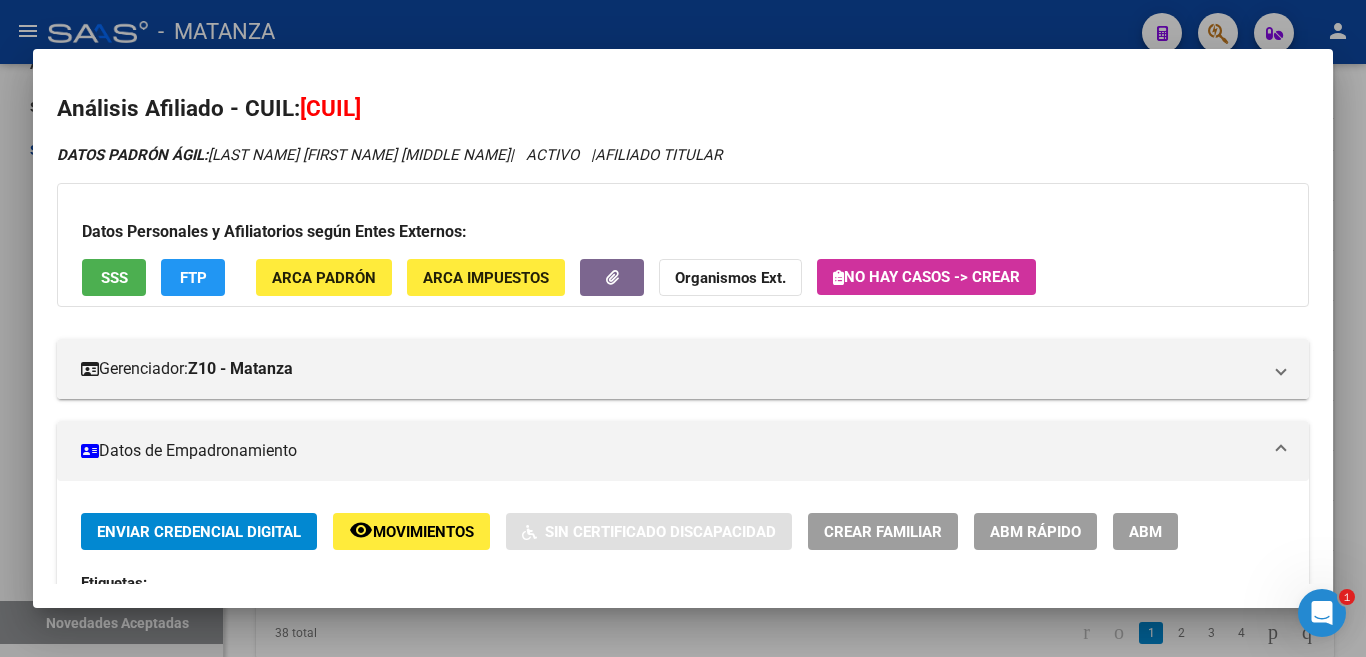 click at bounding box center (683, 328) 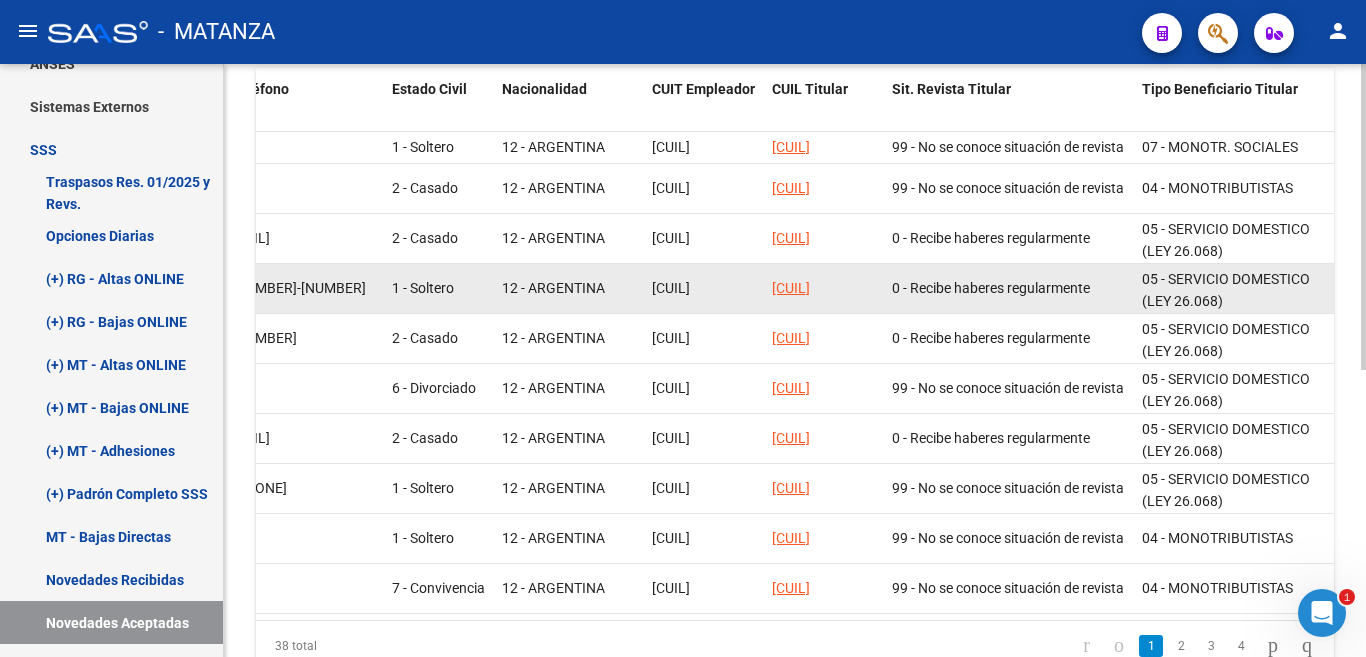 scroll, scrollTop: 456, scrollLeft: 0, axis: vertical 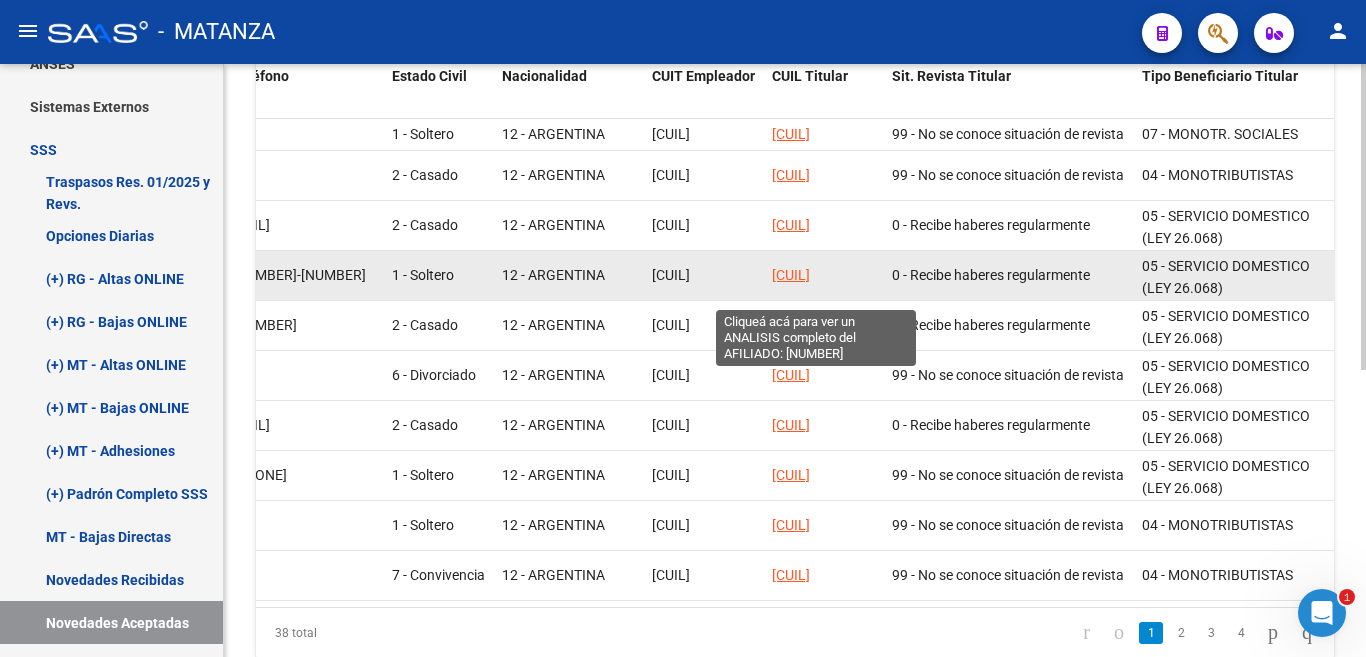 click on "[CUIL]" 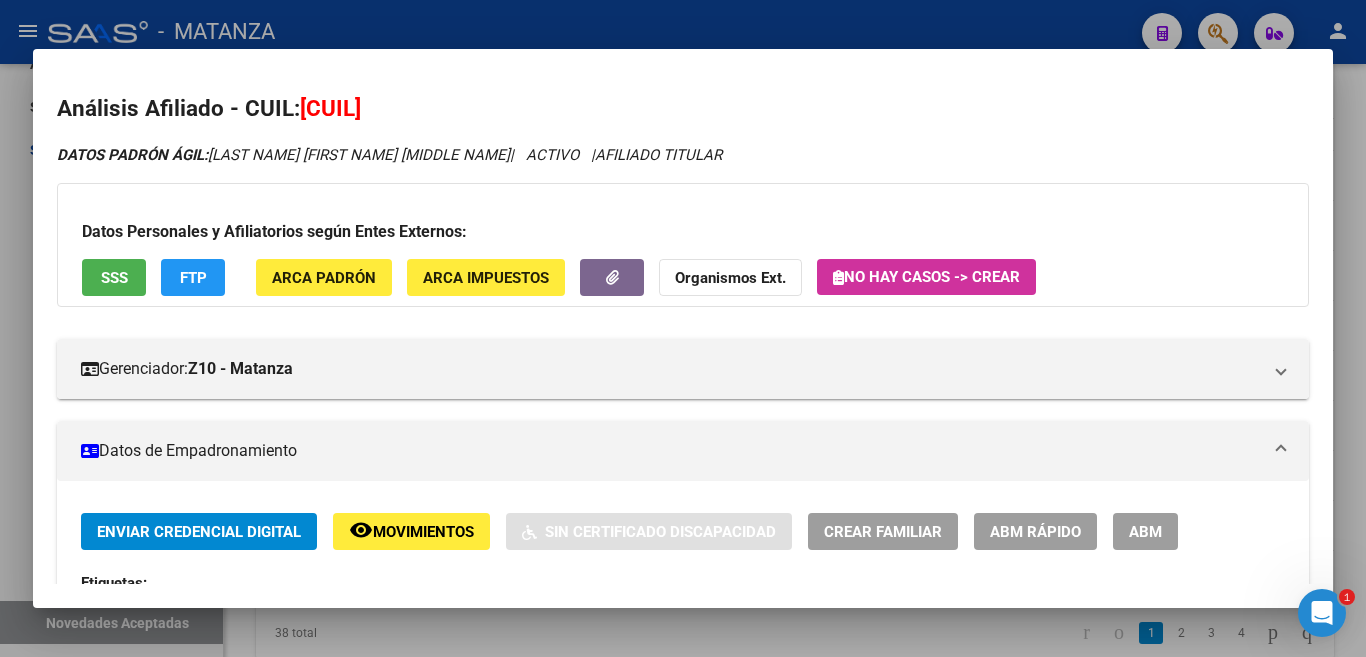 click at bounding box center (683, 328) 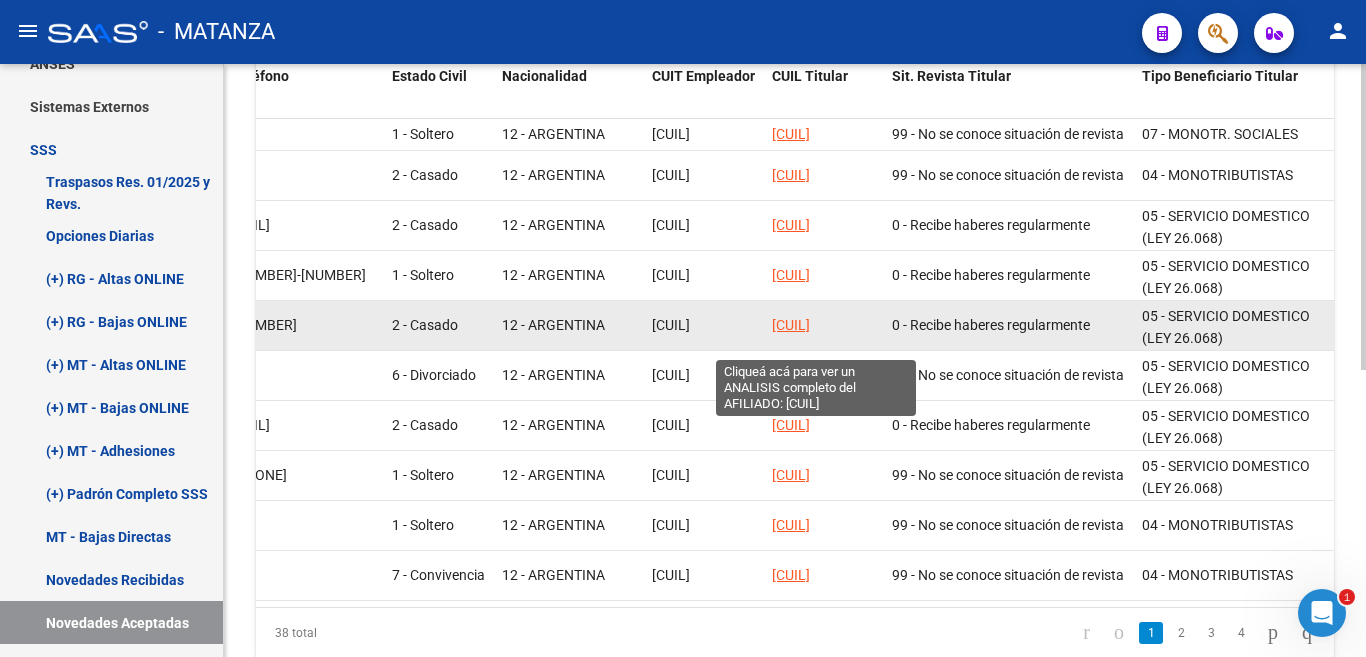 click on "[CUIL]" 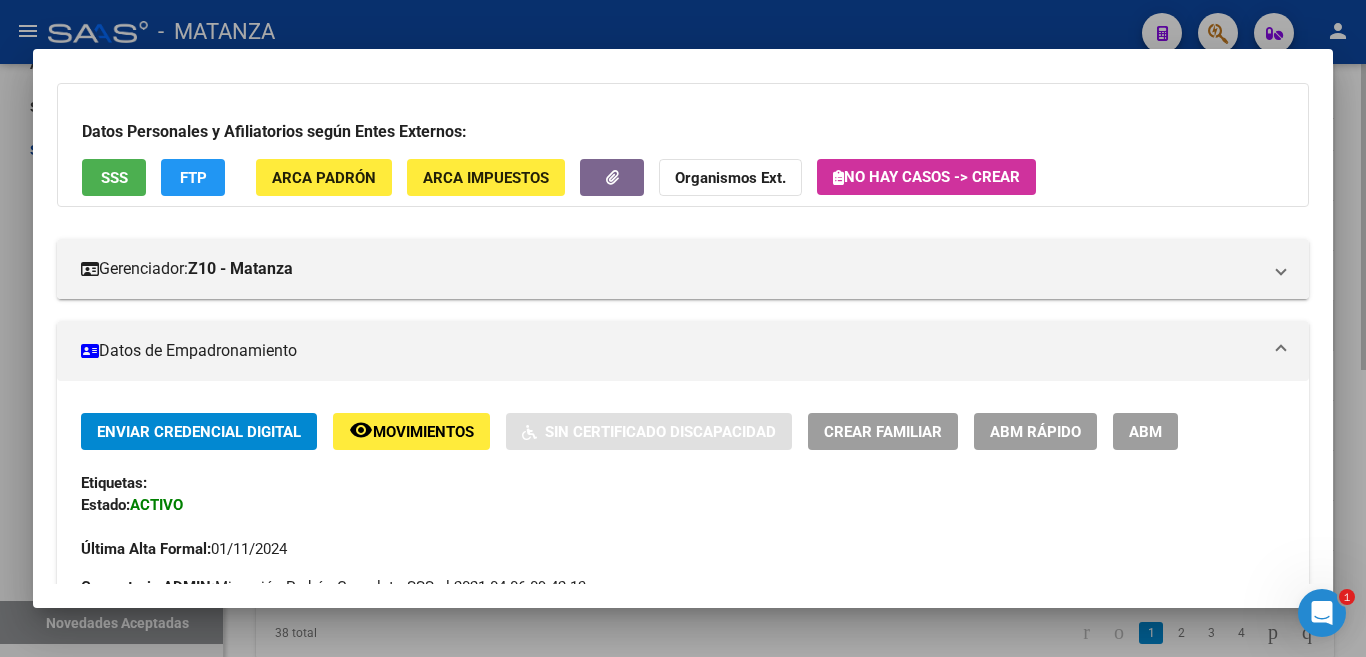 scroll, scrollTop: 0, scrollLeft: 0, axis: both 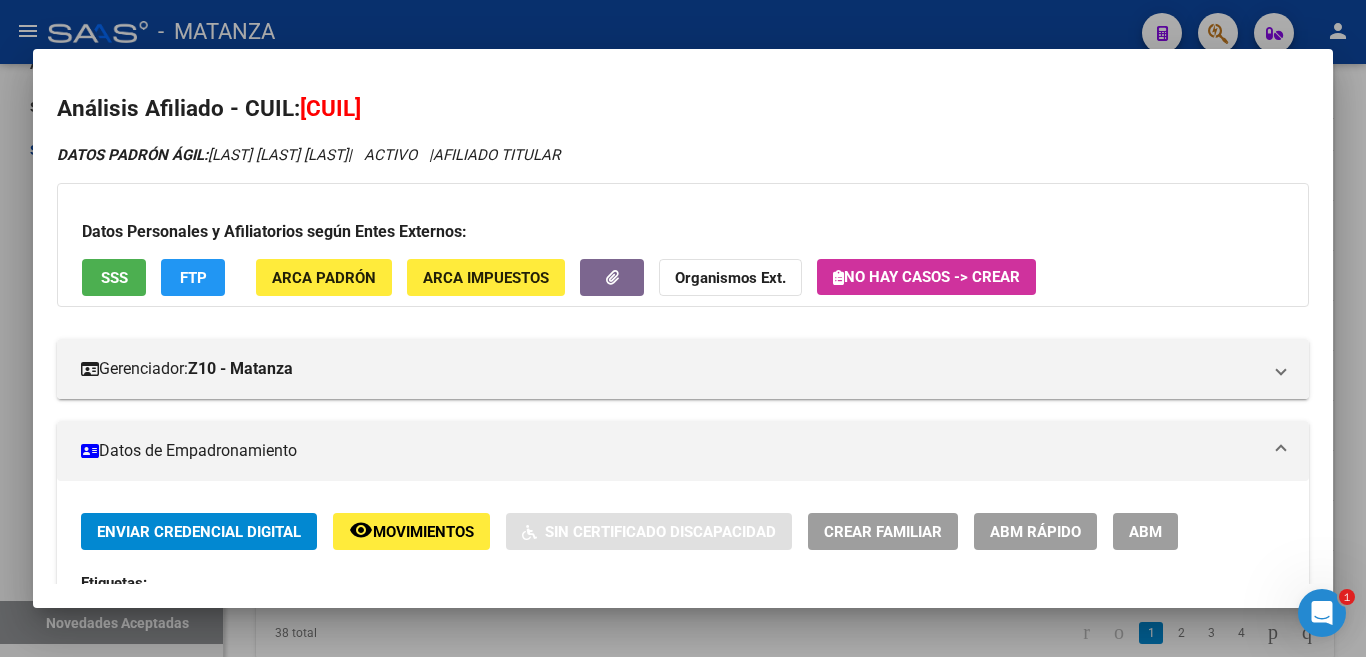 click at bounding box center (683, 328) 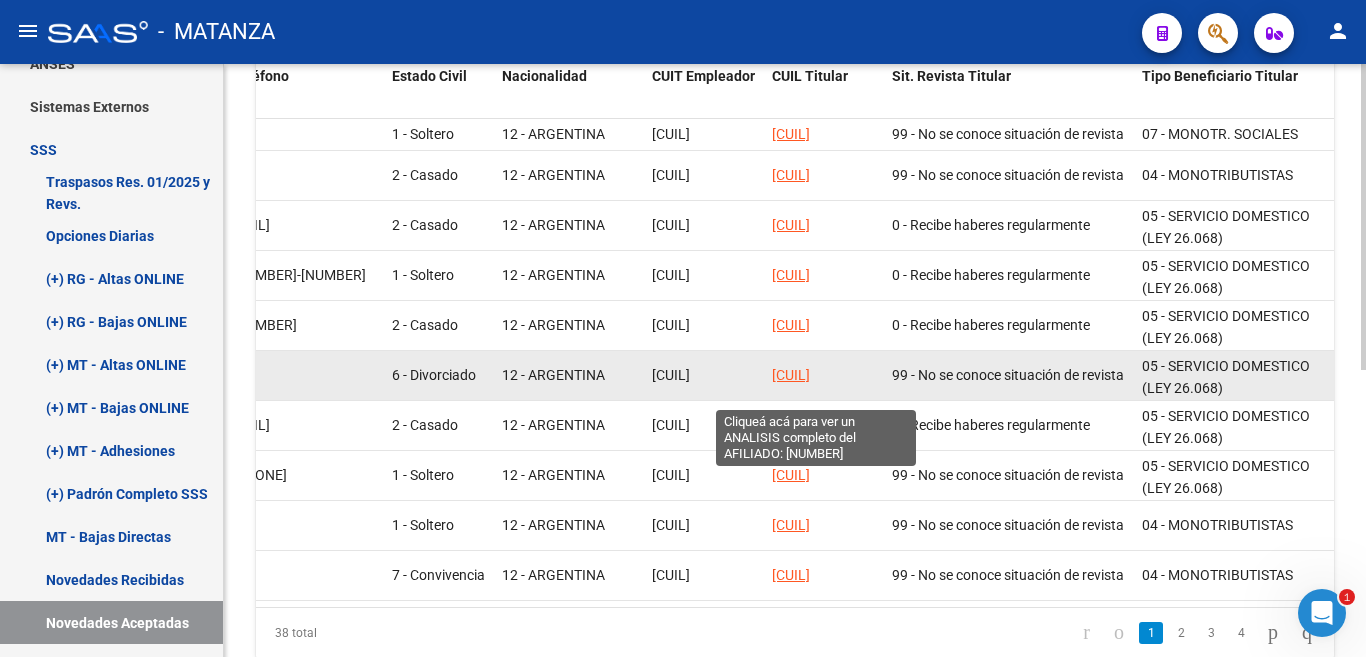 click on "[CUIL]" 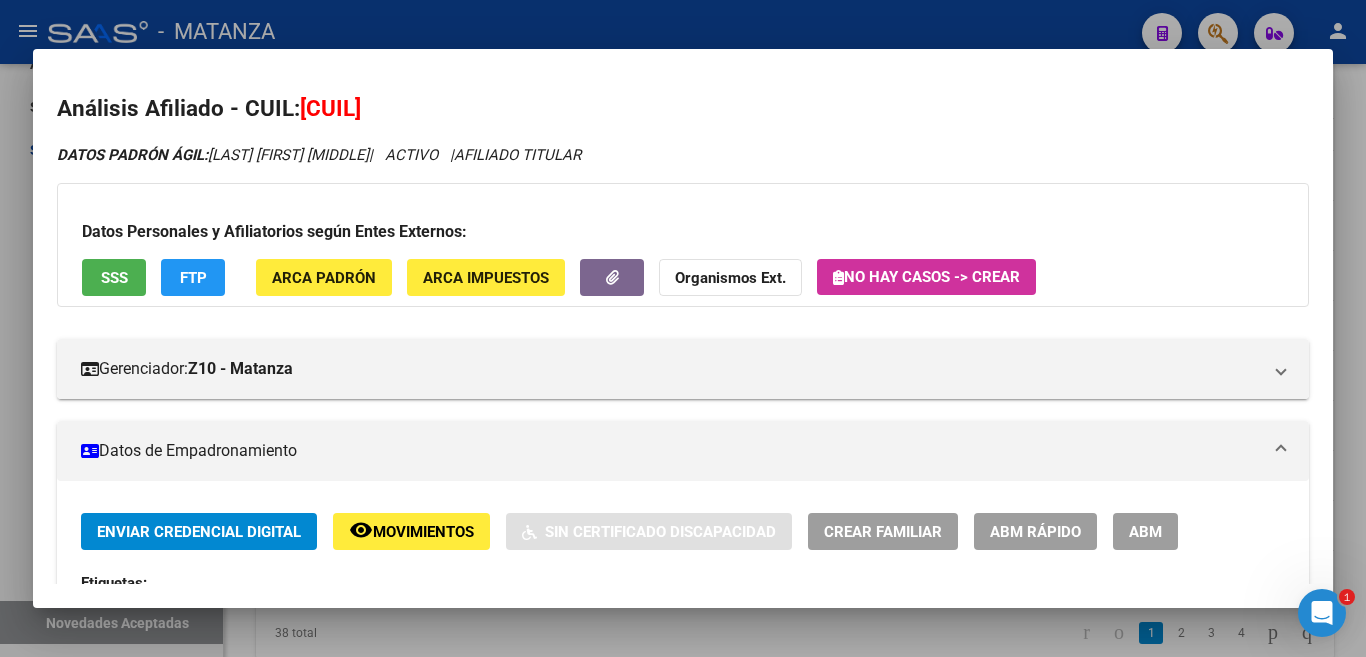 click at bounding box center (683, 328) 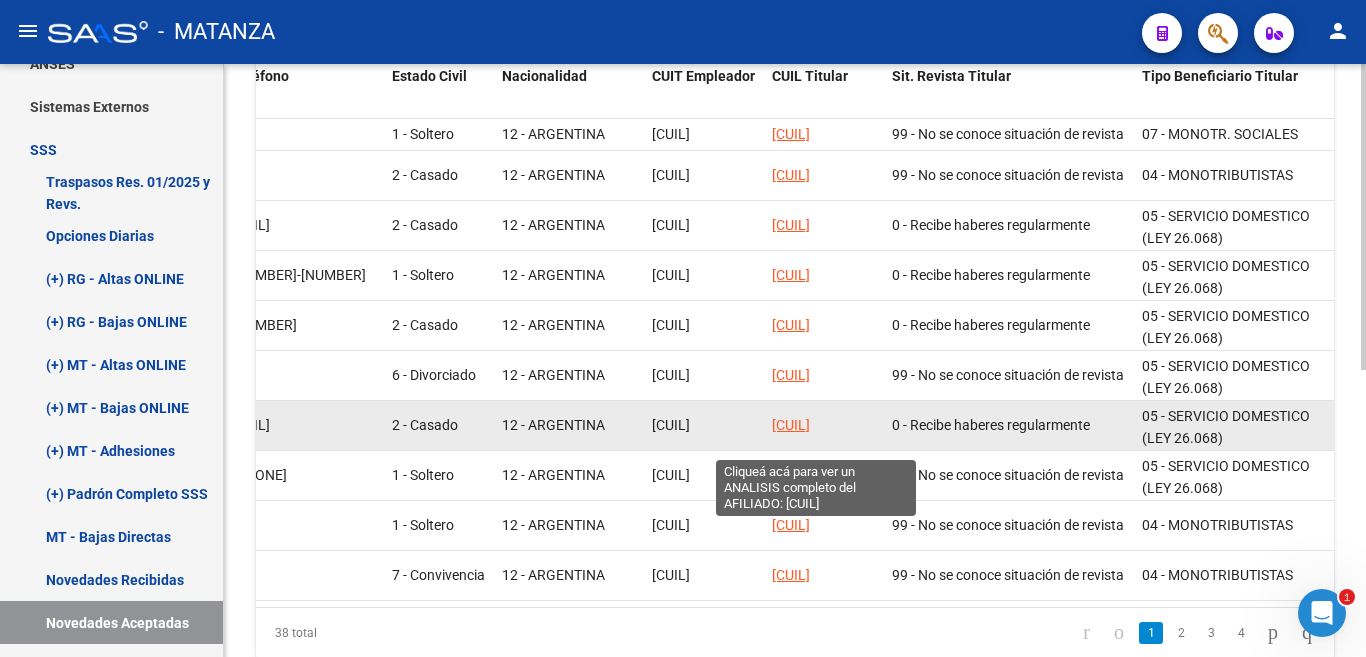 click on "[CUIL]" 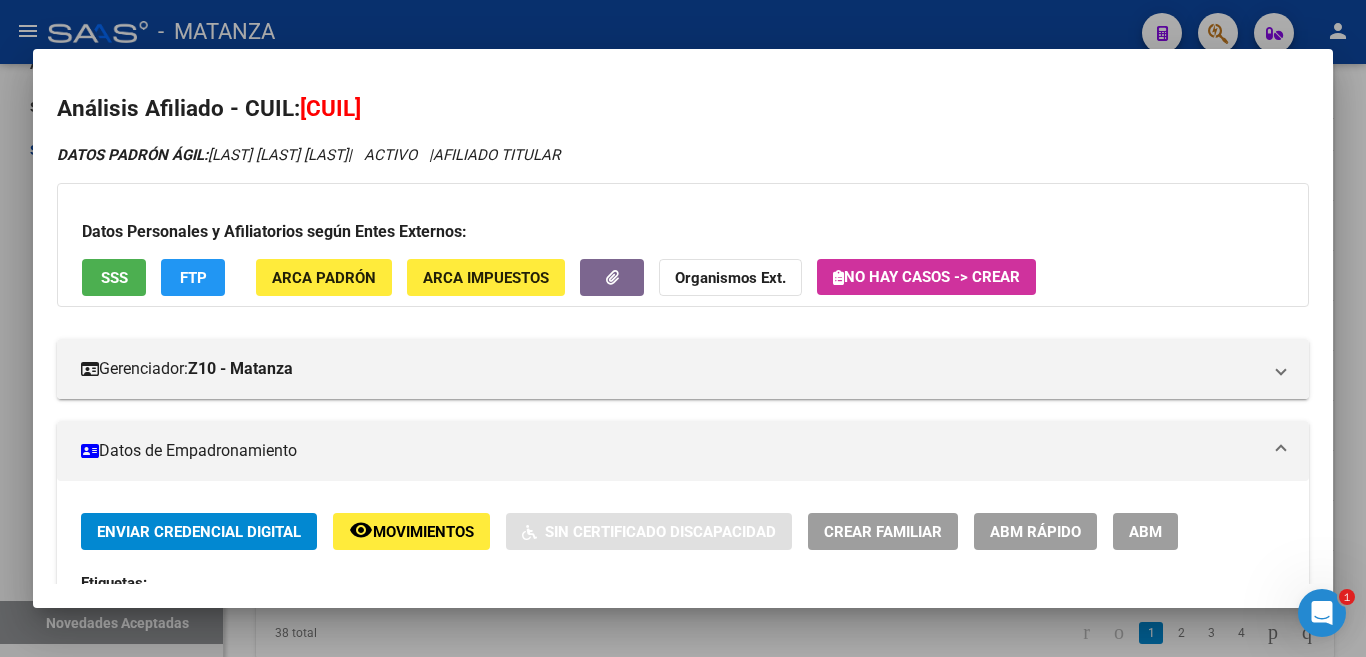click at bounding box center (683, 328) 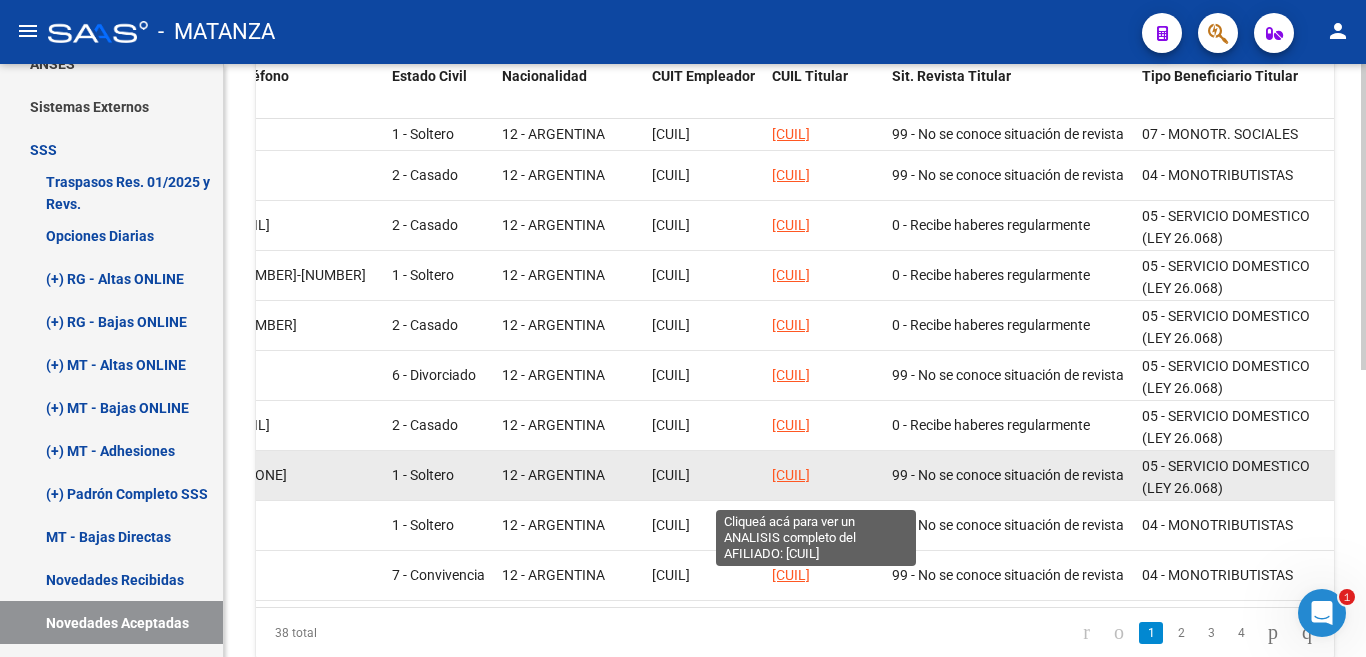 click on "[CUIL]" 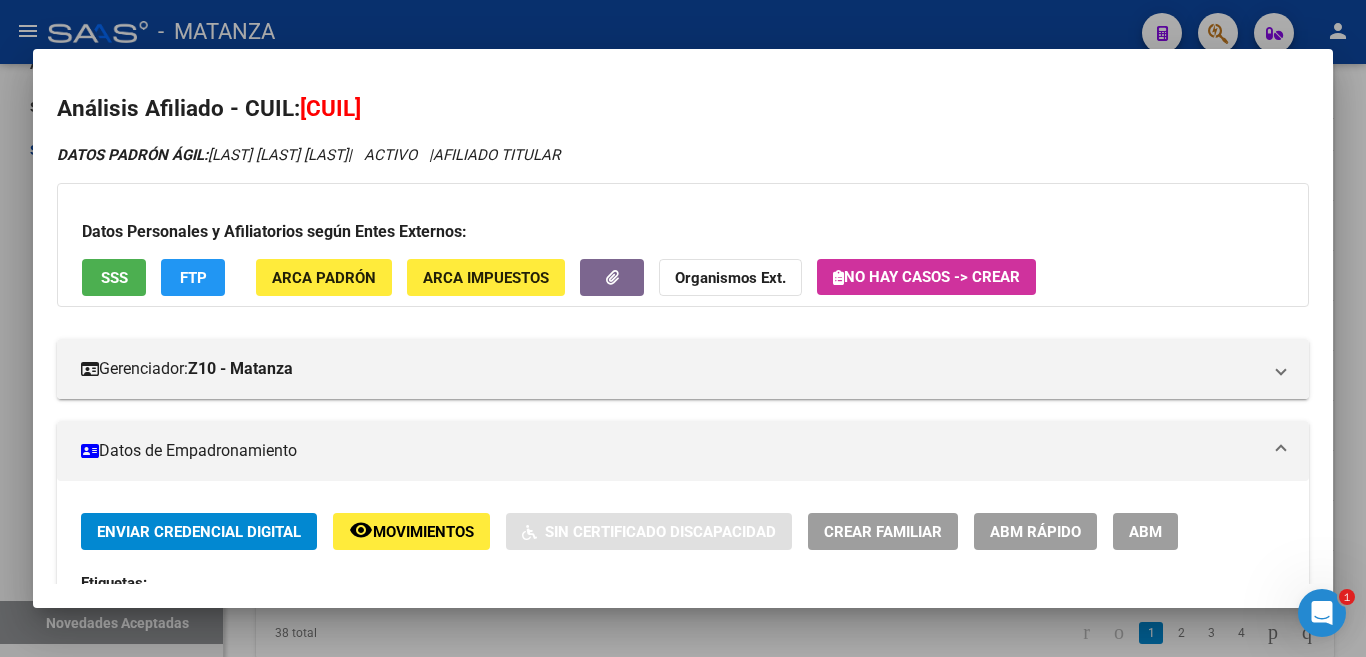 click on "SSS" at bounding box center (114, 278) 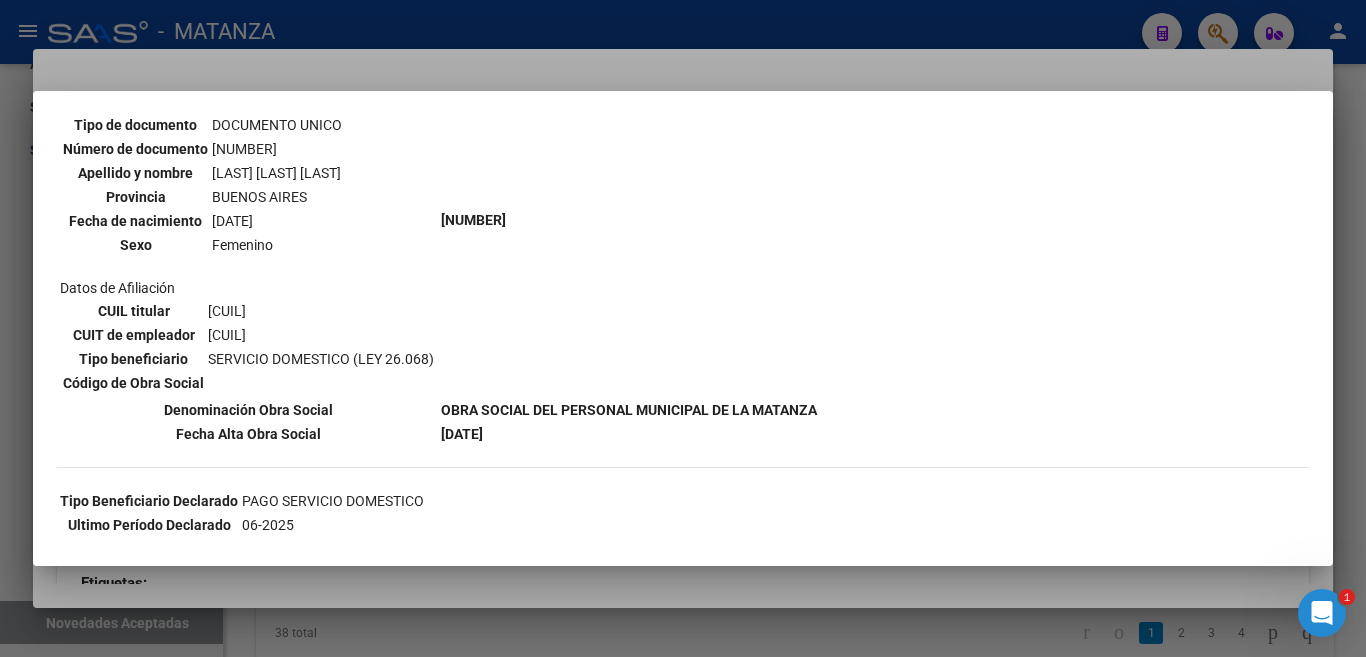 scroll, scrollTop: 0, scrollLeft: 0, axis: both 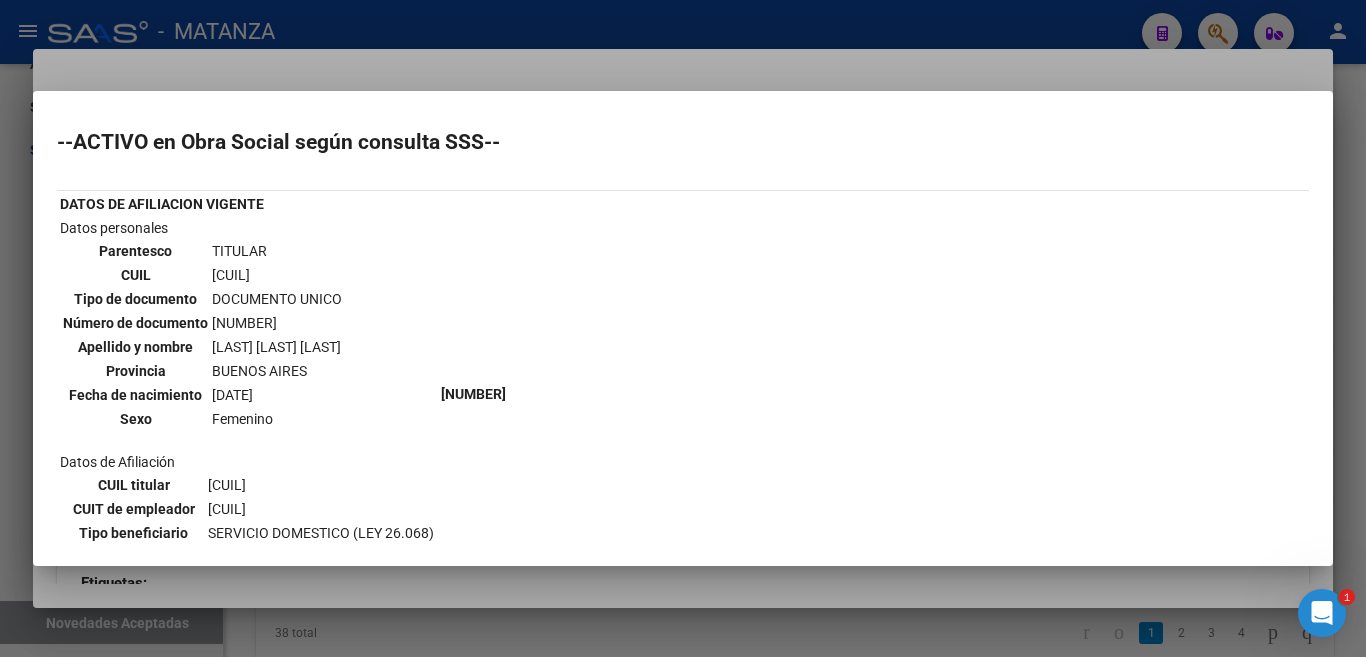 click at bounding box center (683, 328) 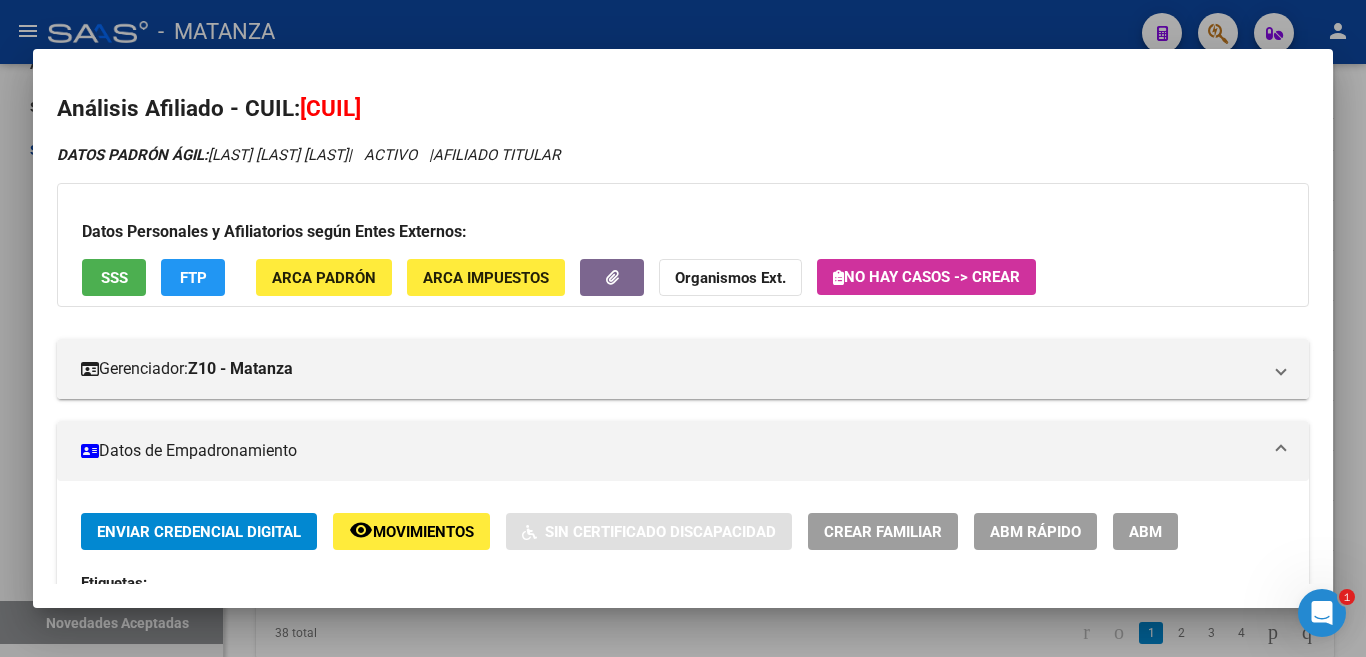 click at bounding box center [683, 328] 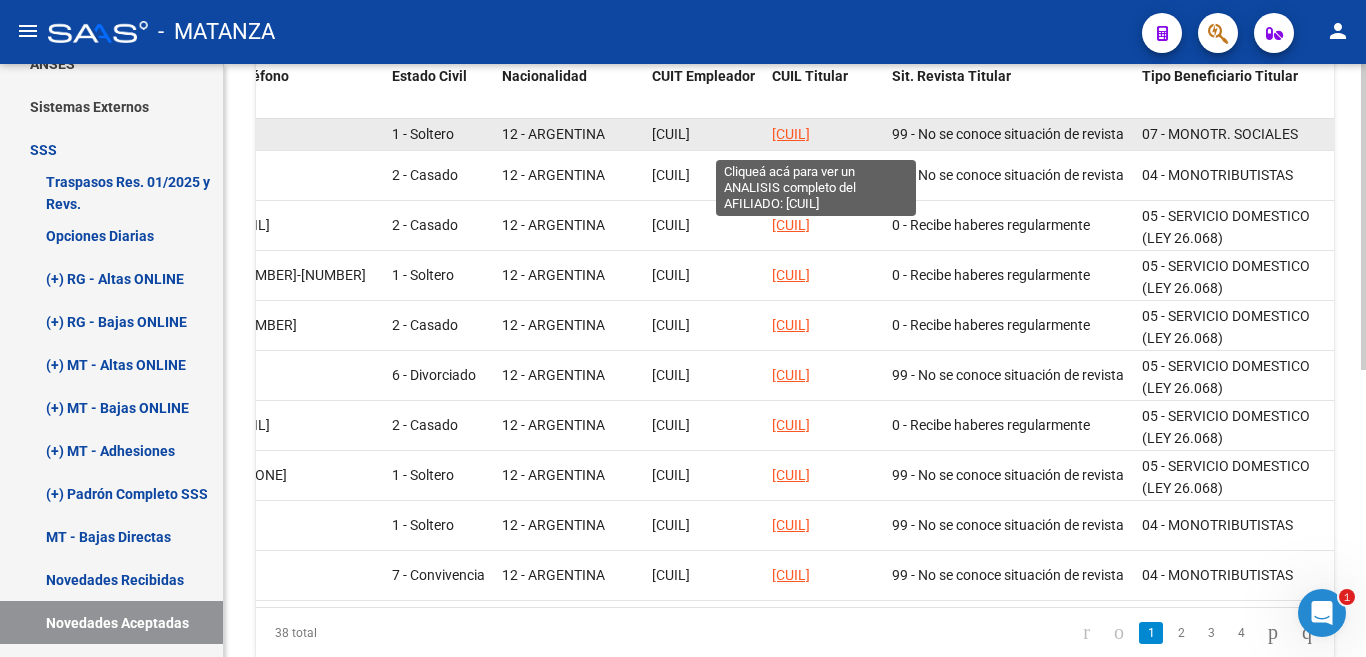 click on "[CUIL]" 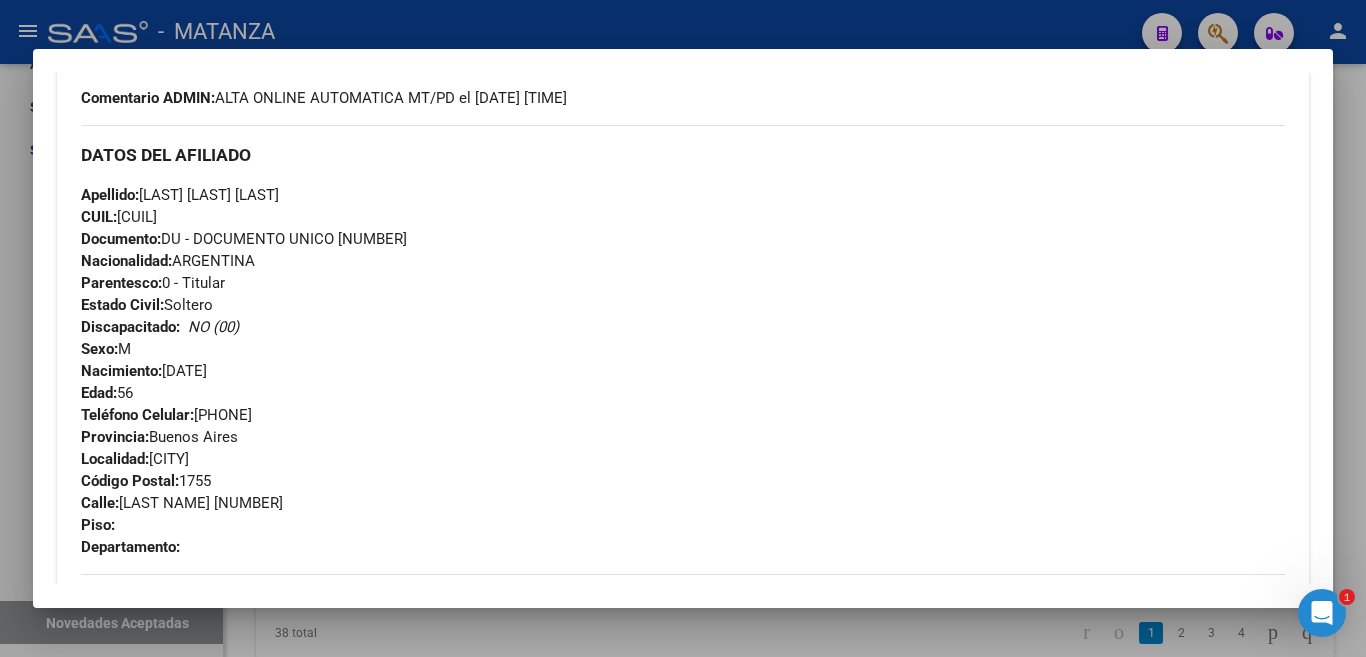 scroll, scrollTop: 600, scrollLeft: 0, axis: vertical 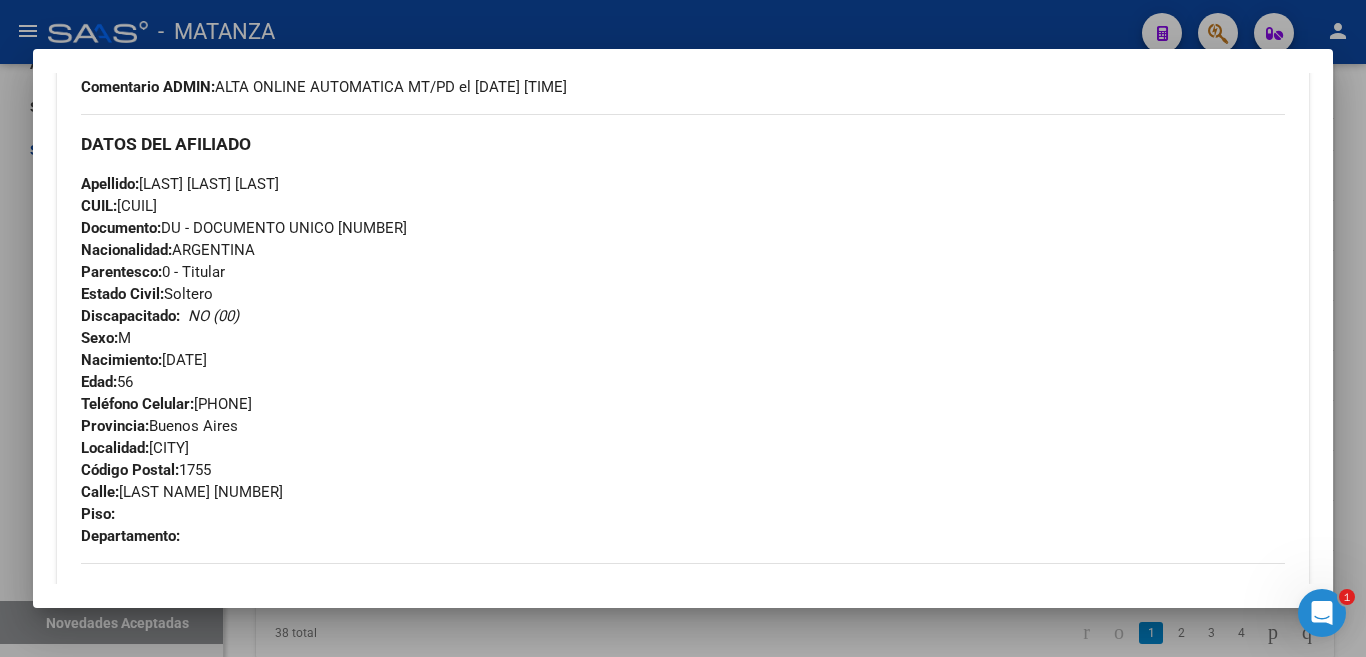 click at bounding box center [683, 328] 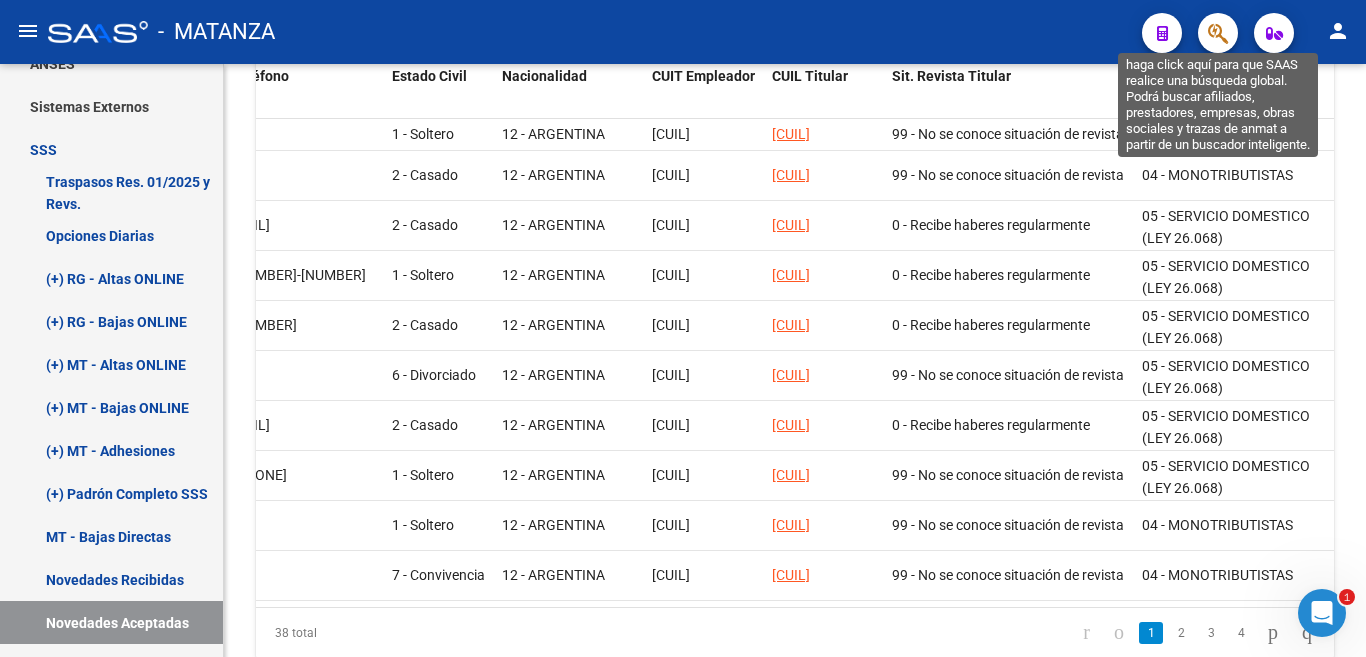 click 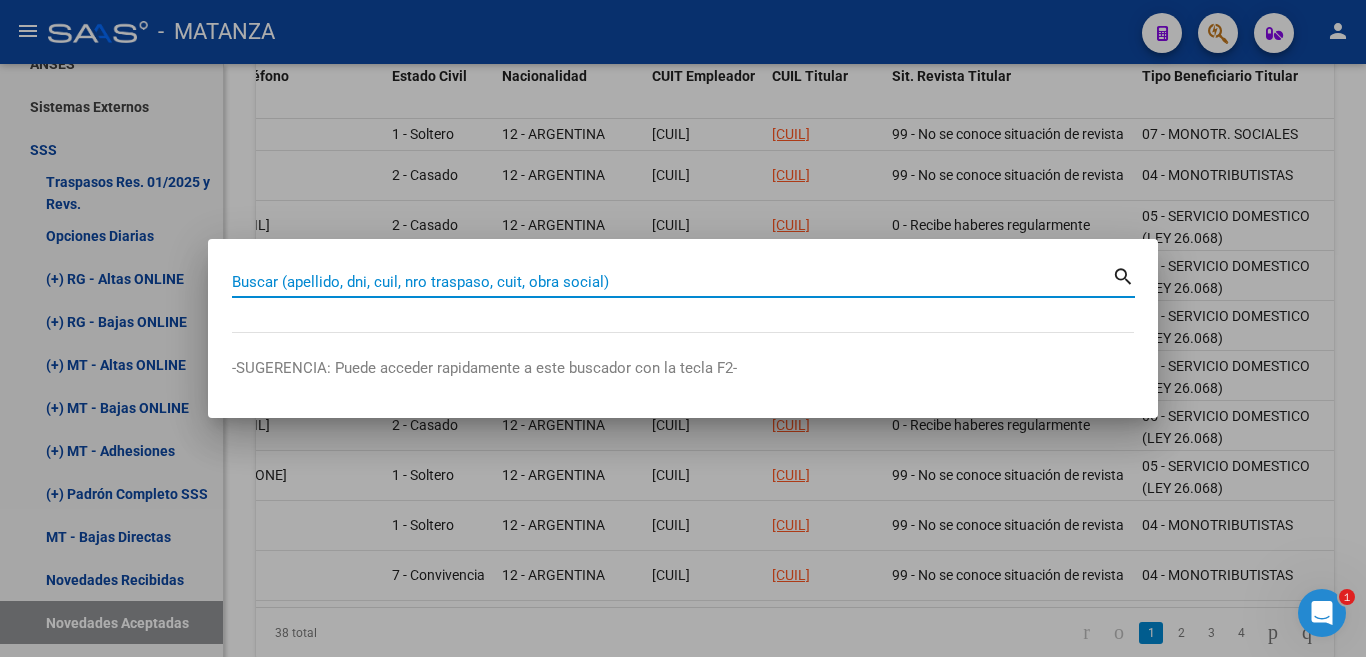 click on "Buscar (apellido, dni, cuil, nro traspaso, cuit, obra social)" at bounding box center [672, 282] 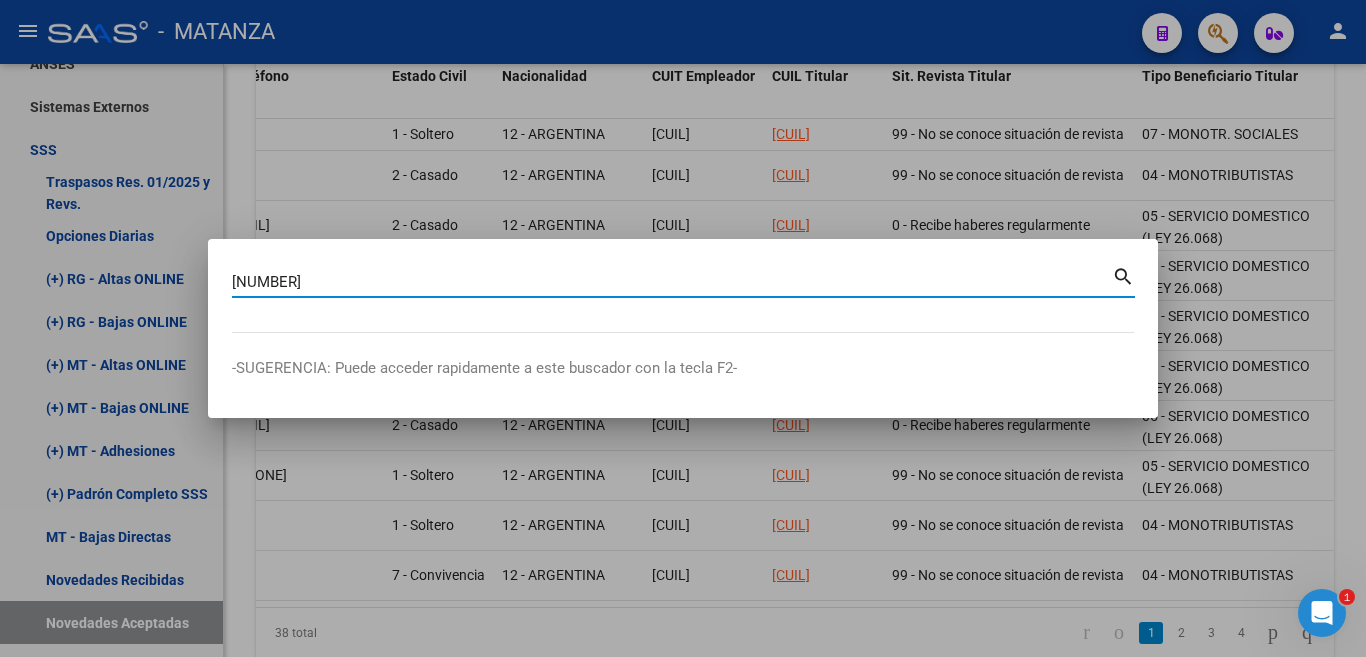 type on "[NUMBER]" 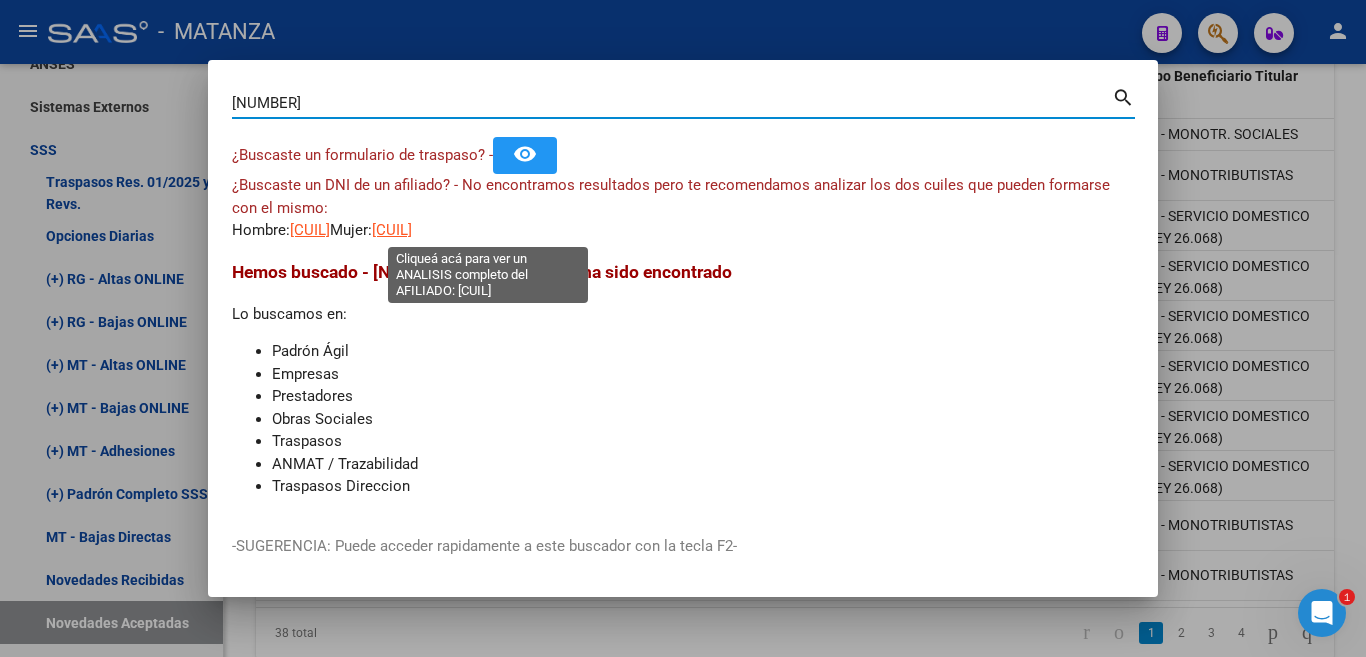 click on "[CUIL]" at bounding box center [392, 230] 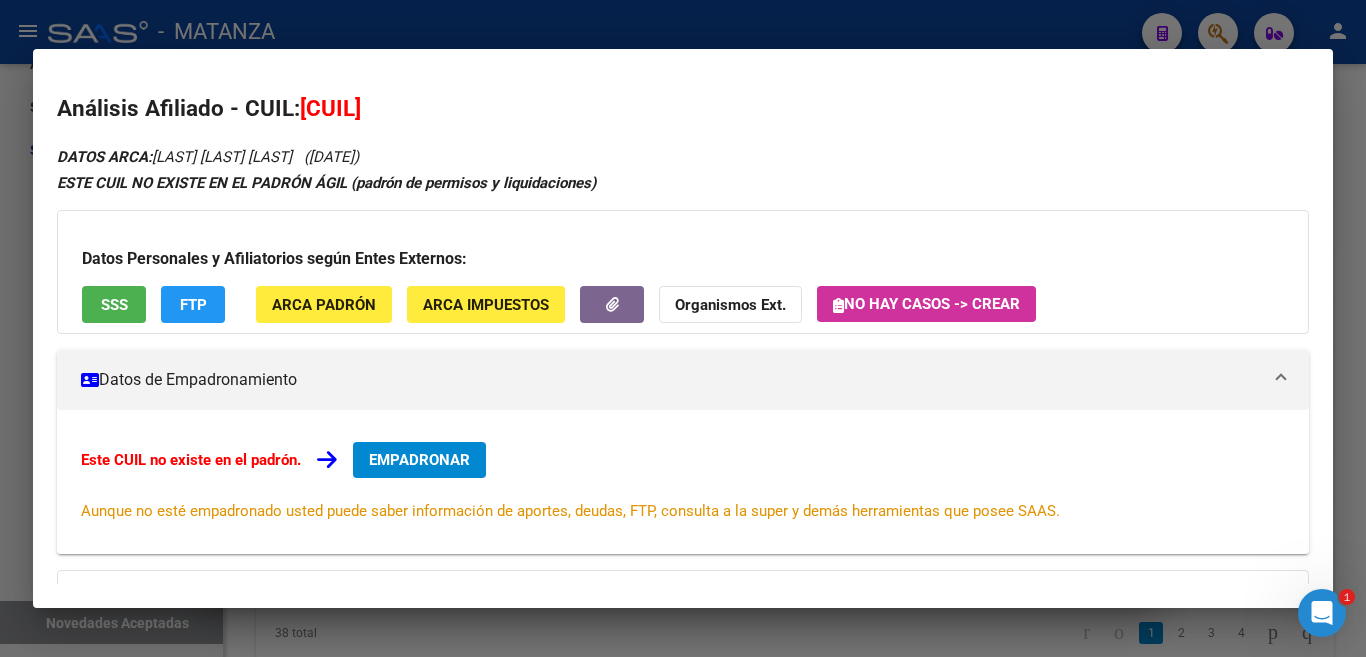 click on "Este CUIL no existe en el padrón.   EMPADRONAR
Aunque no esté empadronado usted puede saber información de aportes, deudas, FTP, consulta a la super y demás herramientas que posee SAAS." at bounding box center (683, 482) 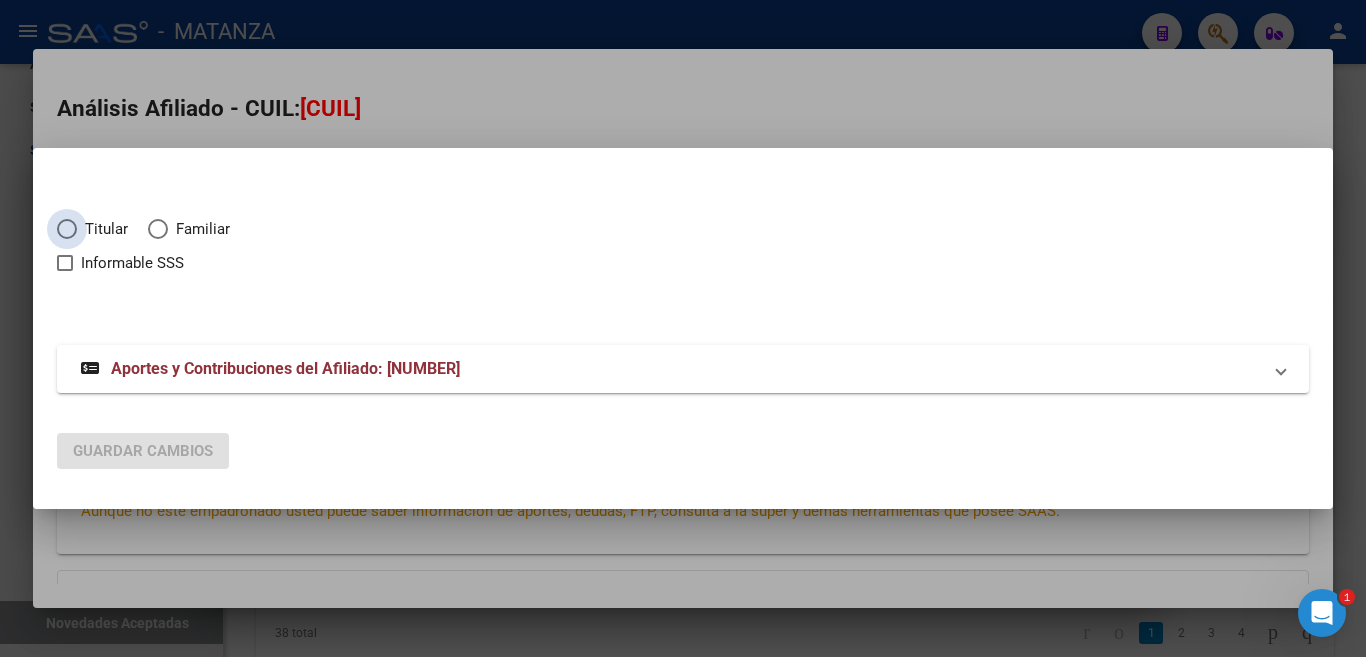 click at bounding box center (67, 229) 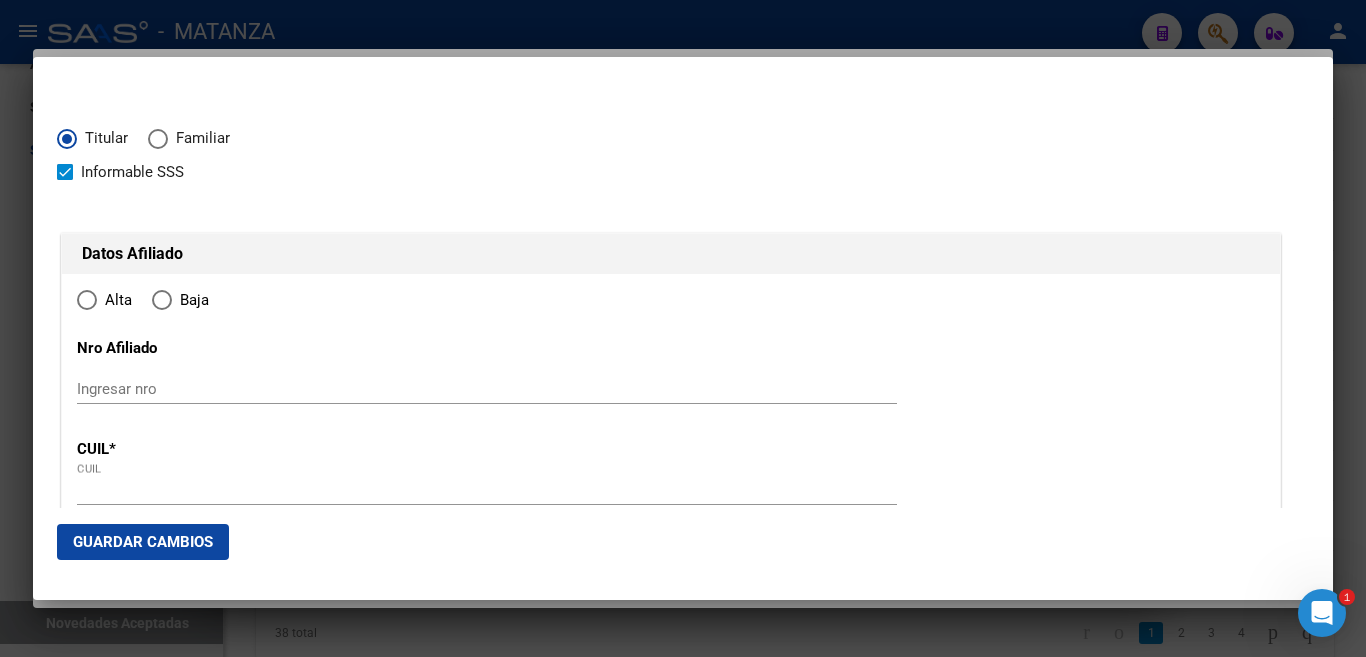 type on "[CUIL]" 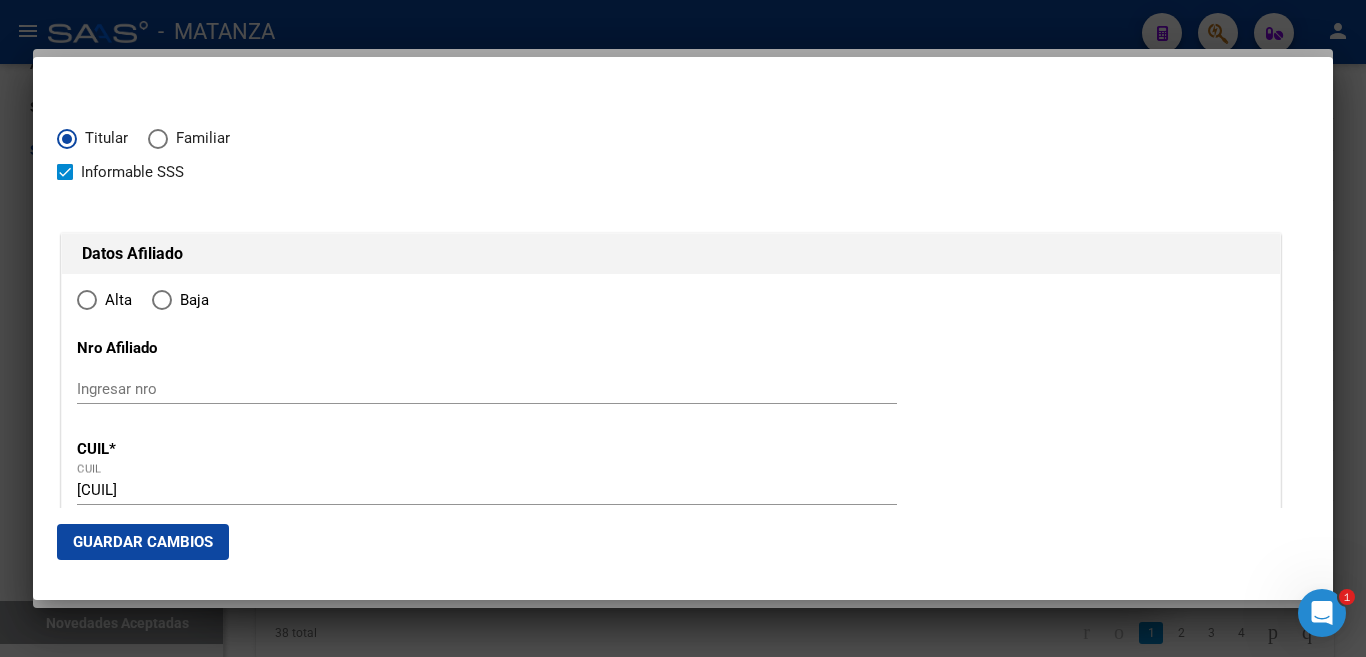 radio on "true" 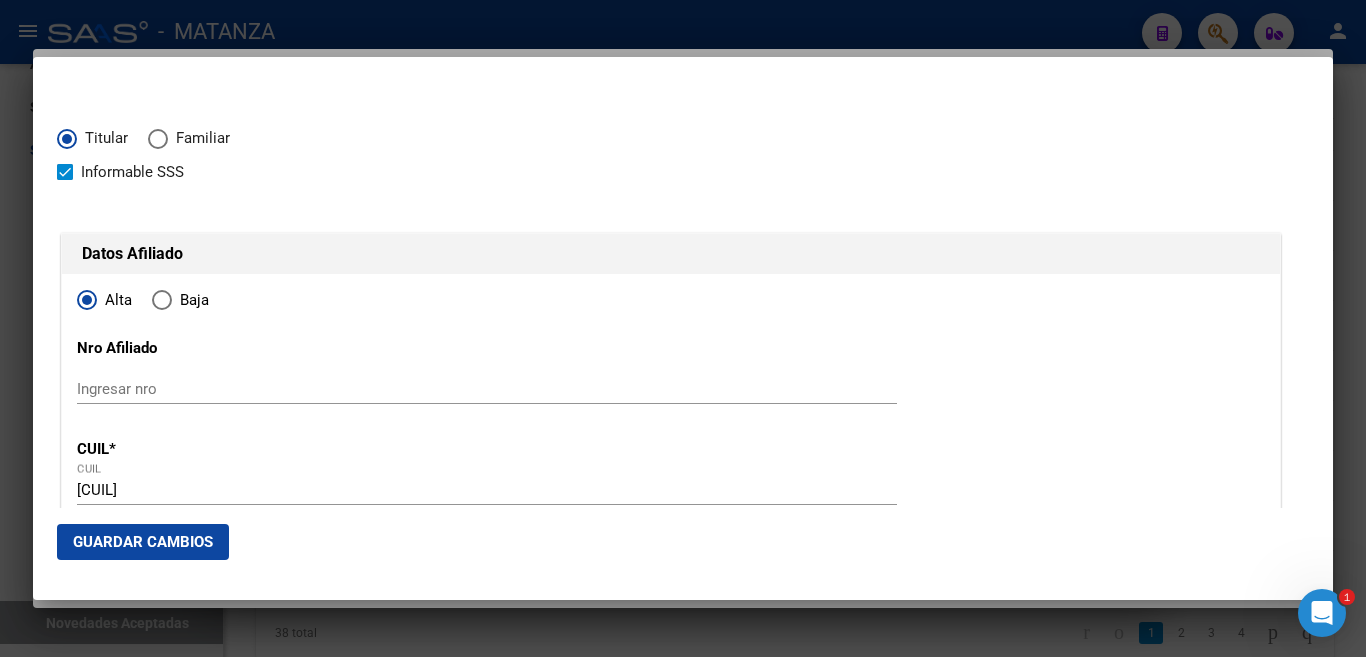 type on "[NUMBER]" 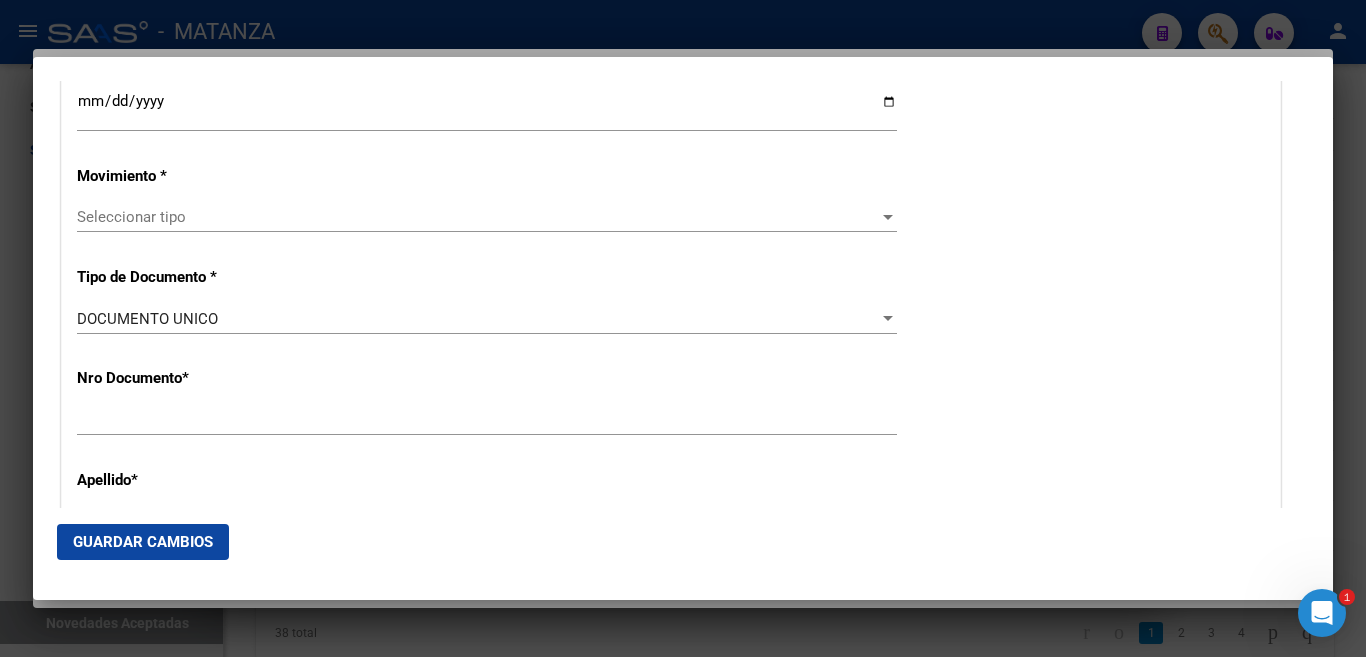 scroll, scrollTop: 500, scrollLeft: 0, axis: vertical 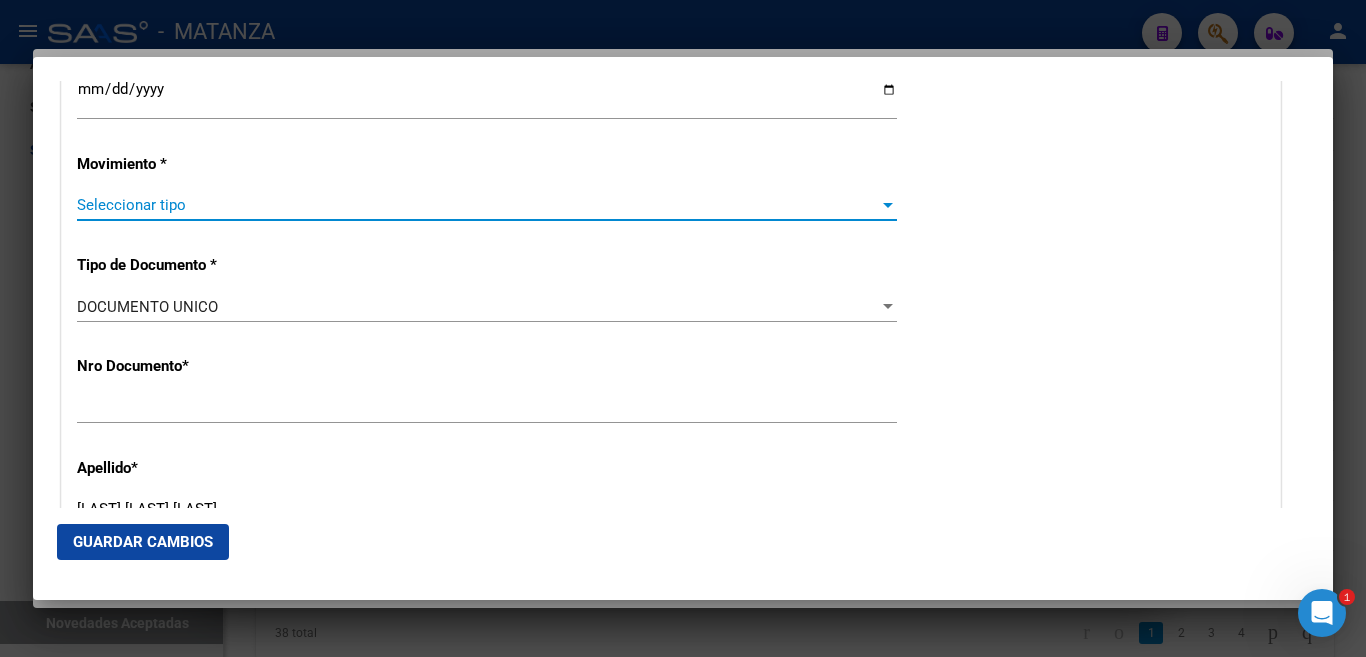 click at bounding box center [888, 205] 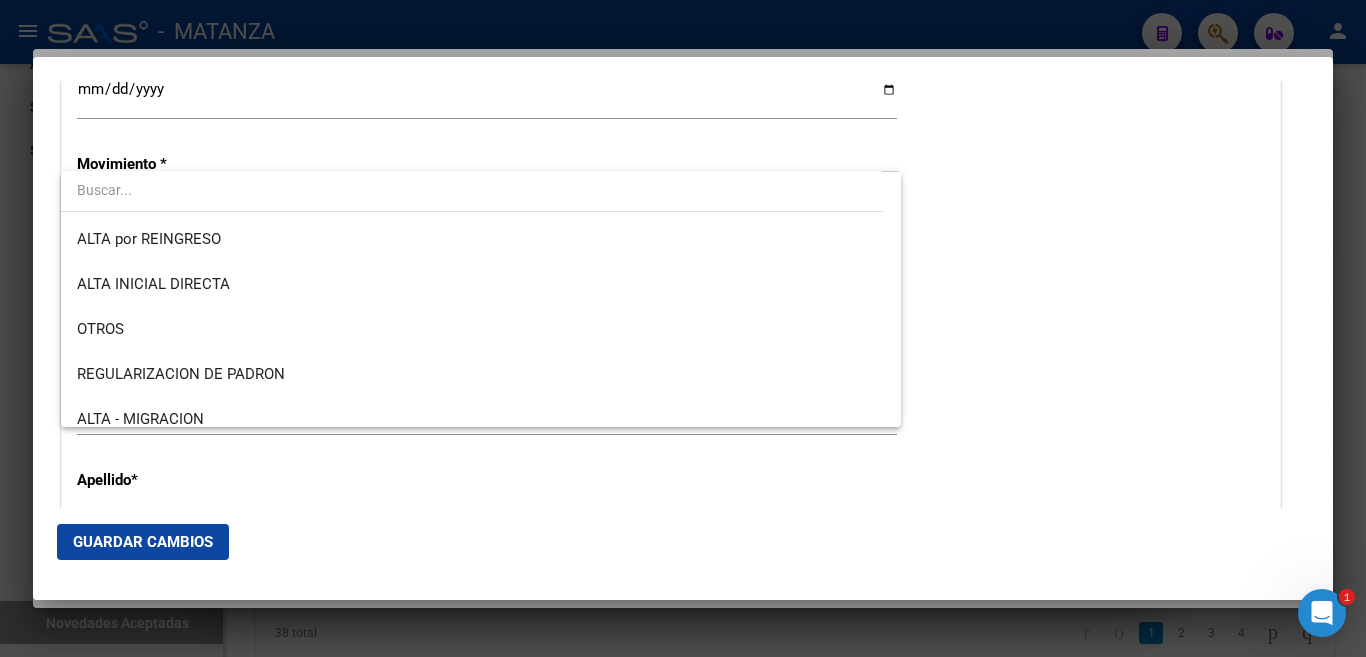 scroll, scrollTop: 0, scrollLeft: 0, axis: both 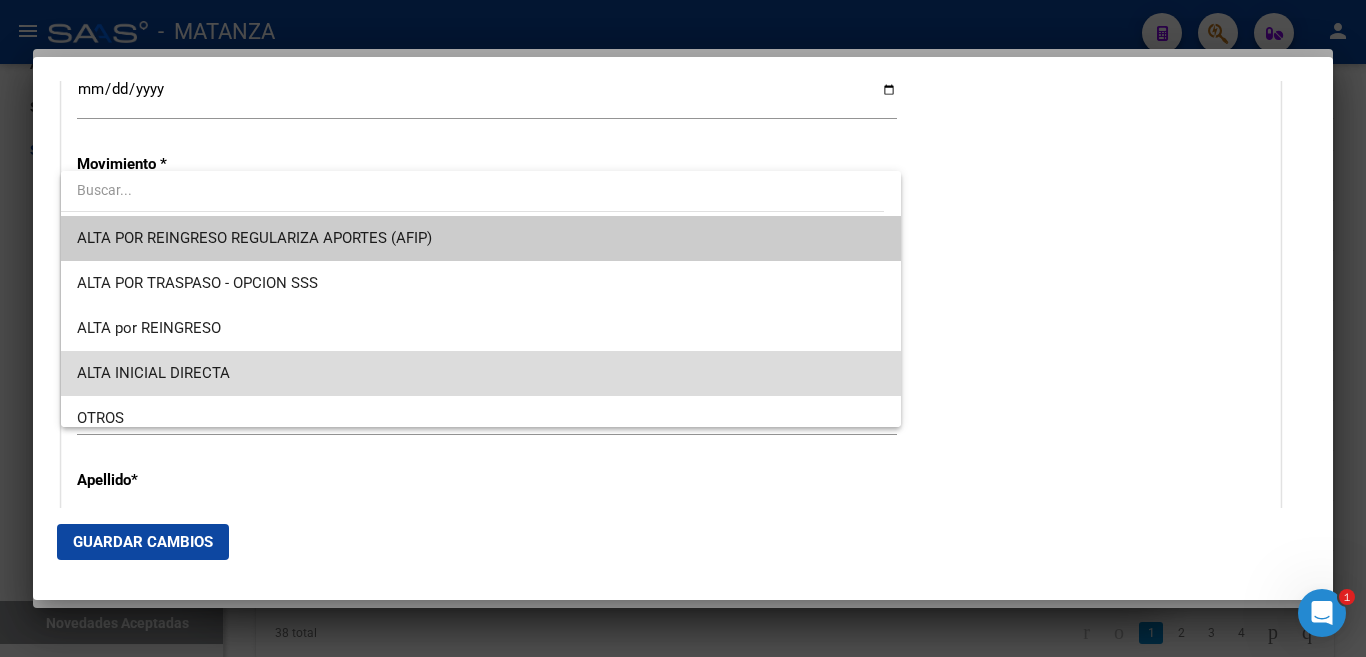 click on "ALTA INICIAL DIRECTA" at bounding box center [481, 373] 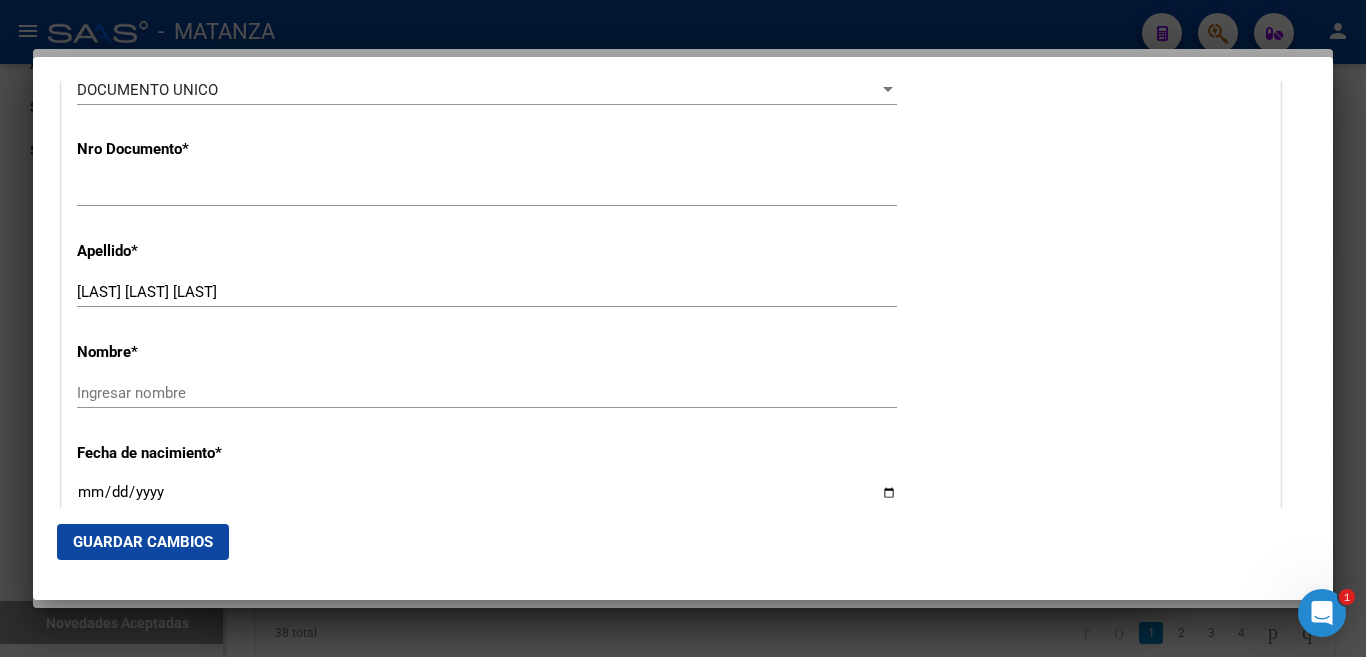 scroll, scrollTop: 800, scrollLeft: 0, axis: vertical 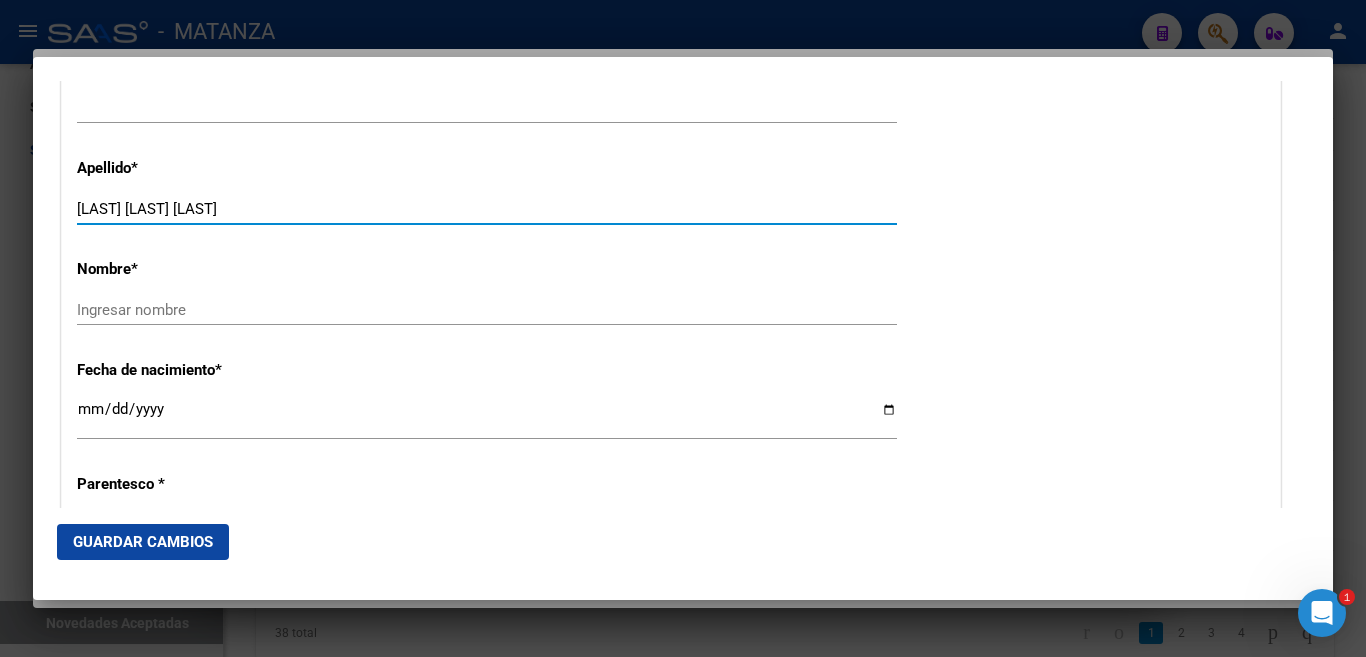 drag, startPoint x: 152, startPoint y: 196, endPoint x: 249, endPoint y: 200, distance: 97.082436 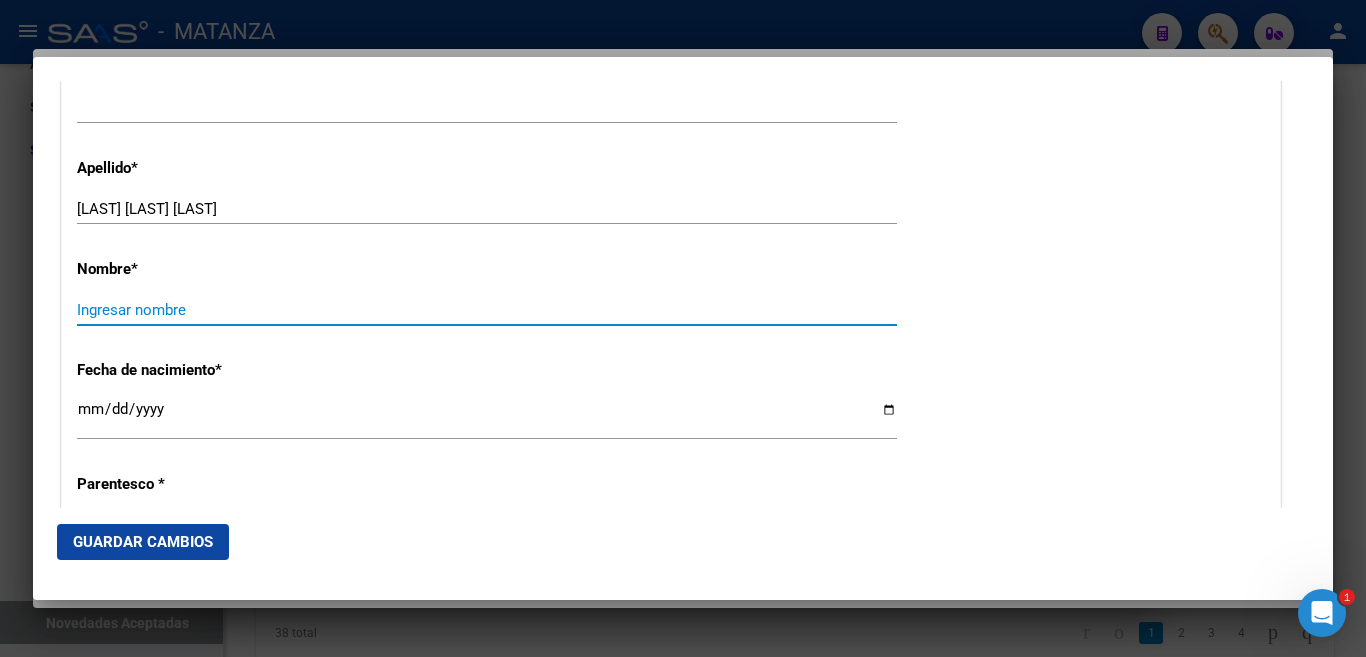 paste on "[FIRST NAME] [LAST NAME]" 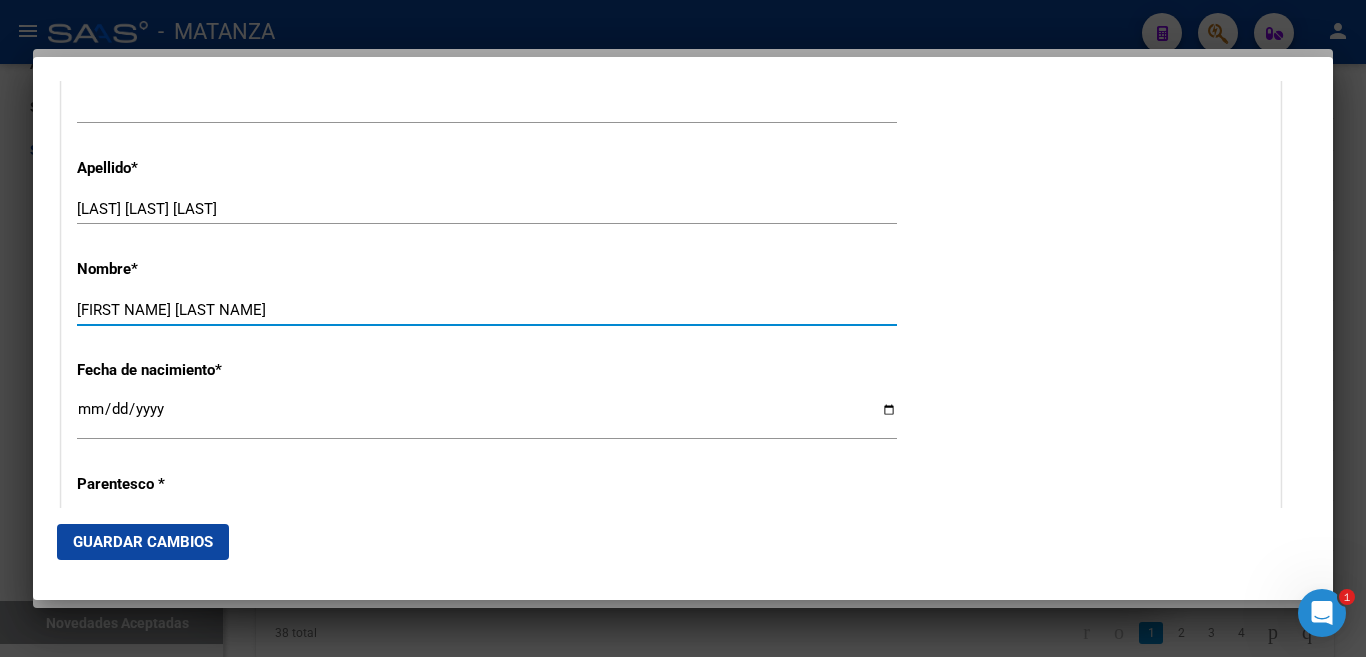 type on "[FIRST NAME] [LAST NAME]" 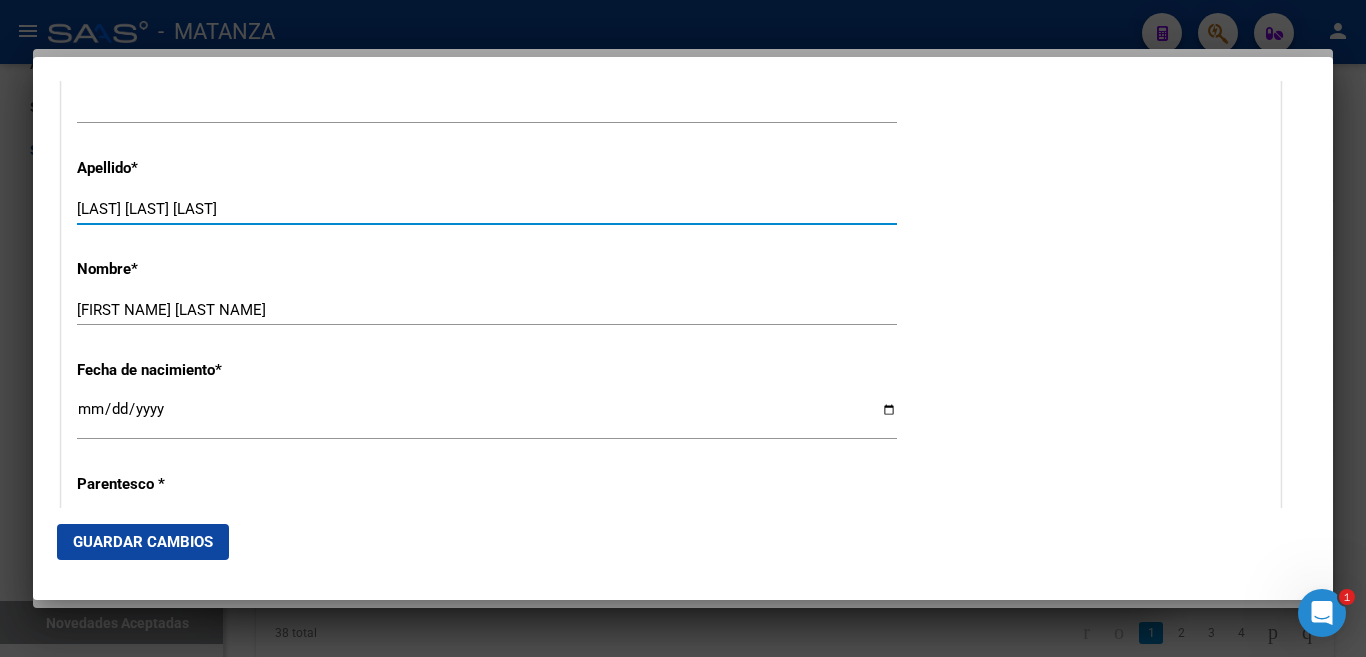 drag, startPoint x: 151, startPoint y: 194, endPoint x: 339, endPoint y: 193, distance: 188.00266 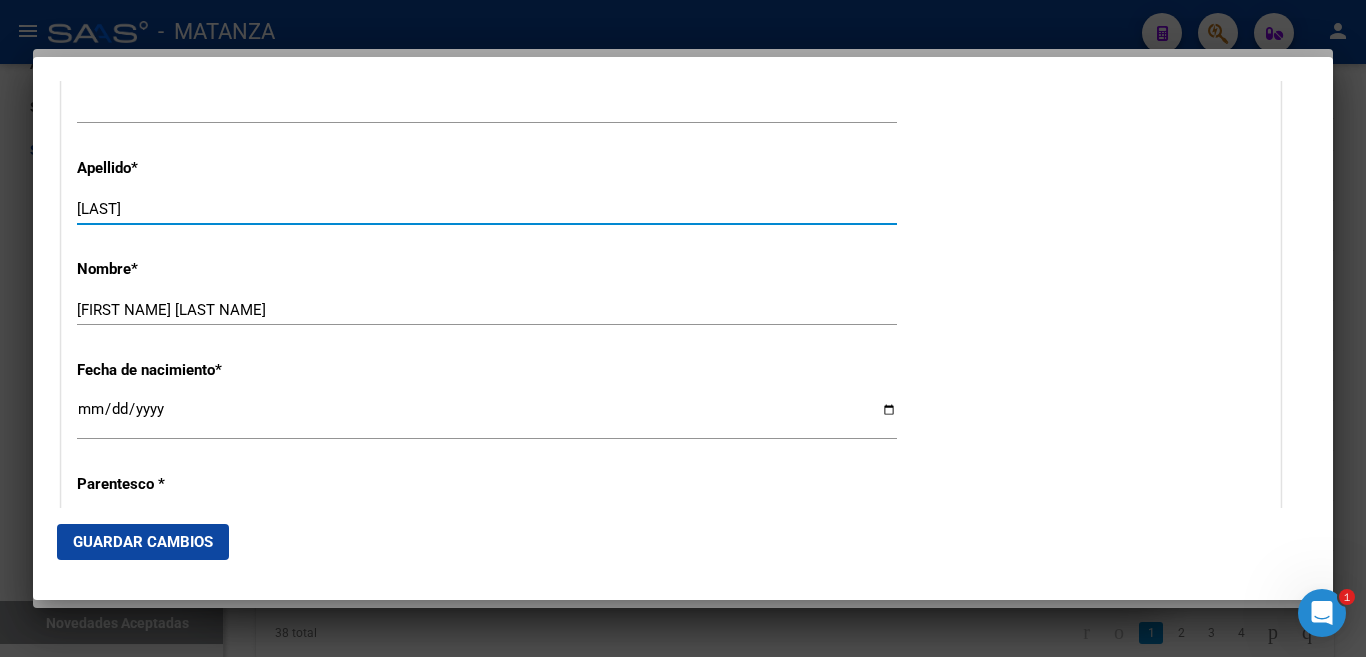 type on "[LAST]" 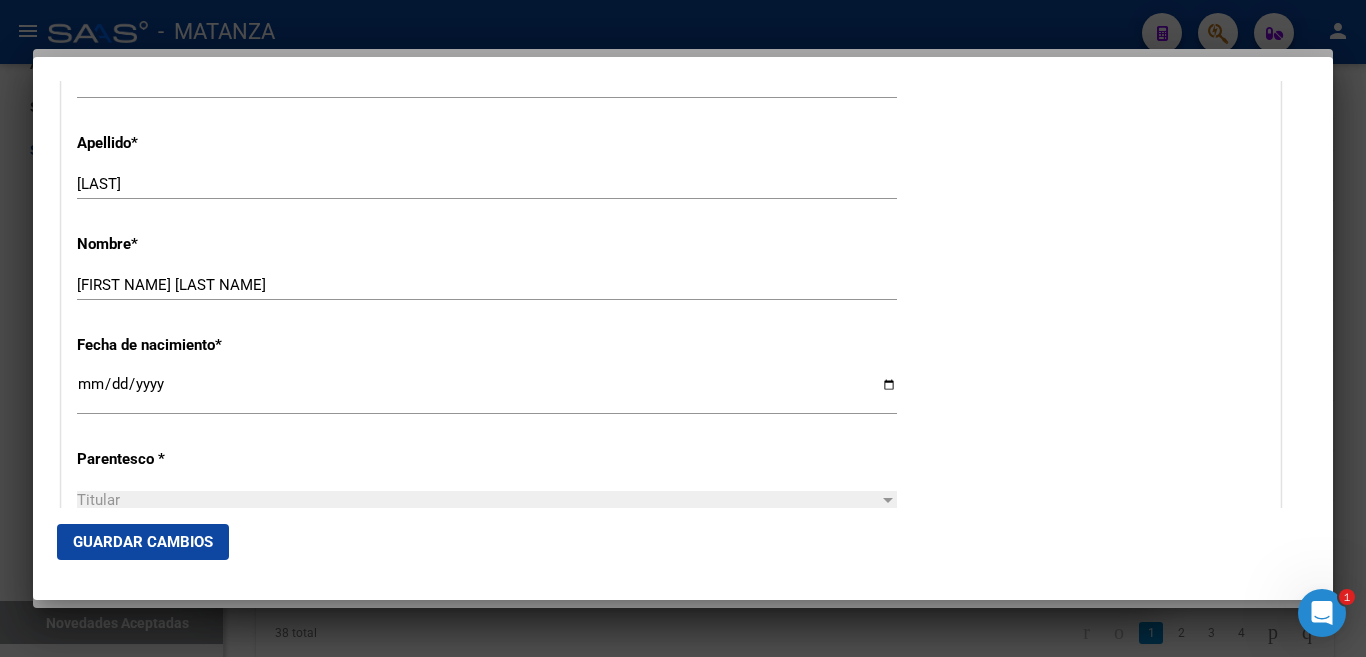 scroll, scrollTop: 1100, scrollLeft: 0, axis: vertical 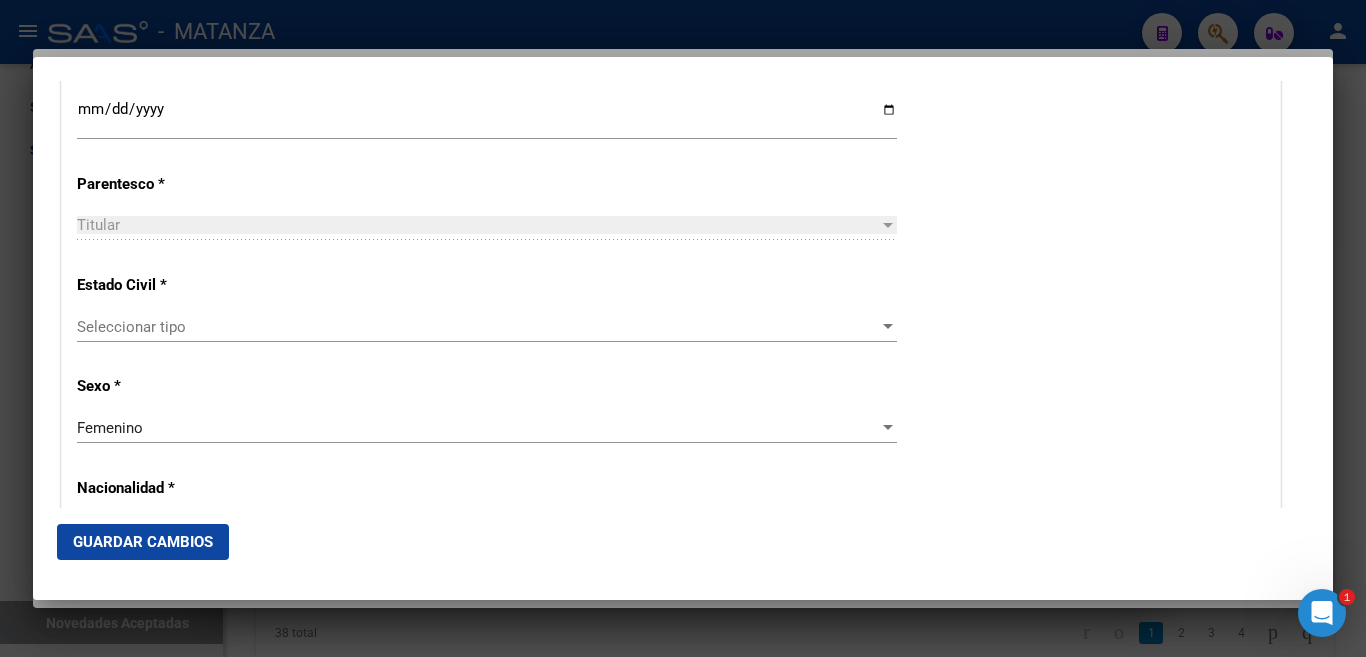 click at bounding box center [888, 327] 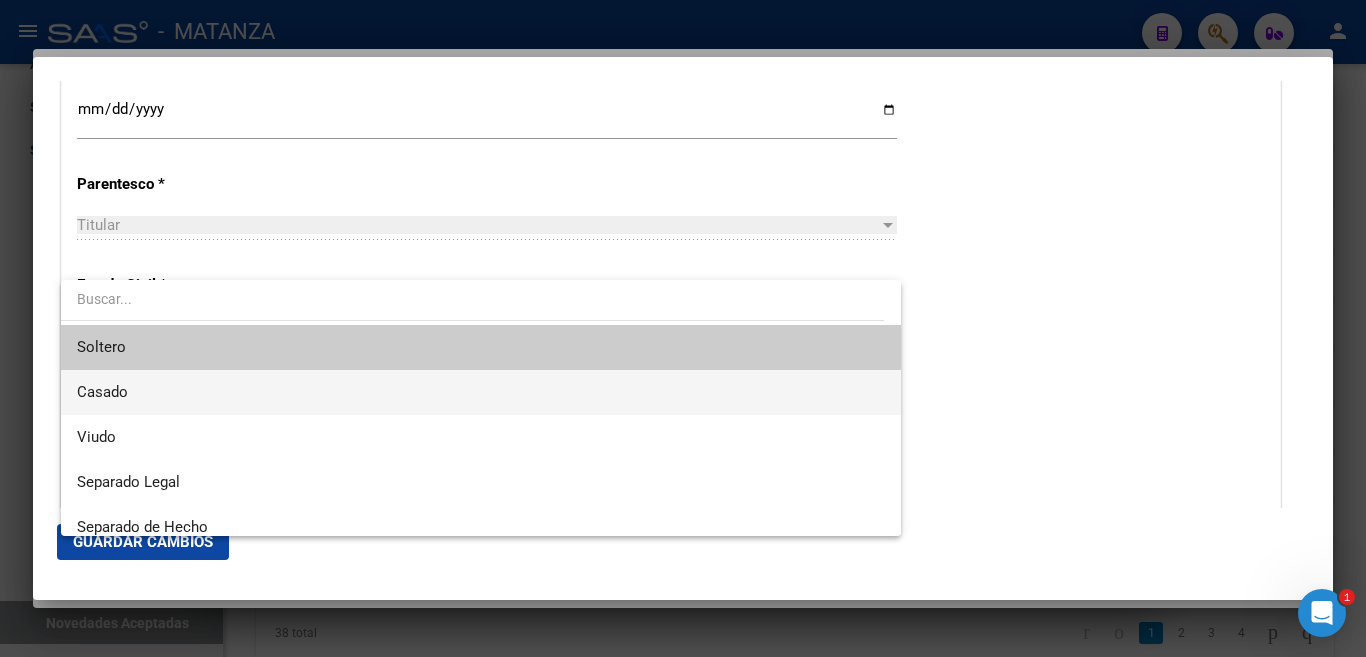 click on "Casado" at bounding box center (481, 392) 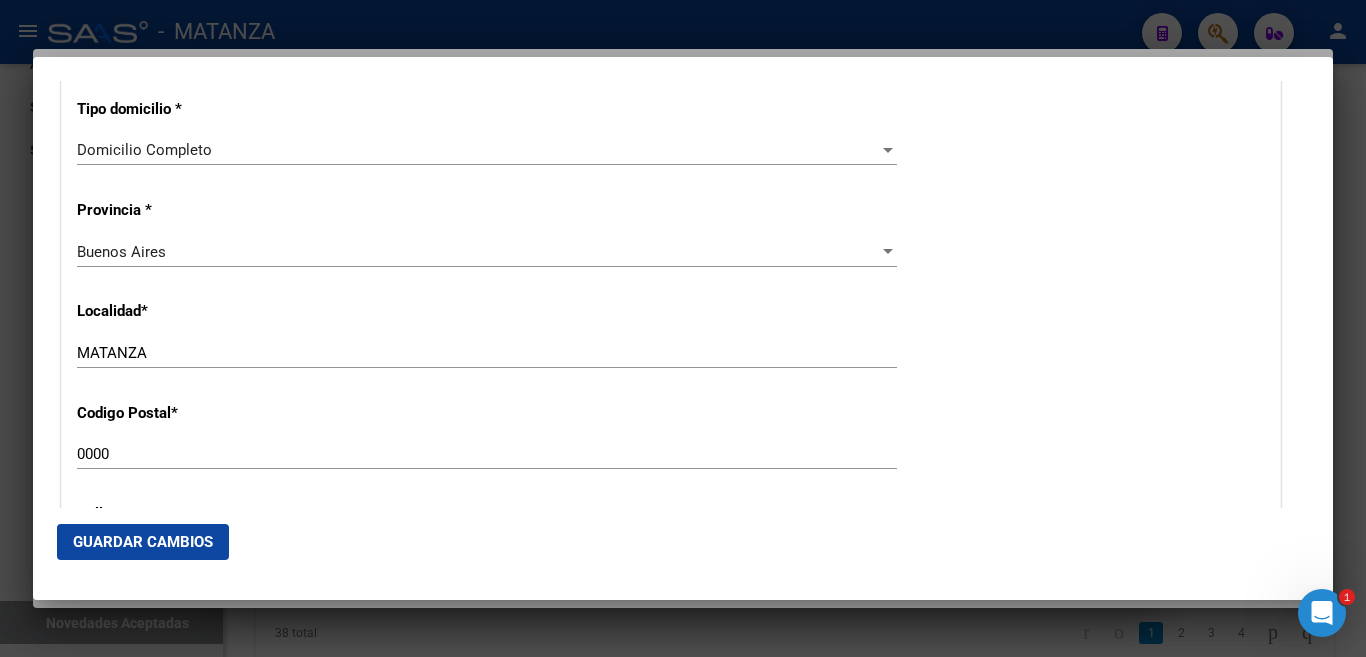 scroll, scrollTop: 1800, scrollLeft: 0, axis: vertical 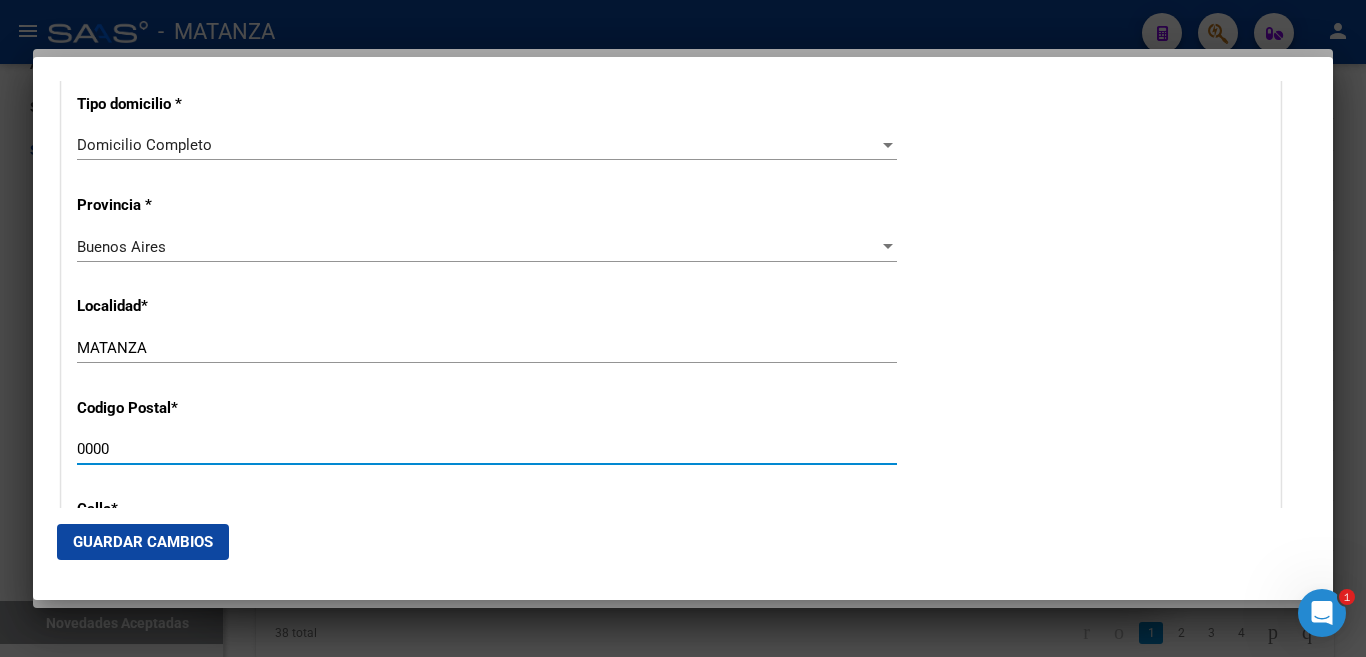 click on "0000" at bounding box center [487, 449] 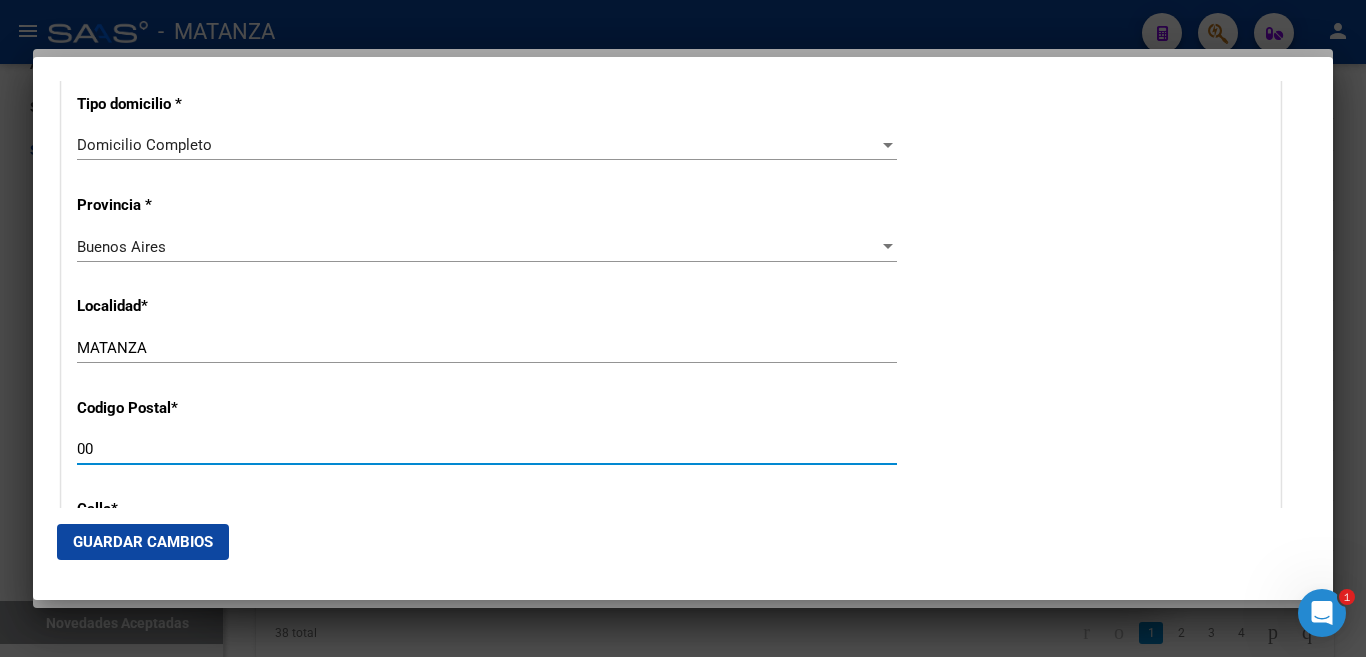 type on "0" 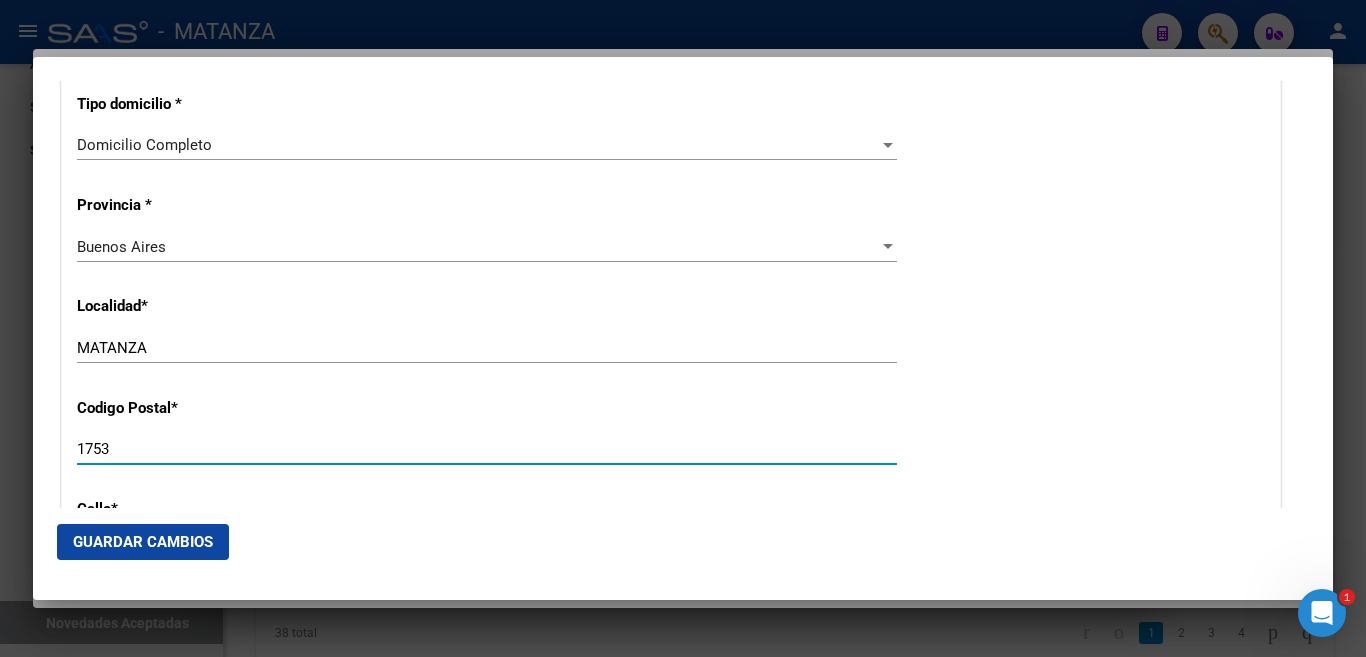 type on "1753" 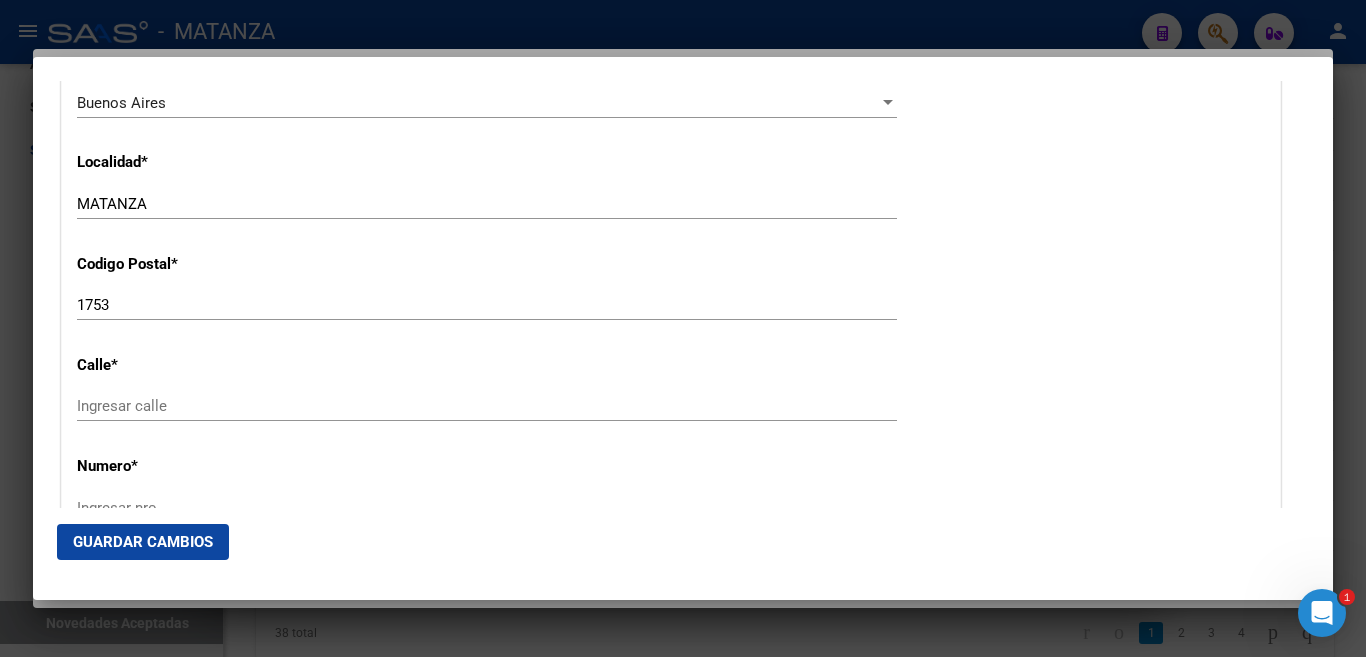 scroll, scrollTop: 2100, scrollLeft: 0, axis: vertical 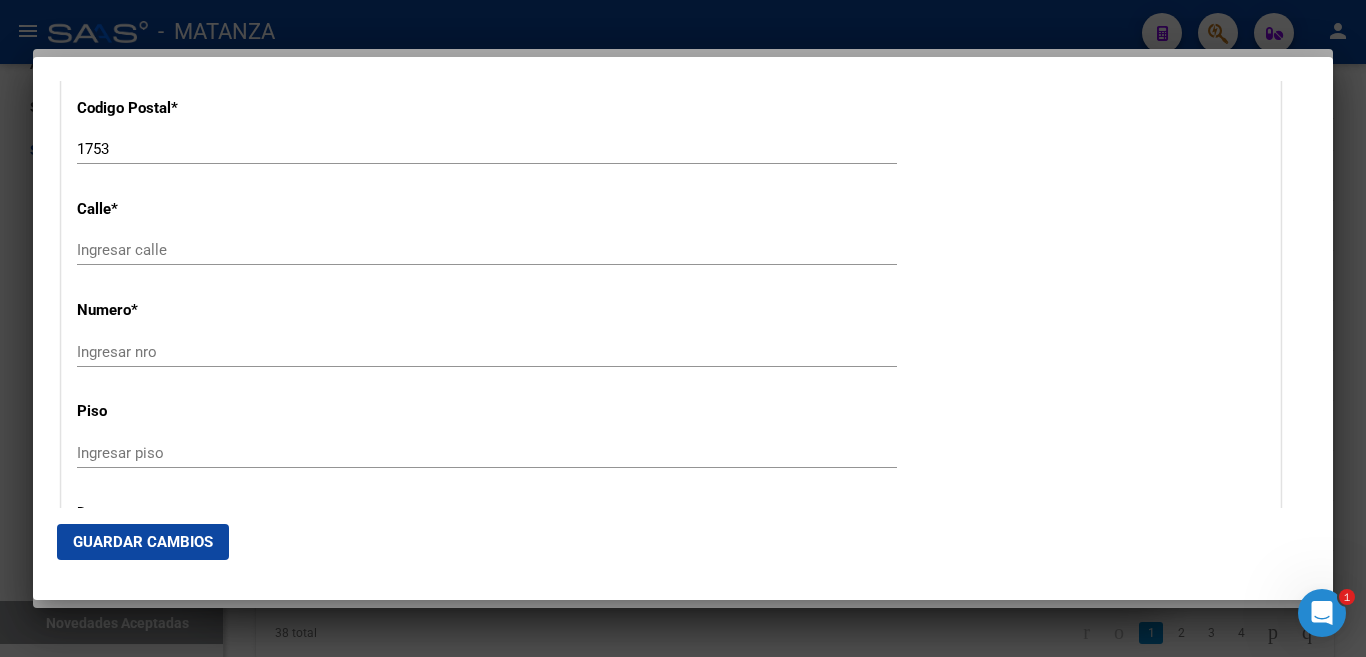click on "Ingresar calle" at bounding box center [487, 250] 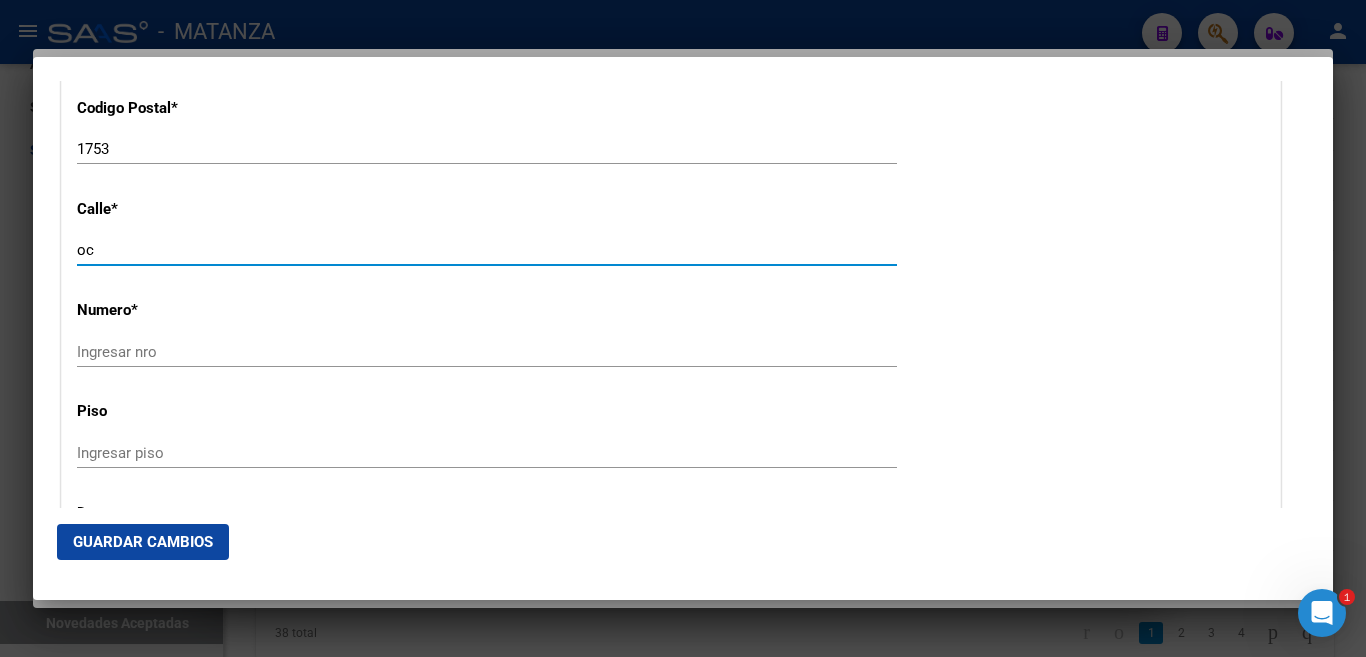 type on "o" 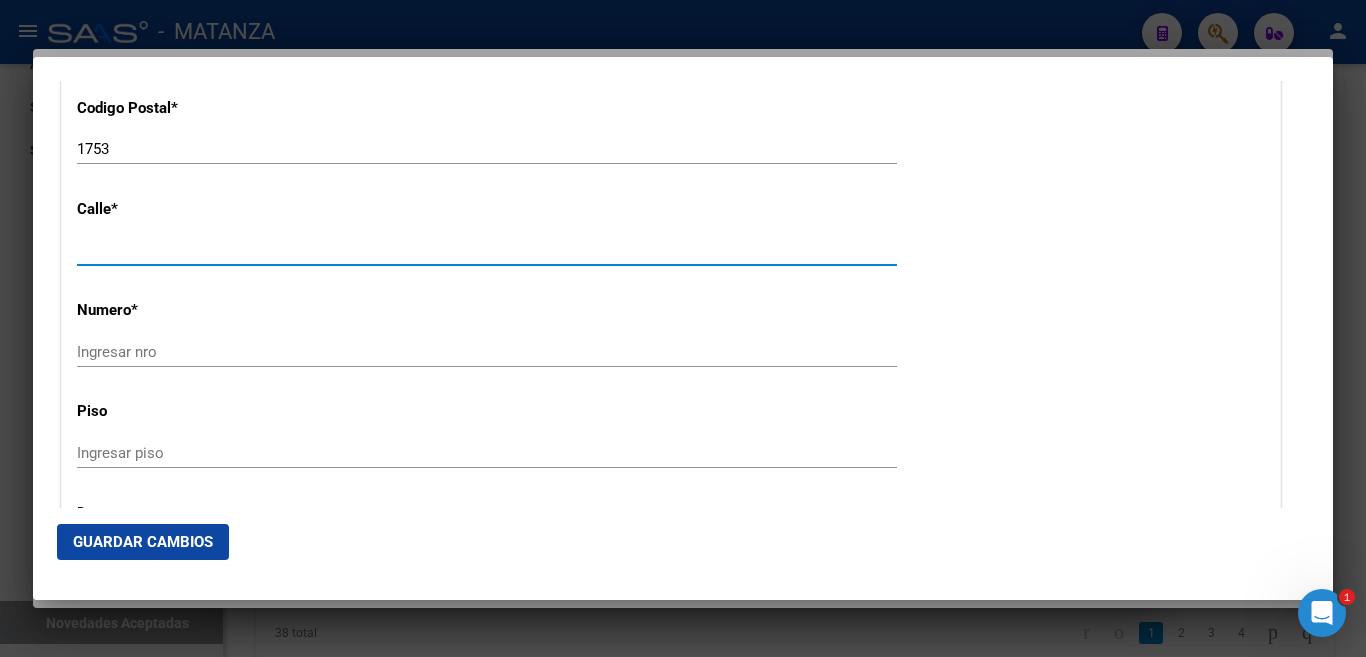 type on "o" 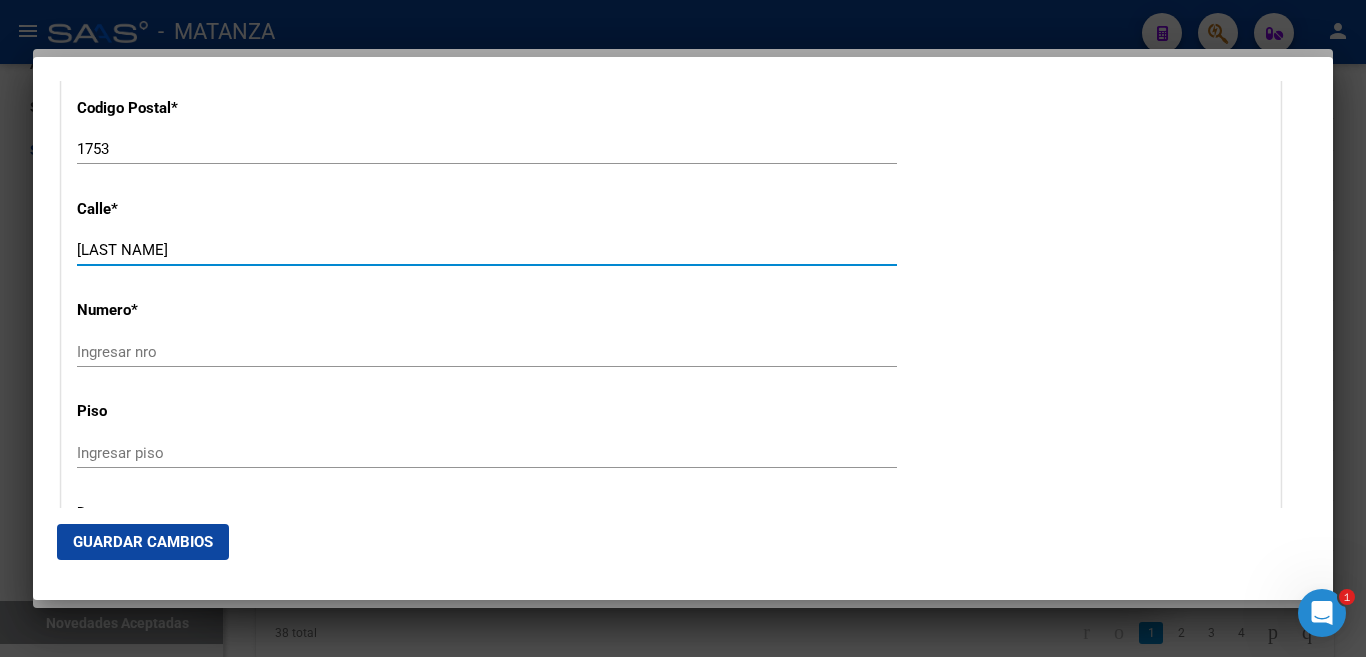 type on "[LAST NAME]" 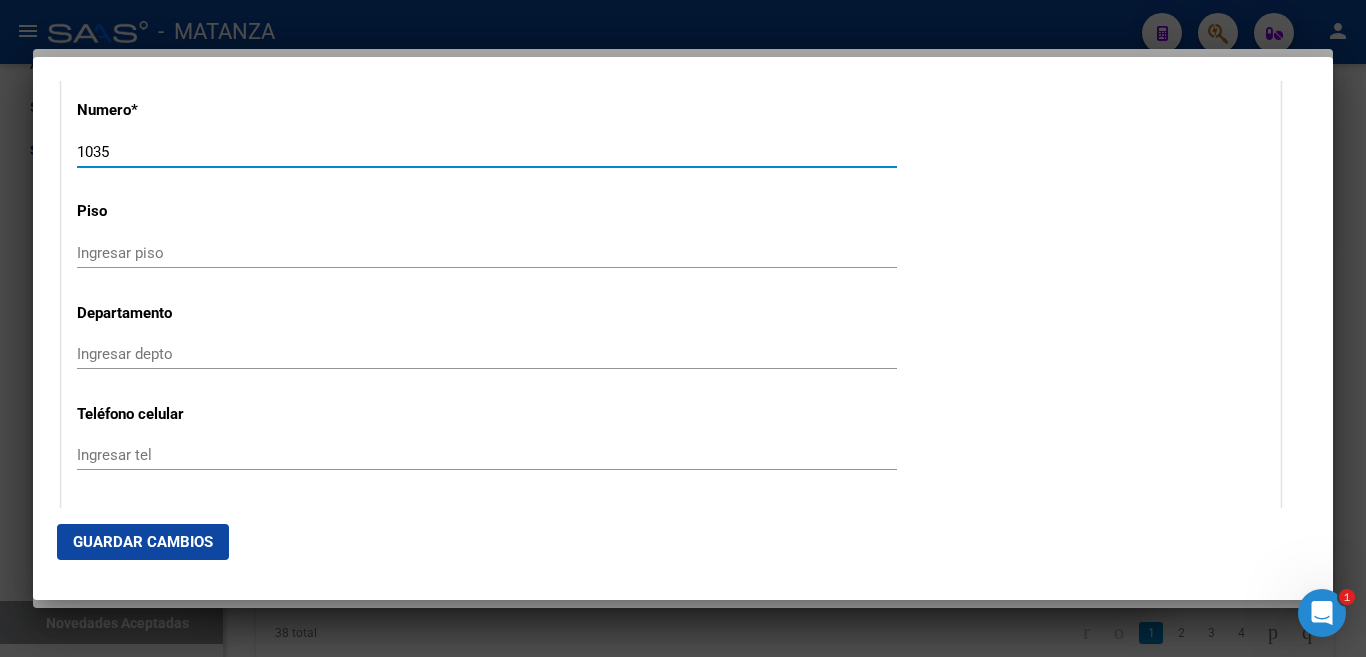 scroll, scrollTop: 2400, scrollLeft: 0, axis: vertical 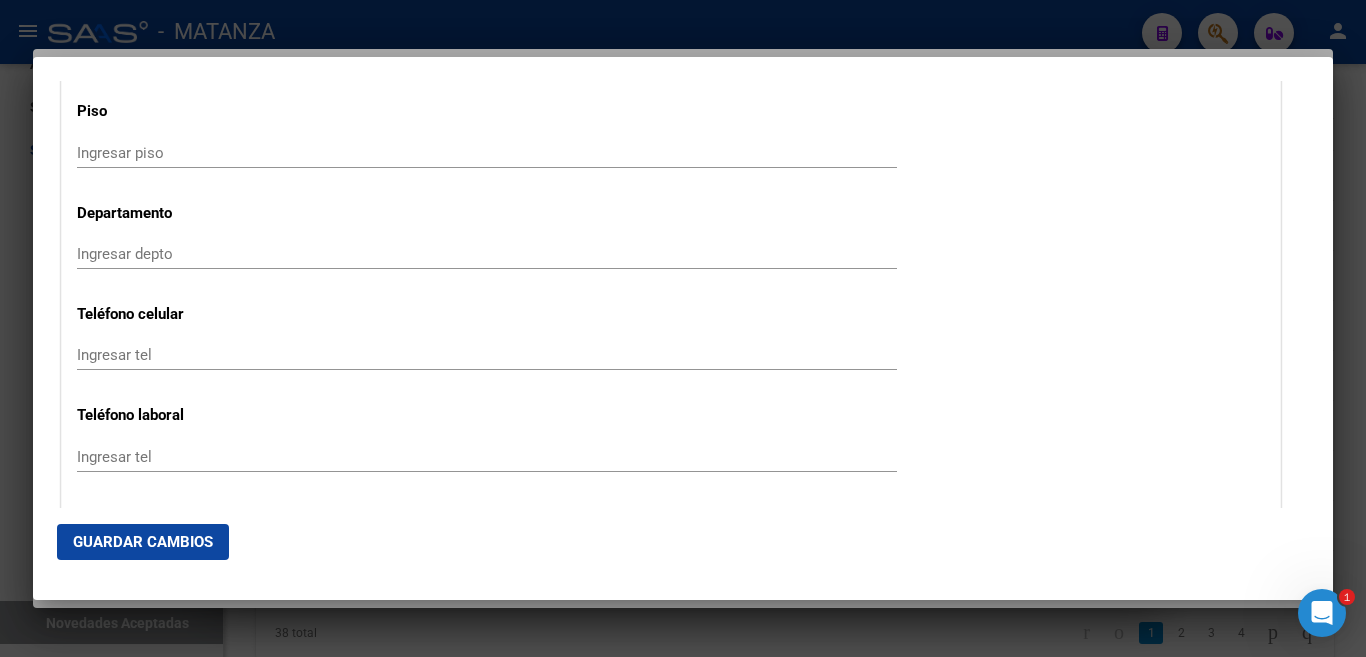 type on "1035" 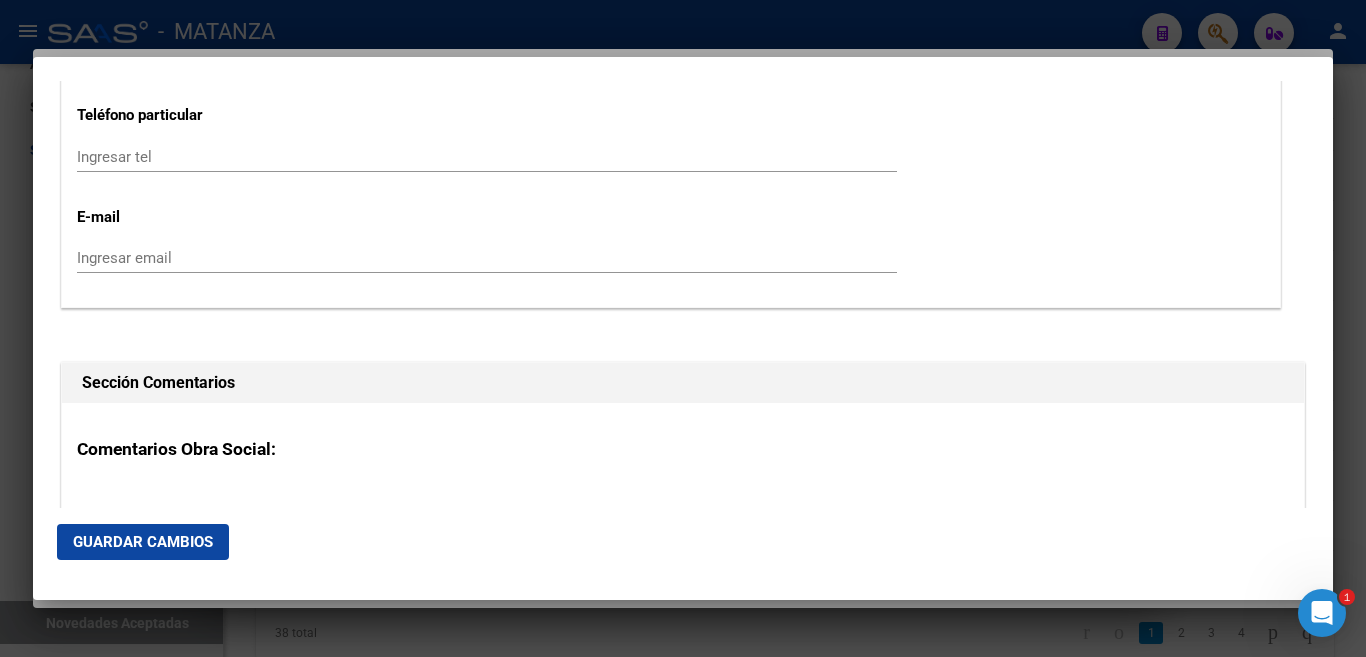 scroll, scrollTop: 2900, scrollLeft: 0, axis: vertical 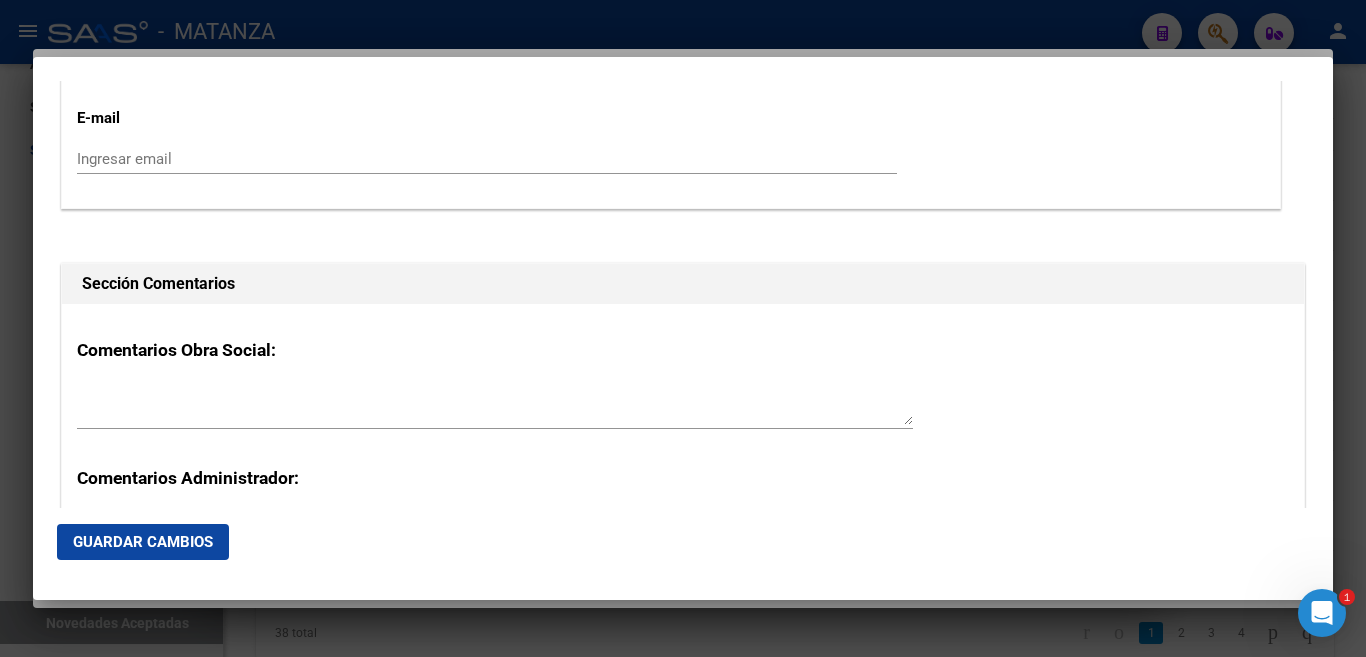 type on "[PHONE]" 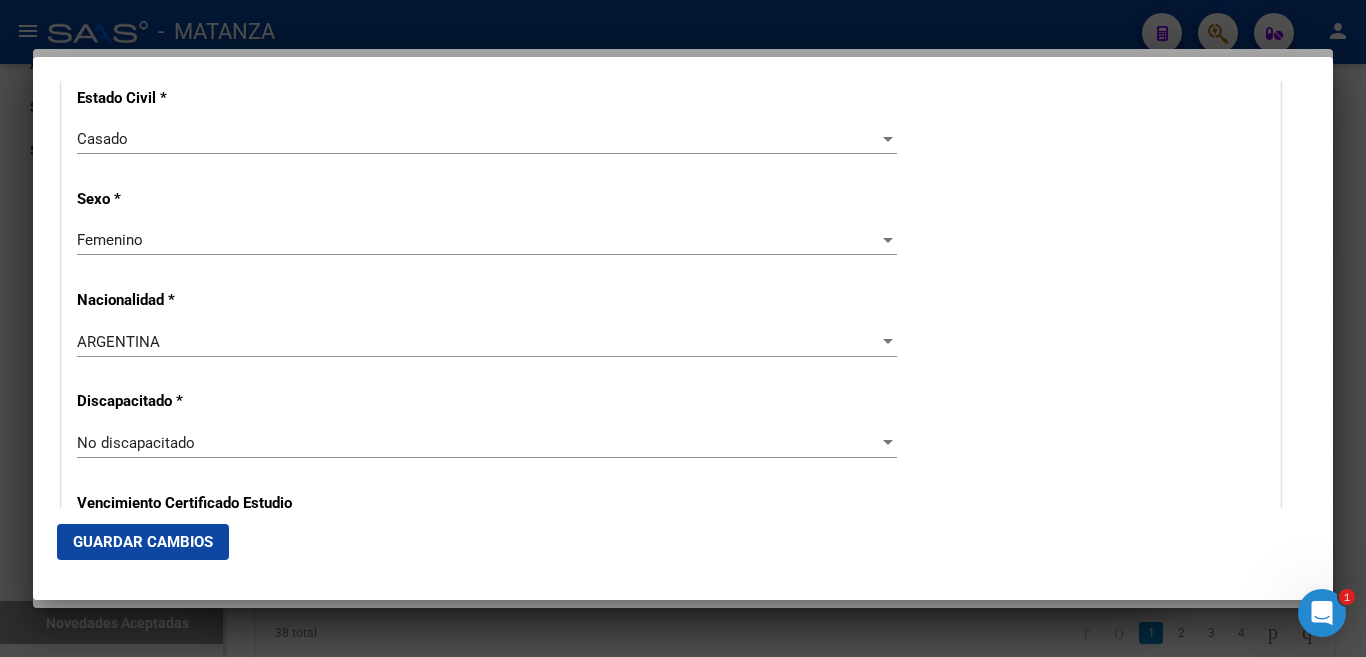 scroll, scrollTop: 1900, scrollLeft: 0, axis: vertical 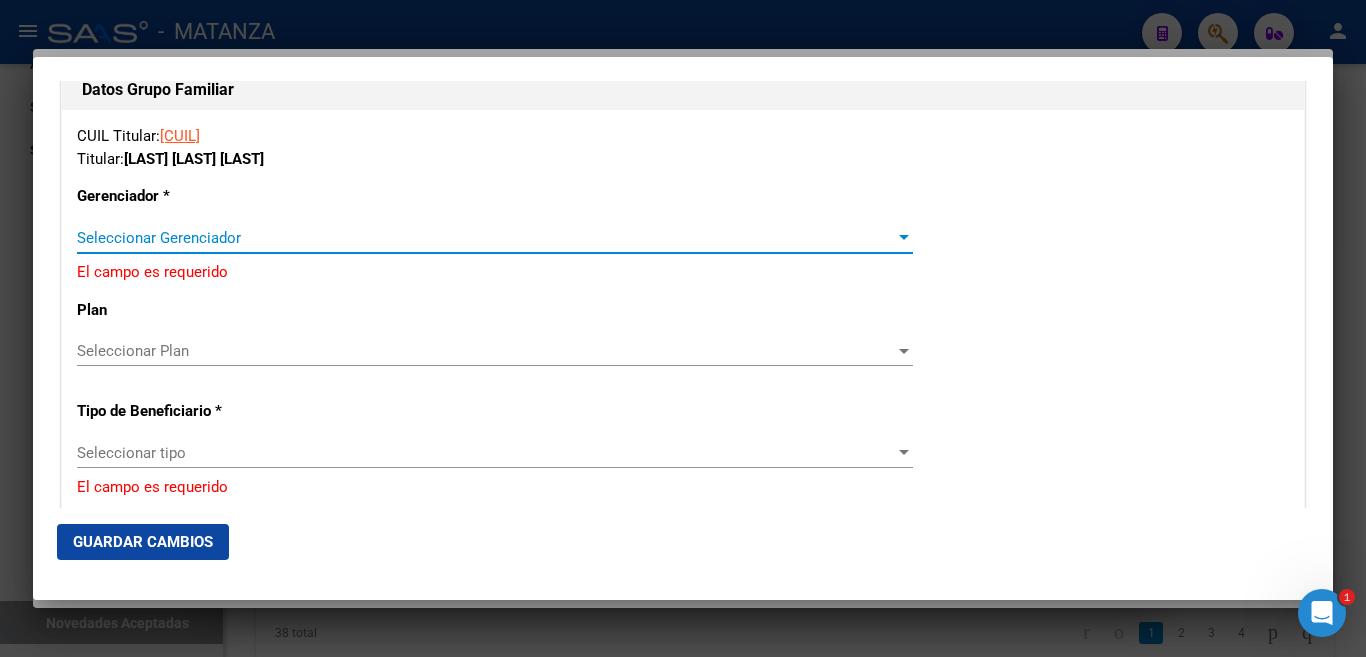 click at bounding box center [904, 237] 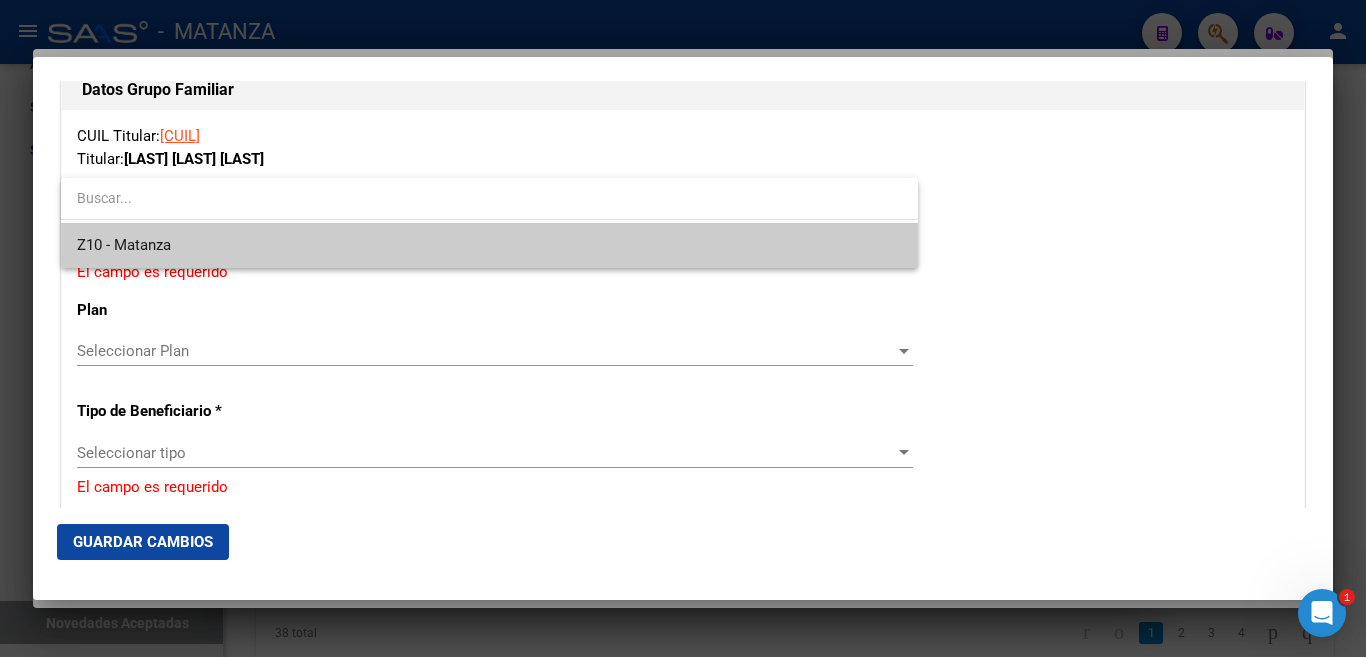 click on "Z10 - Matanza" at bounding box center (489, 245) 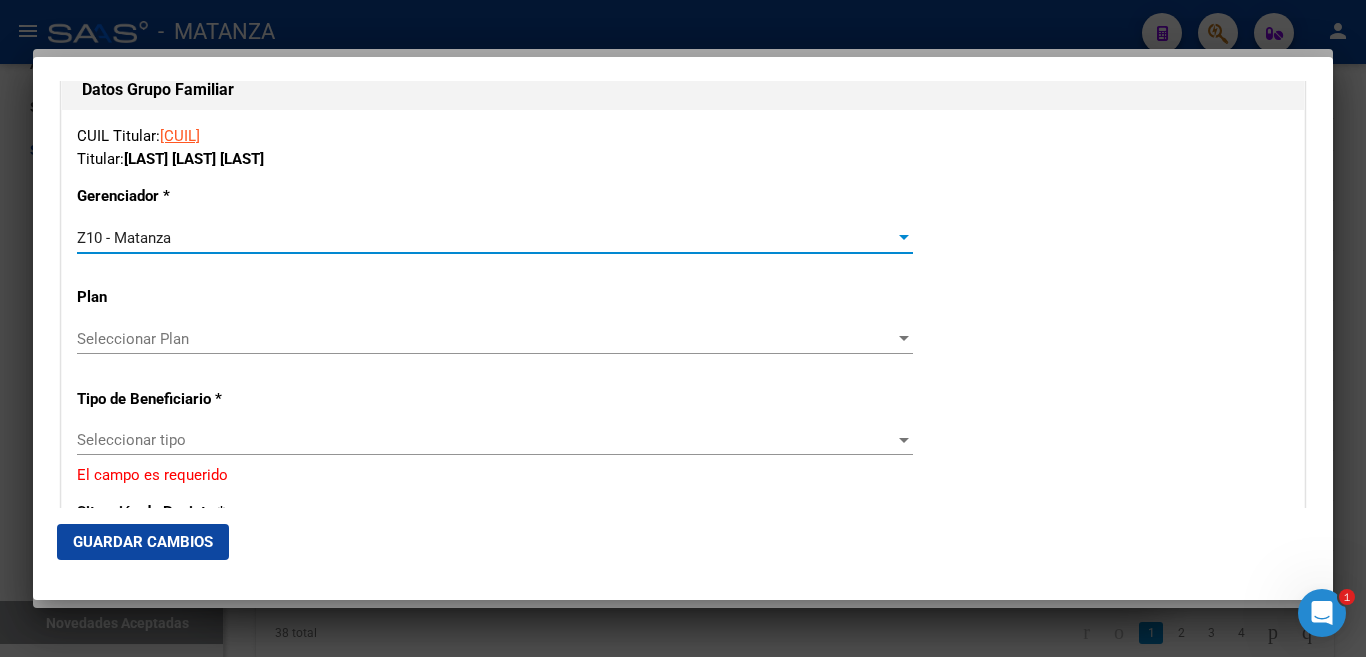 click at bounding box center (904, 338) 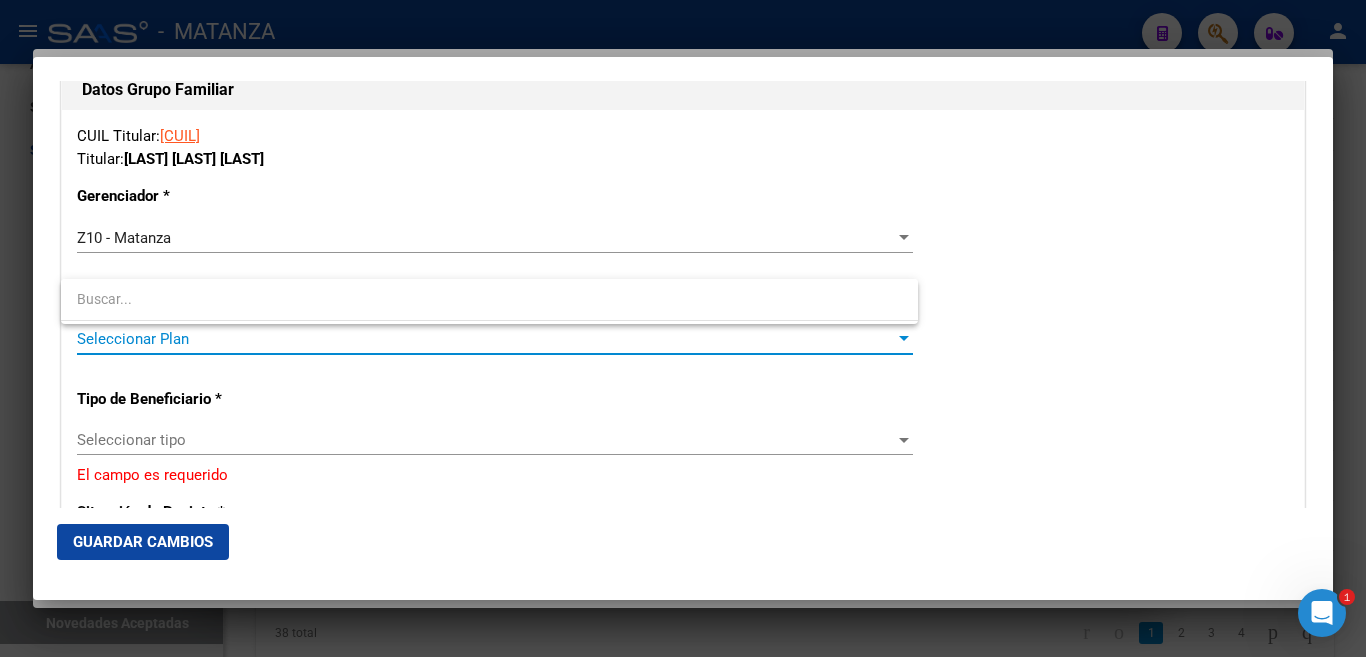 click at bounding box center (489, 299) 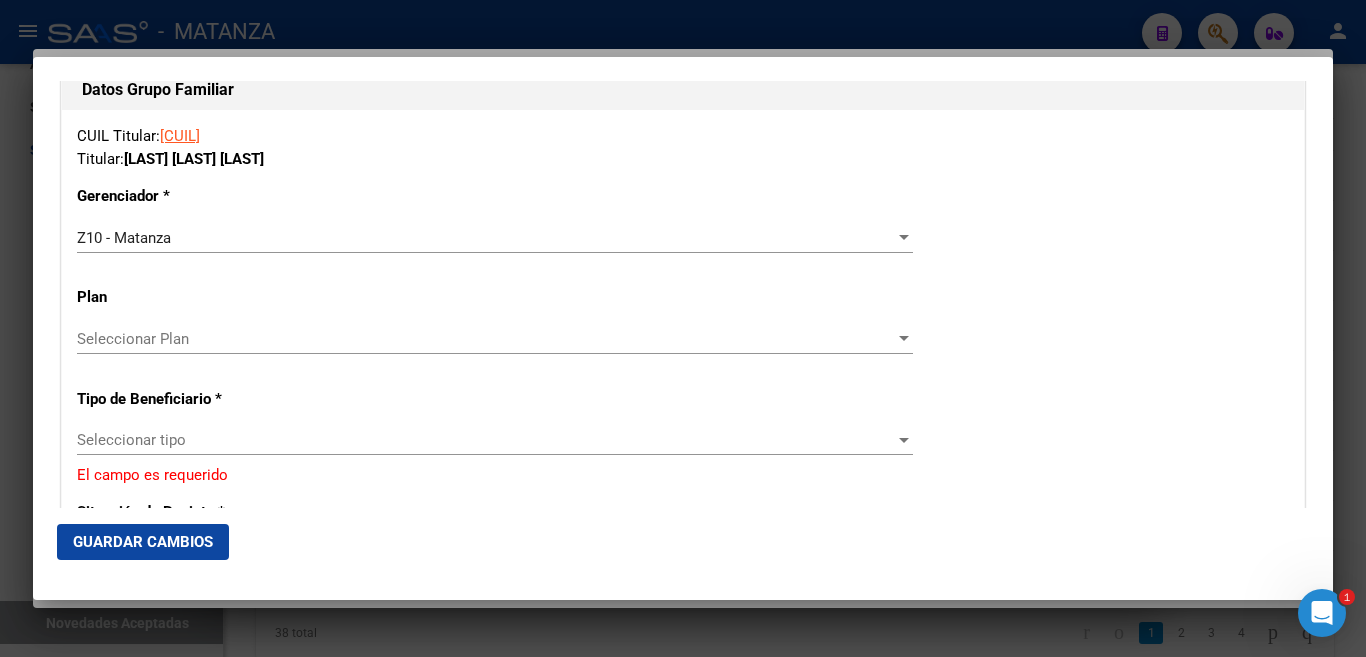 click at bounding box center [904, 440] 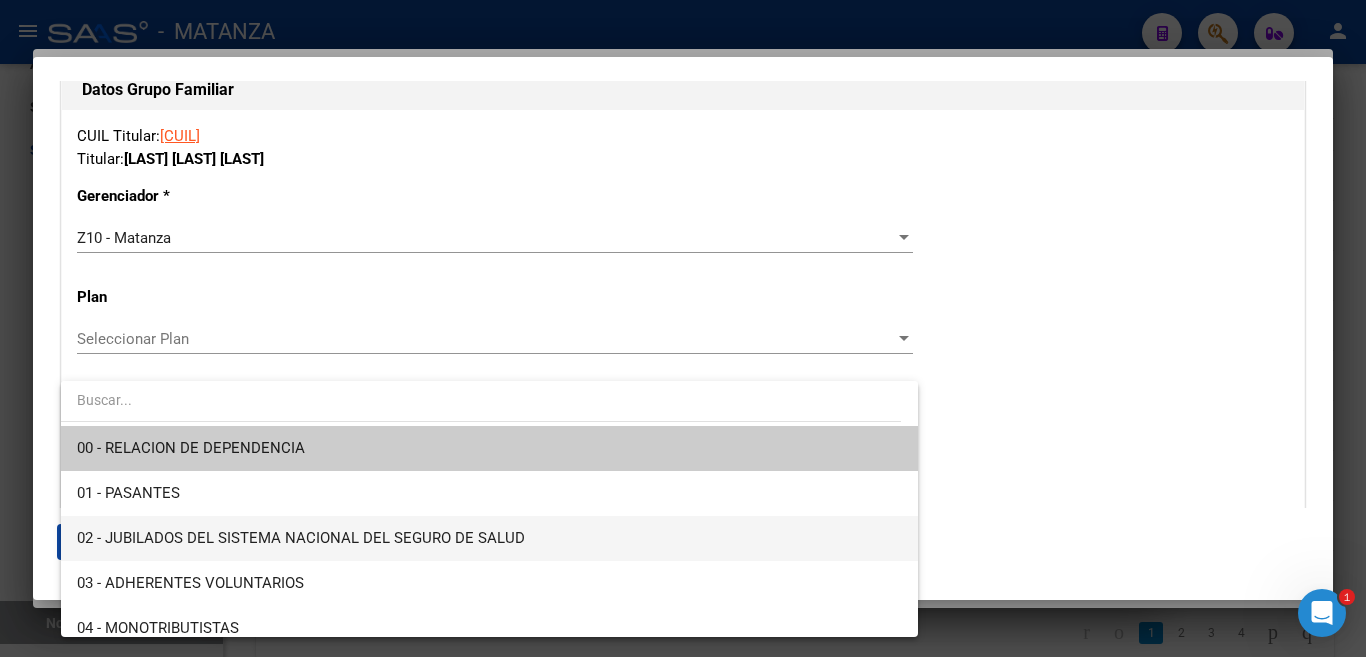 scroll, scrollTop: 100, scrollLeft: 0, axis: vertical 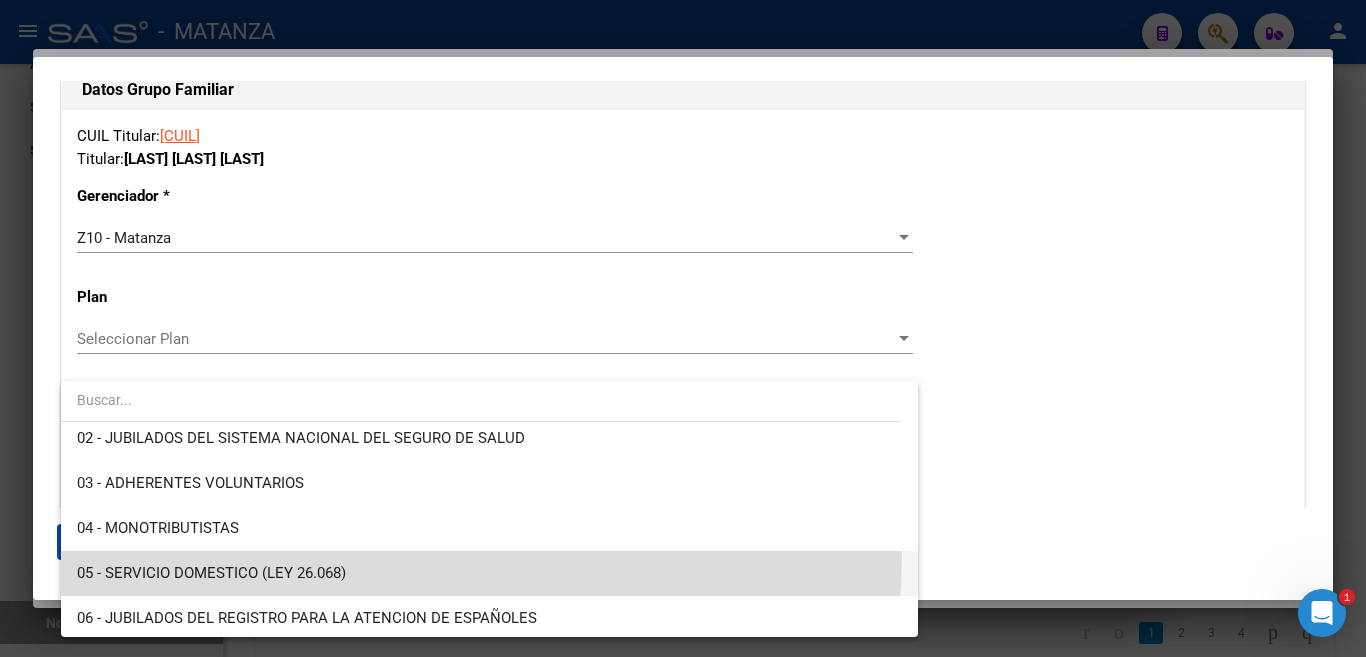 click on "05 - SERVICIO DOMESTICO (LEY 26.068)" at bounding box center [489, 573] 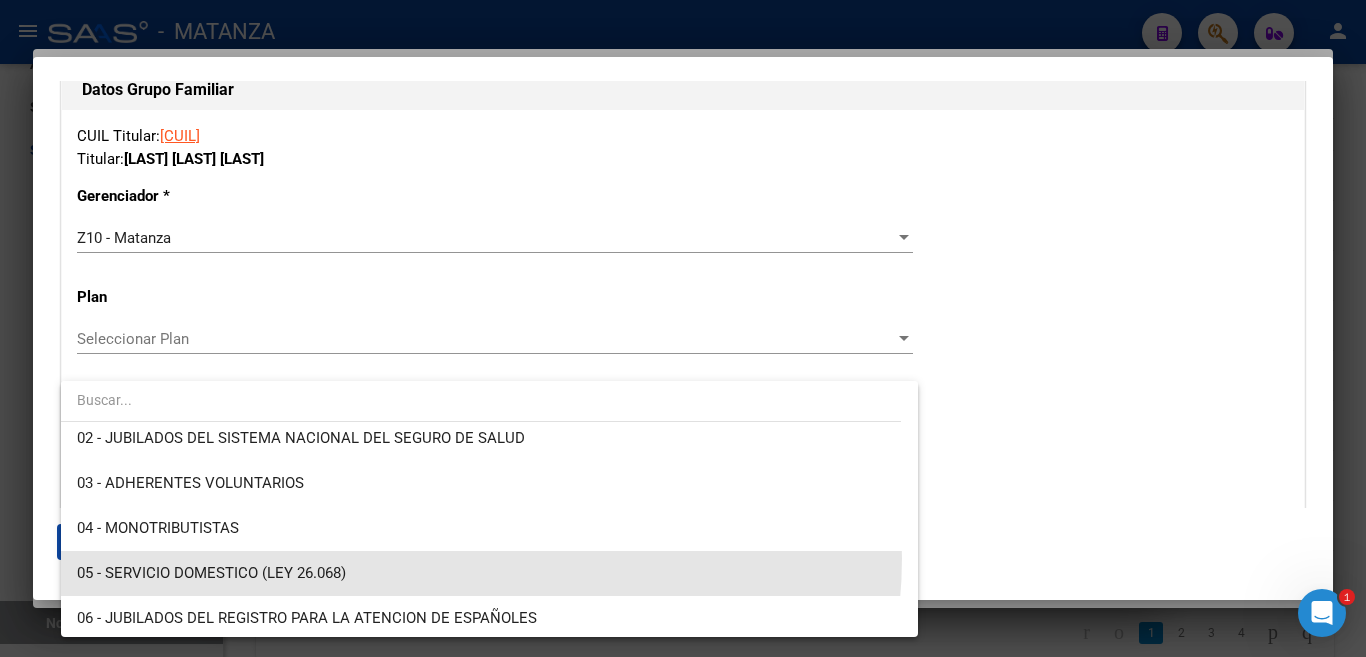 type on "[CUIL]" 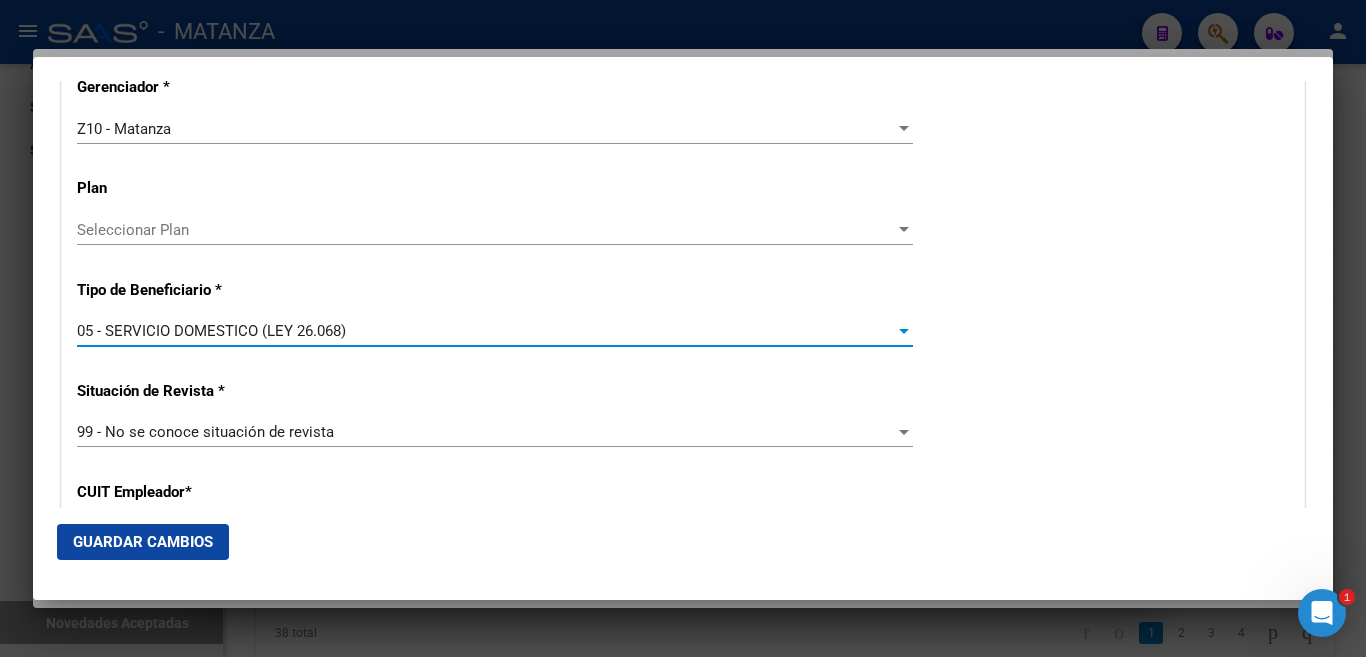 scroll, scrollTop: 3659, scrollLeft: 0, axis: vertical 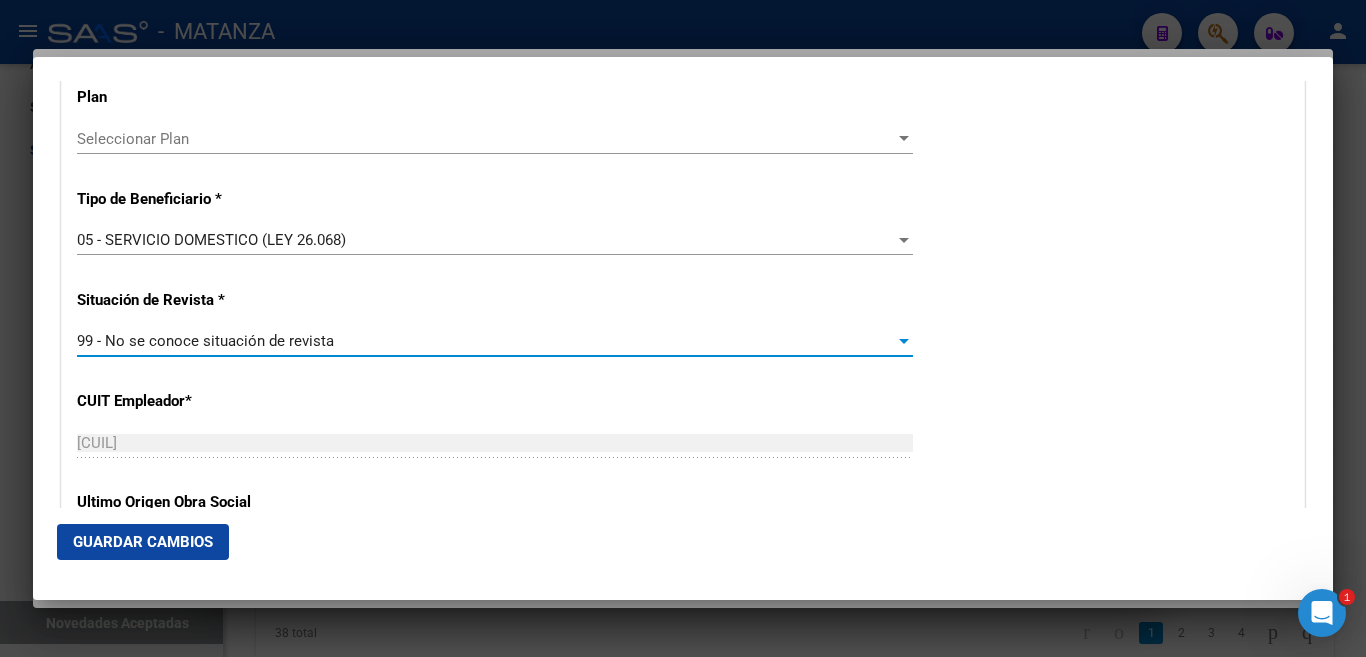 click at bounding box center [904, 341] 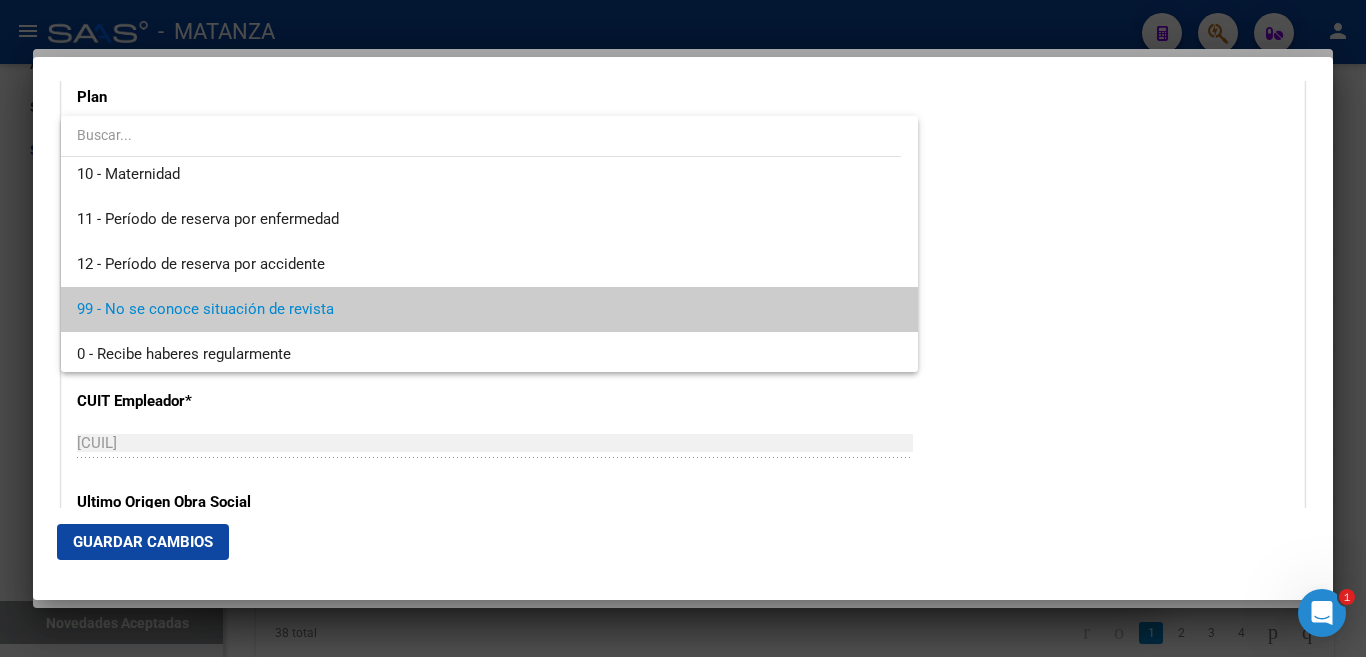 scroll, scrollTop: 14, scrollLeft: 0, axis: vertical 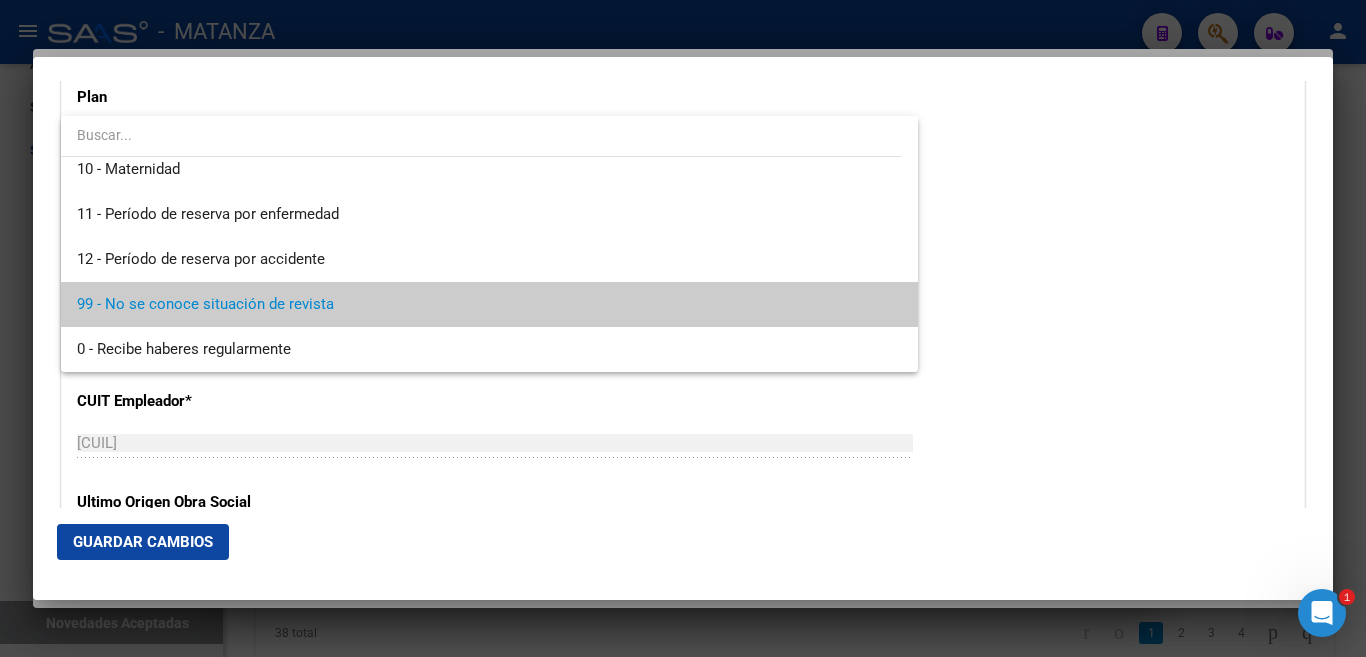 click at bounding box center [683, 328] 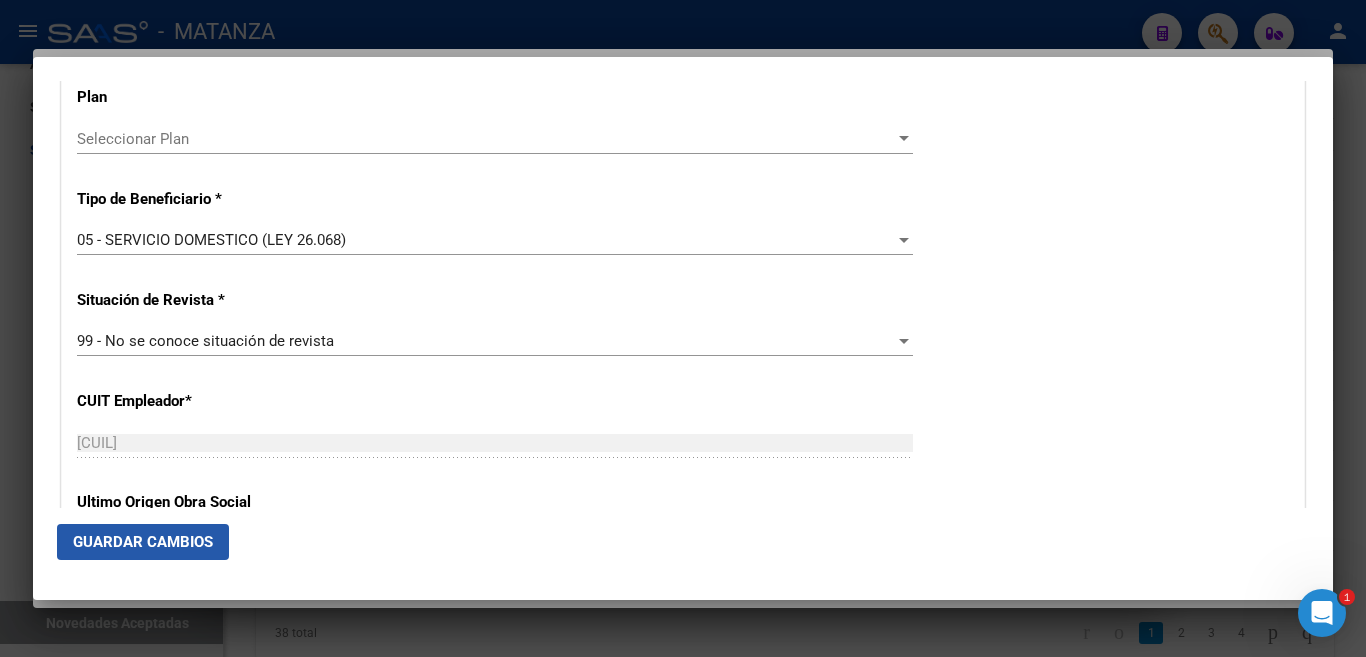 click on "Guardar Cambios" 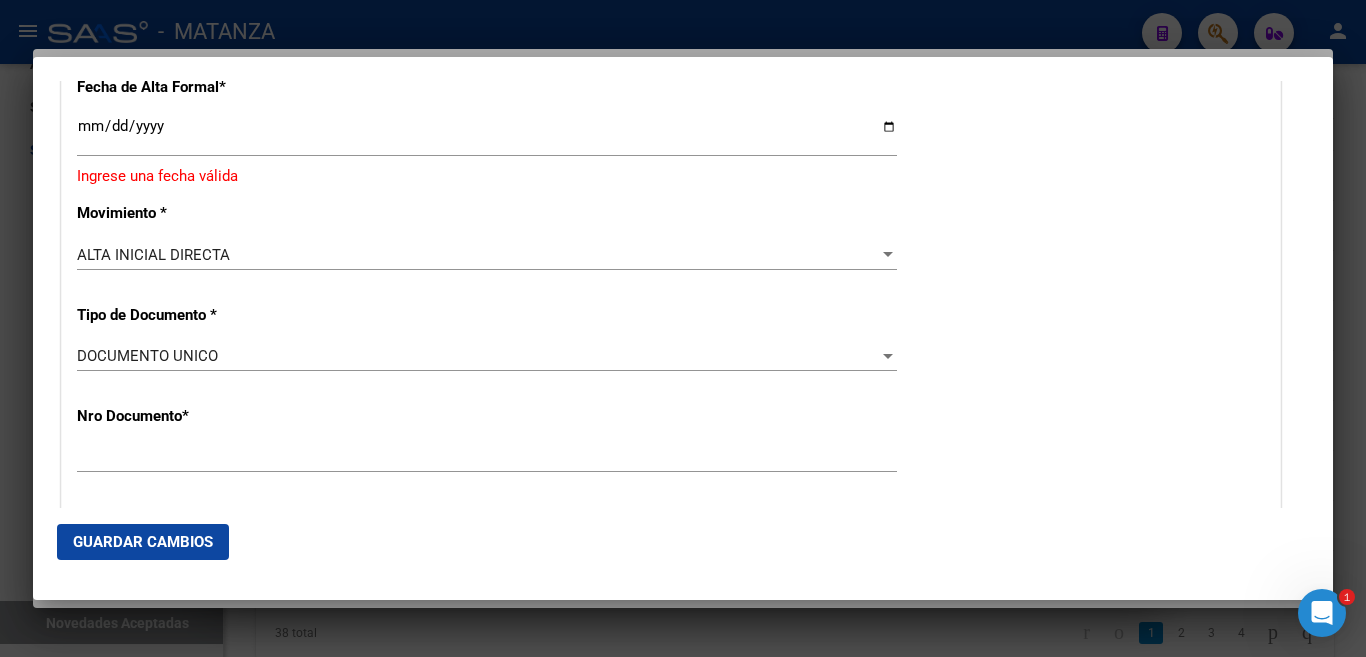 scroll, scrollTop: 359, scrollLeft: 0, axis: vertical 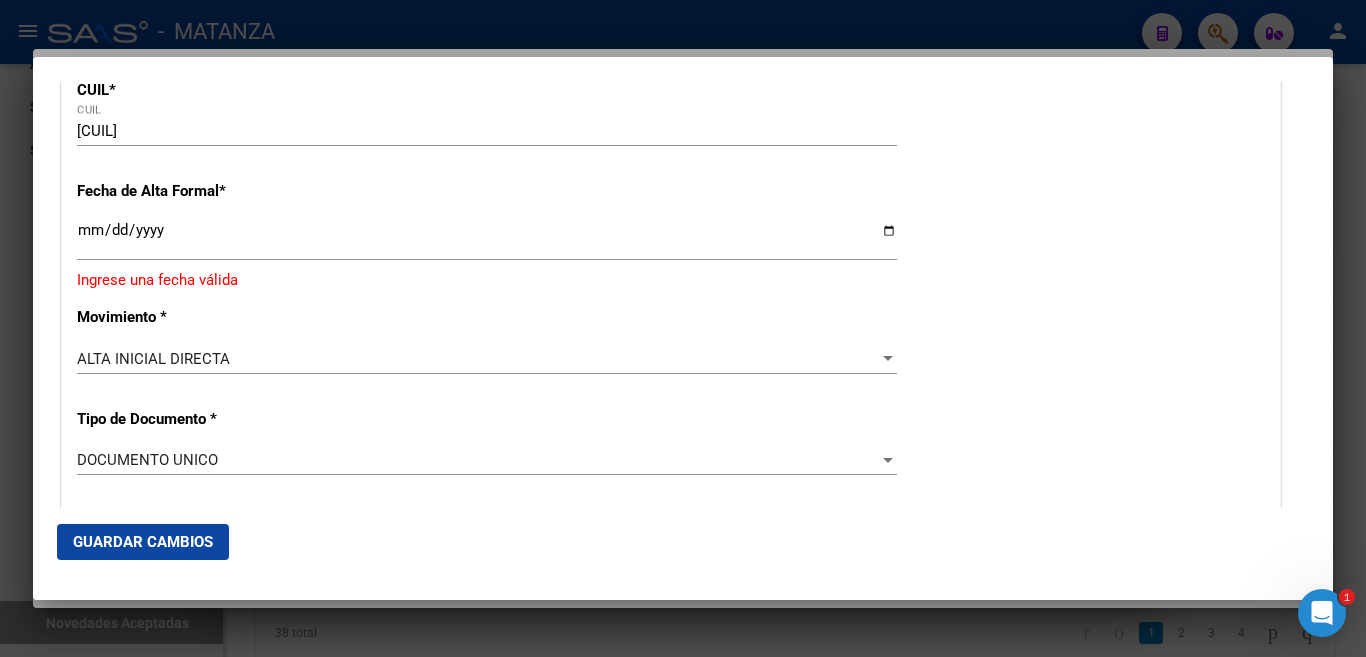click on "Ingresar fecha" at bounding box center [487, 238] 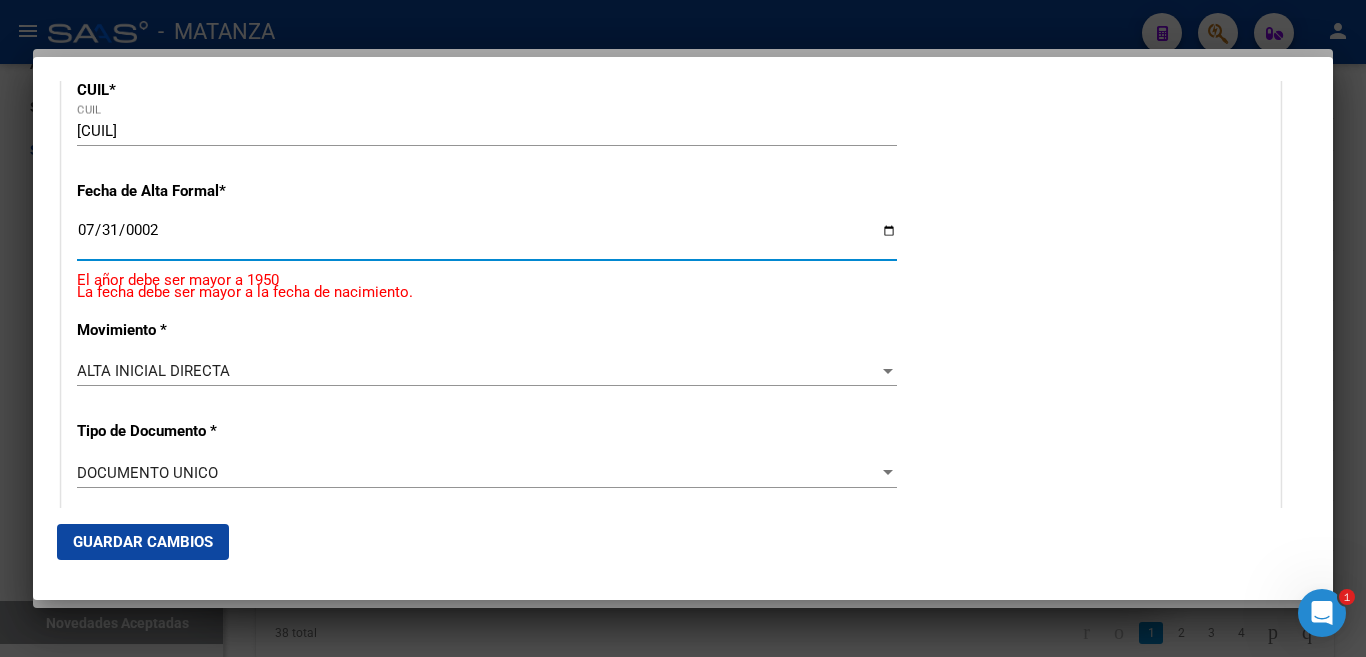 scroll, scrollTop: 406, scrollLeft: 0, axis: vertical 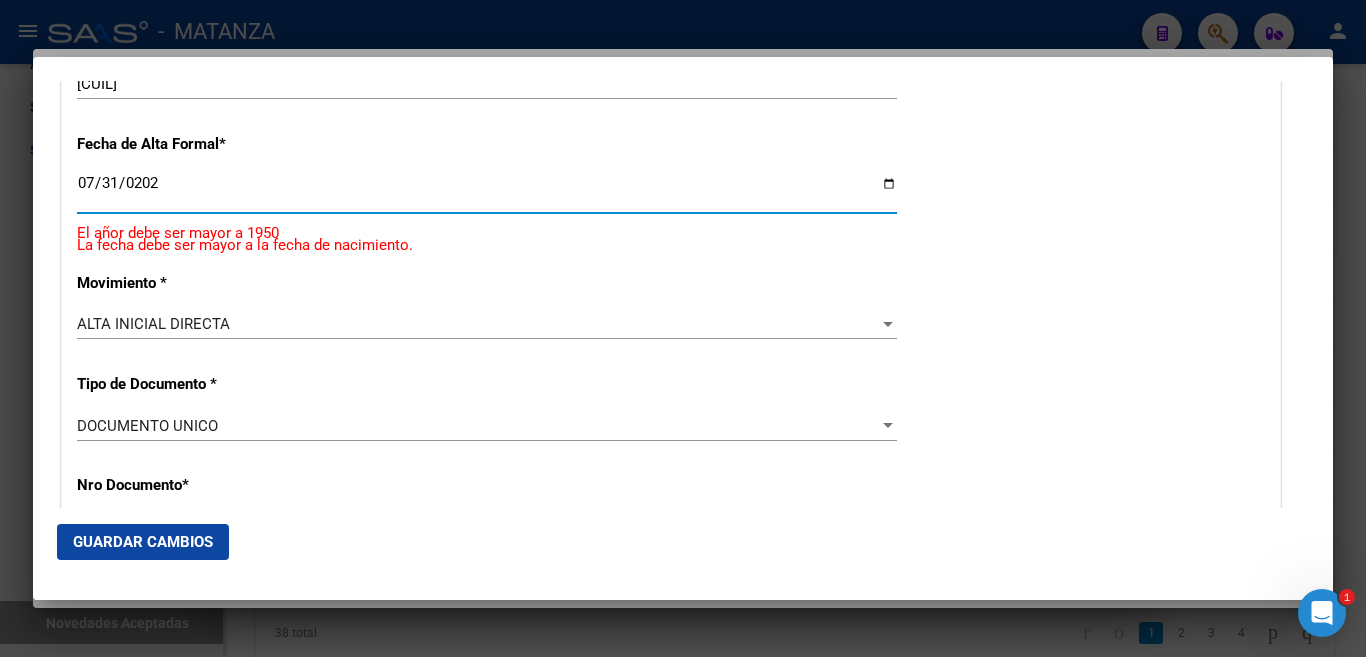 type on "2025-07-31" 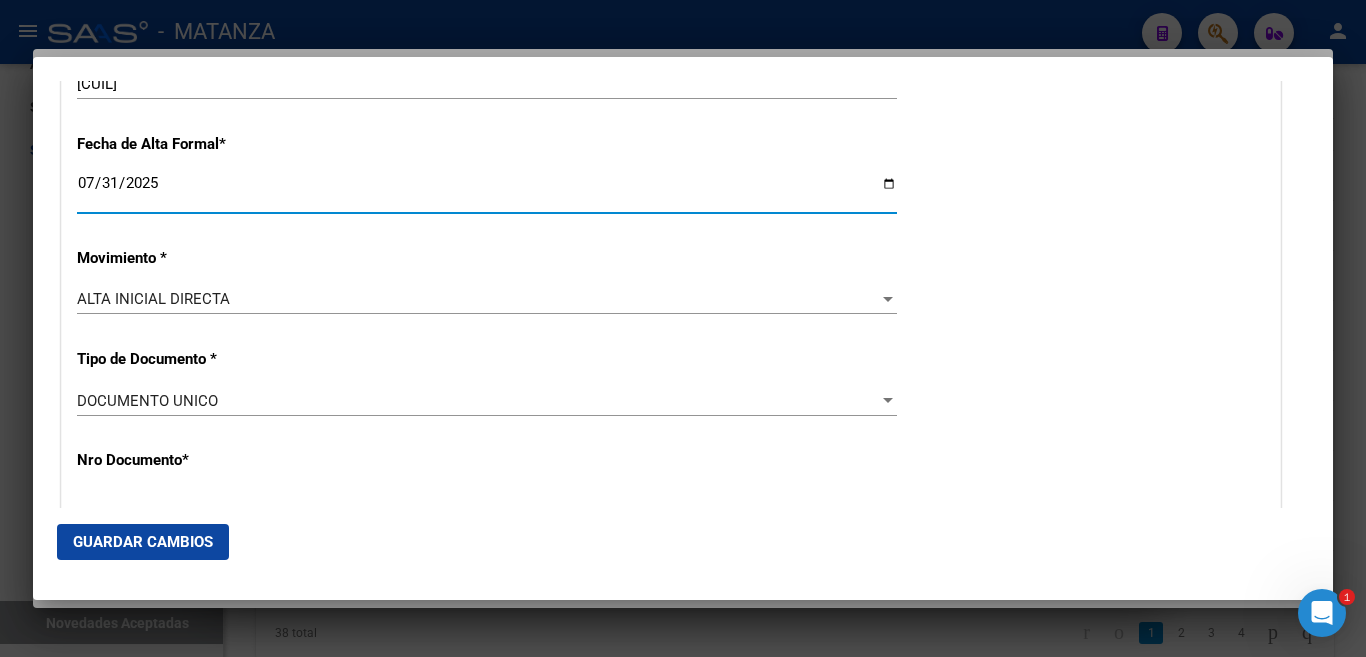 drag, startPoint x: 169, startPoint y: 540, endPoint x: 157, endPoint y: 539, distance: 12.0415945 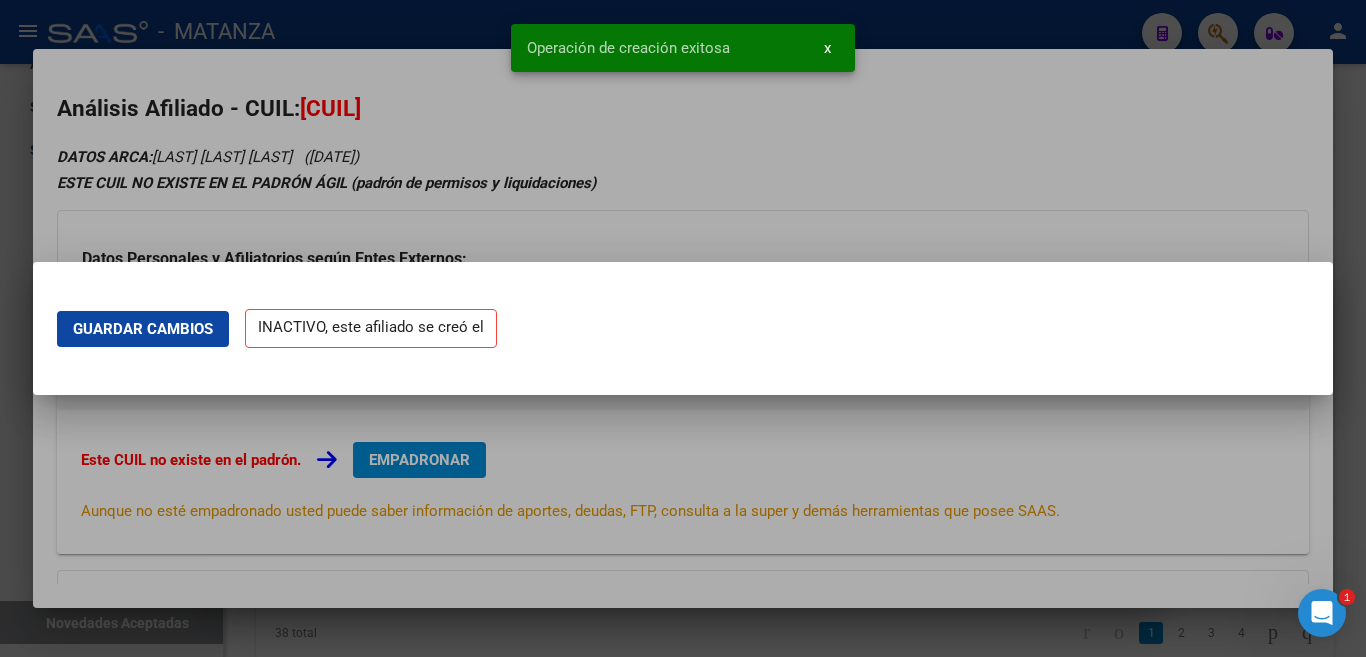 scroll, scrollTop: 0, scrollLeft: 0, axis: both 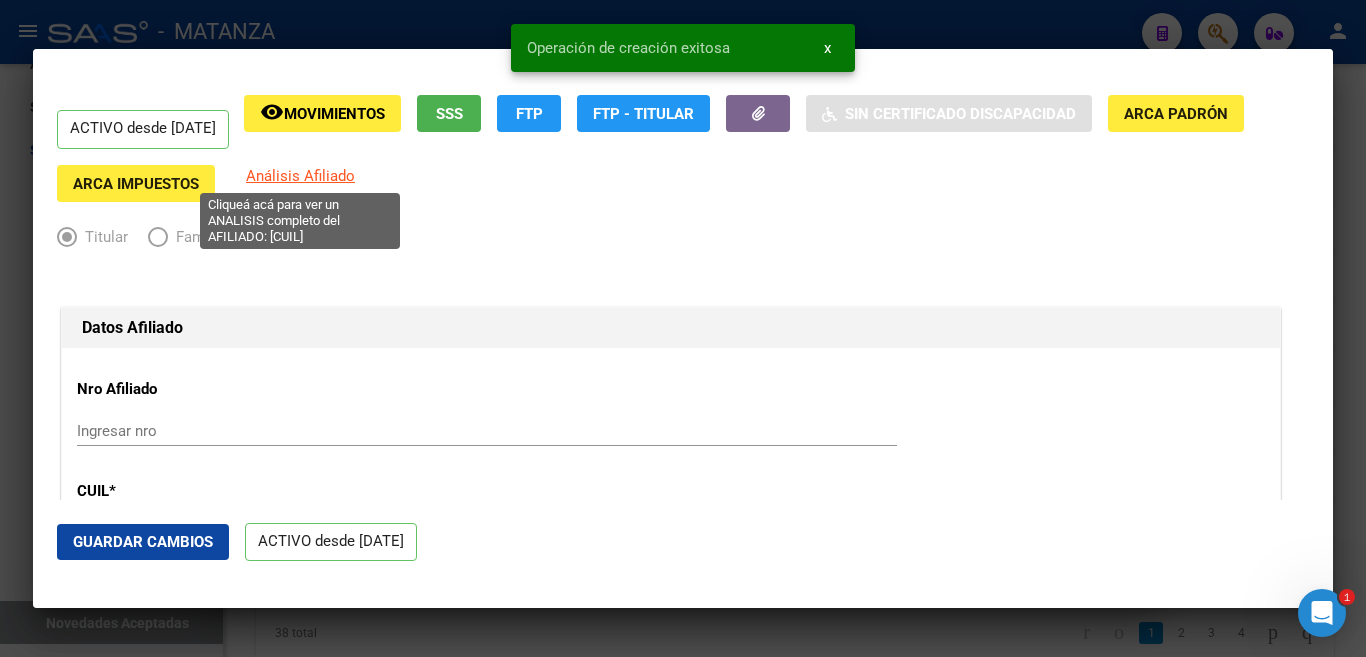 click on "Análisis Afiliado" 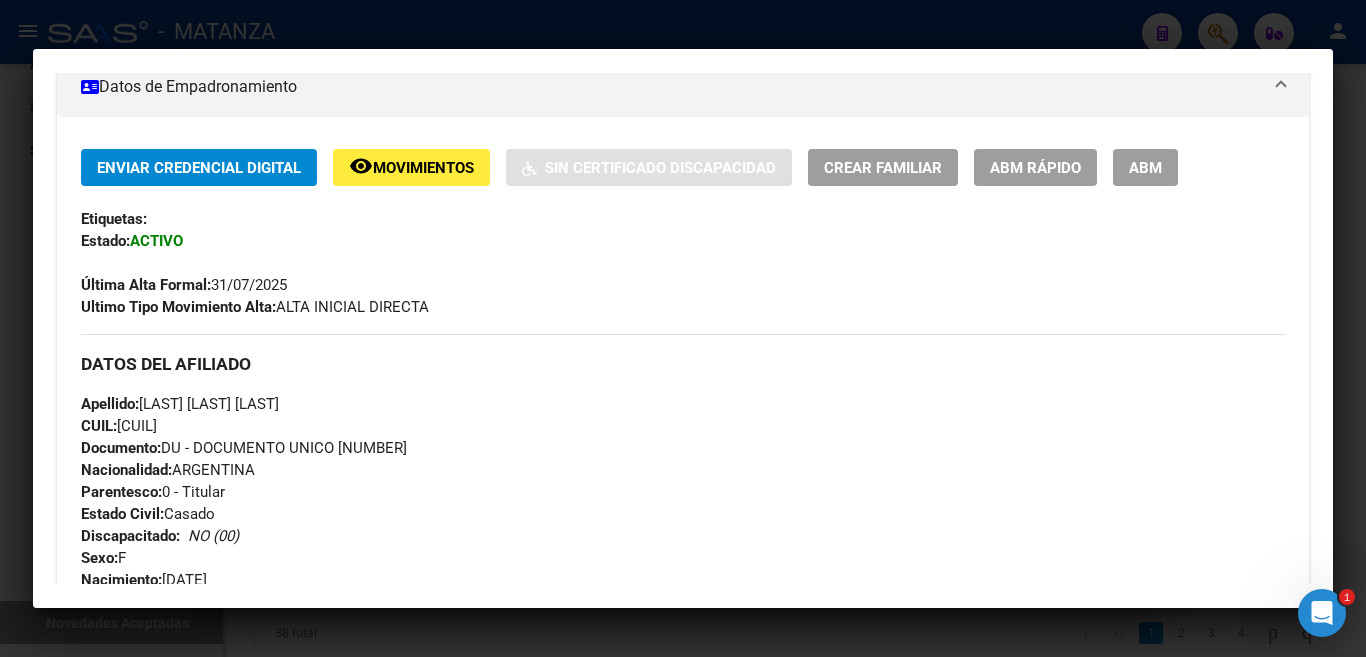 scroll, scrollTop: 400, scrollLeft: 0, axis: vertical 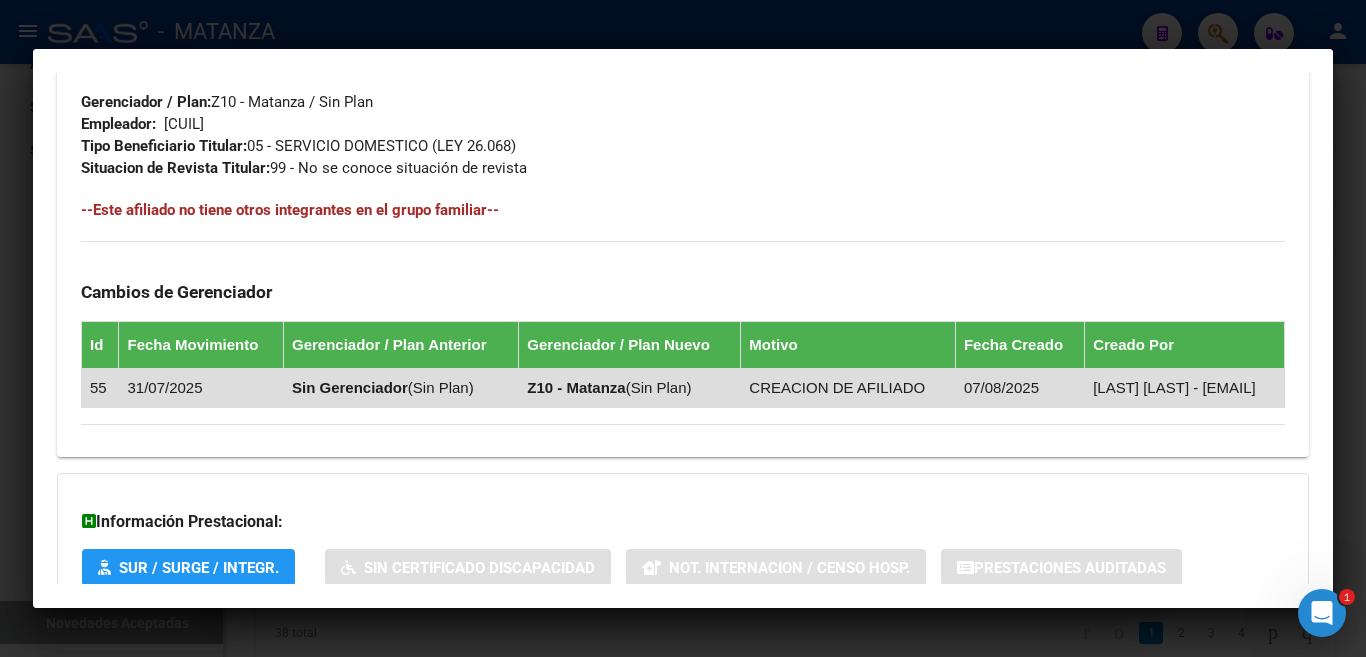 drag, startPoint x: 67, startPoint y: 208, endPoint x: 589, endPoint y: 393, distance: 553.8132 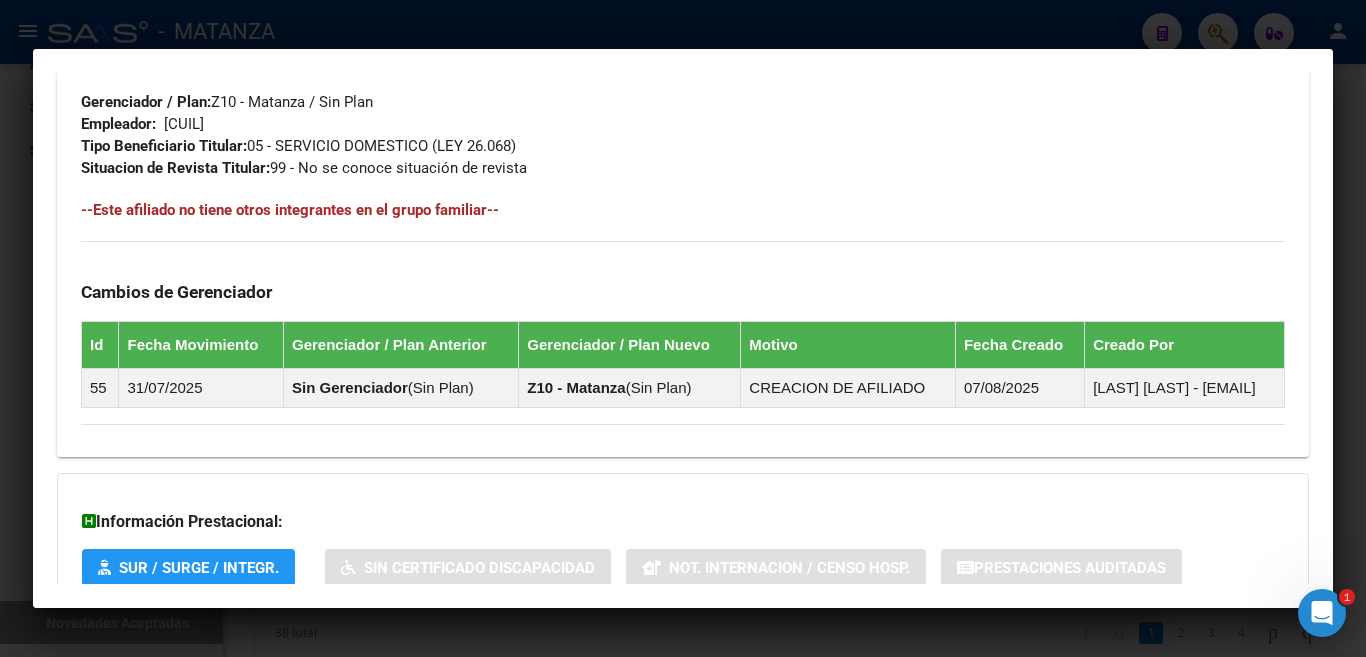 drag, startPoint x: 655, startPoint y: 181, endPoint x: 1001, endPoint y: 18, distance: 382.47223 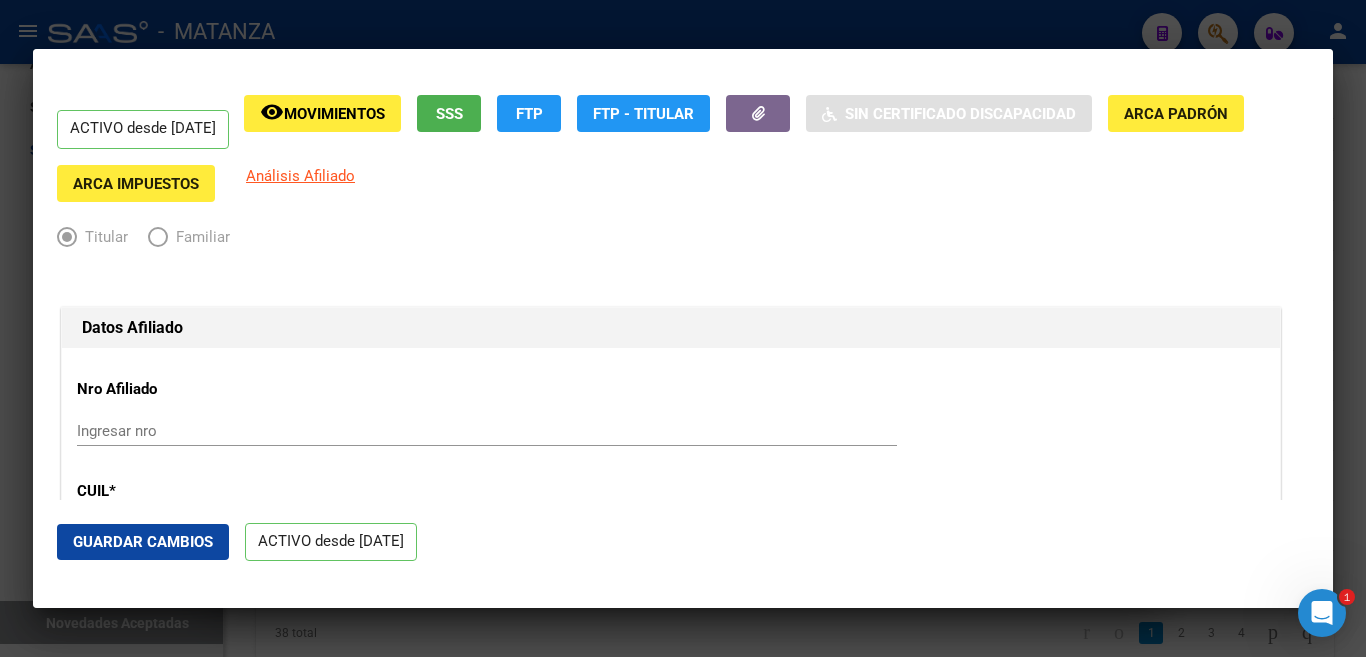 click at bounding box center [683, 328] 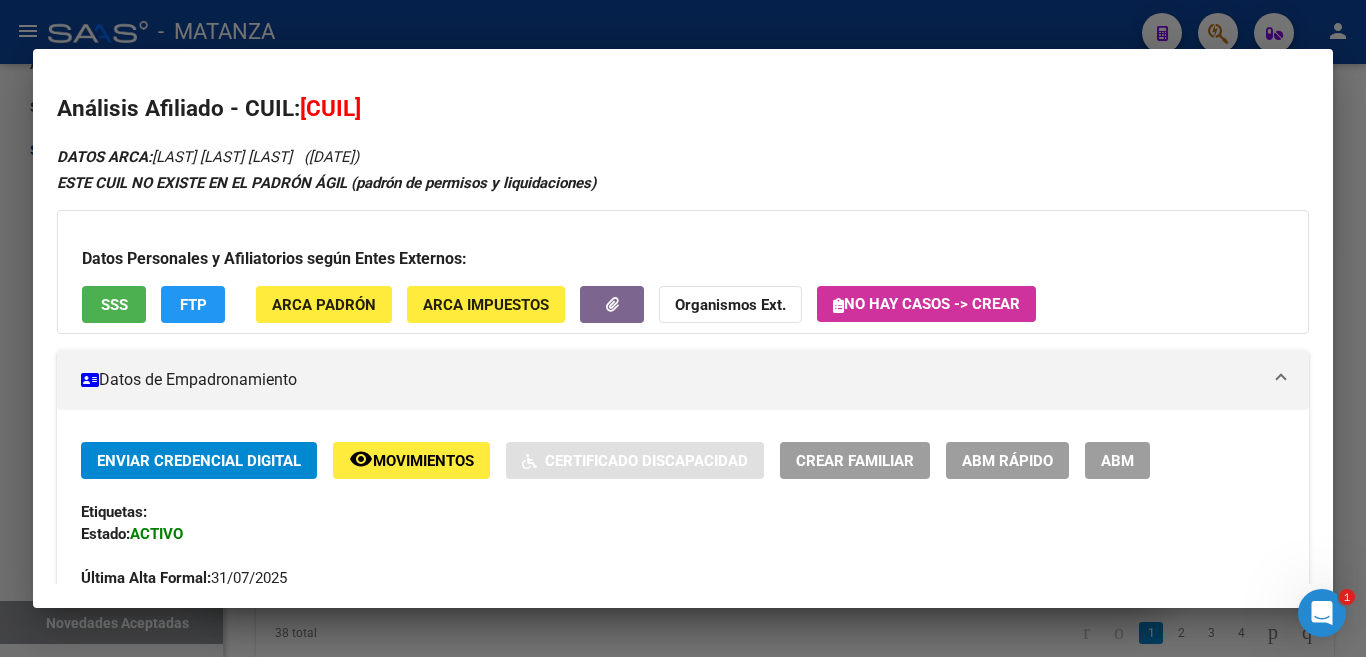 click at bounding box center [683, 328] 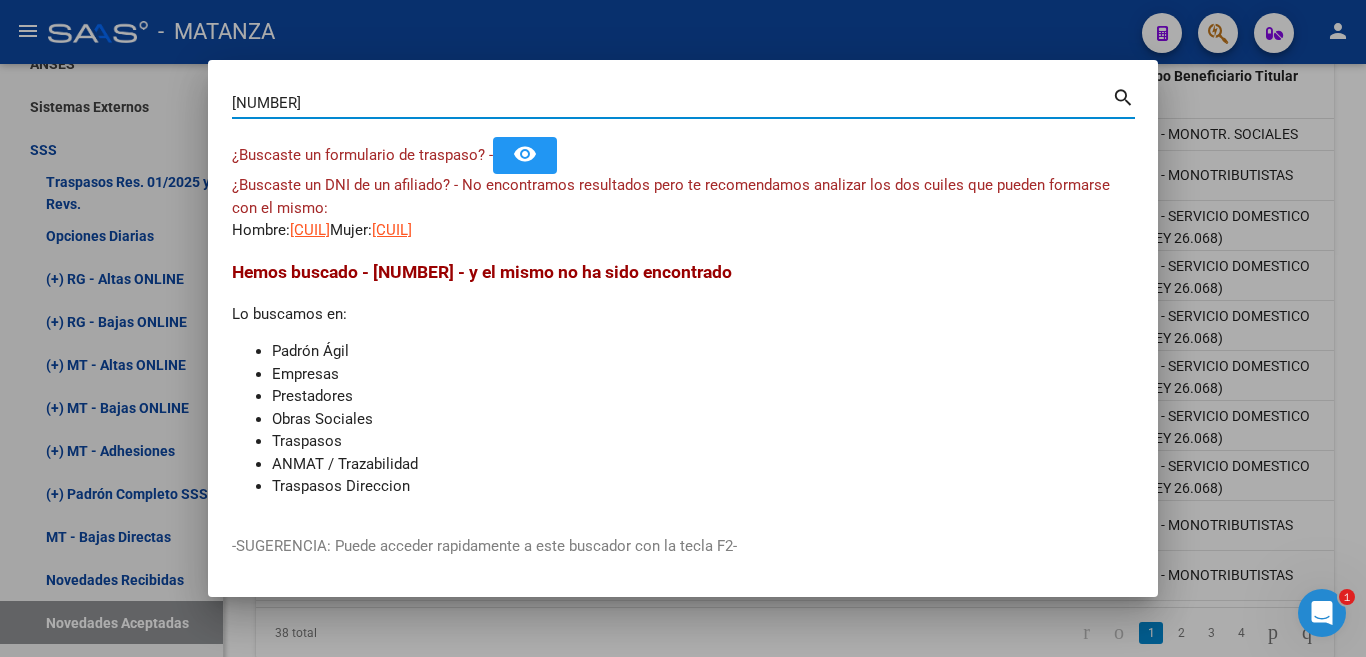 click on "[NUMBER]" at bounding box center (672, 103) 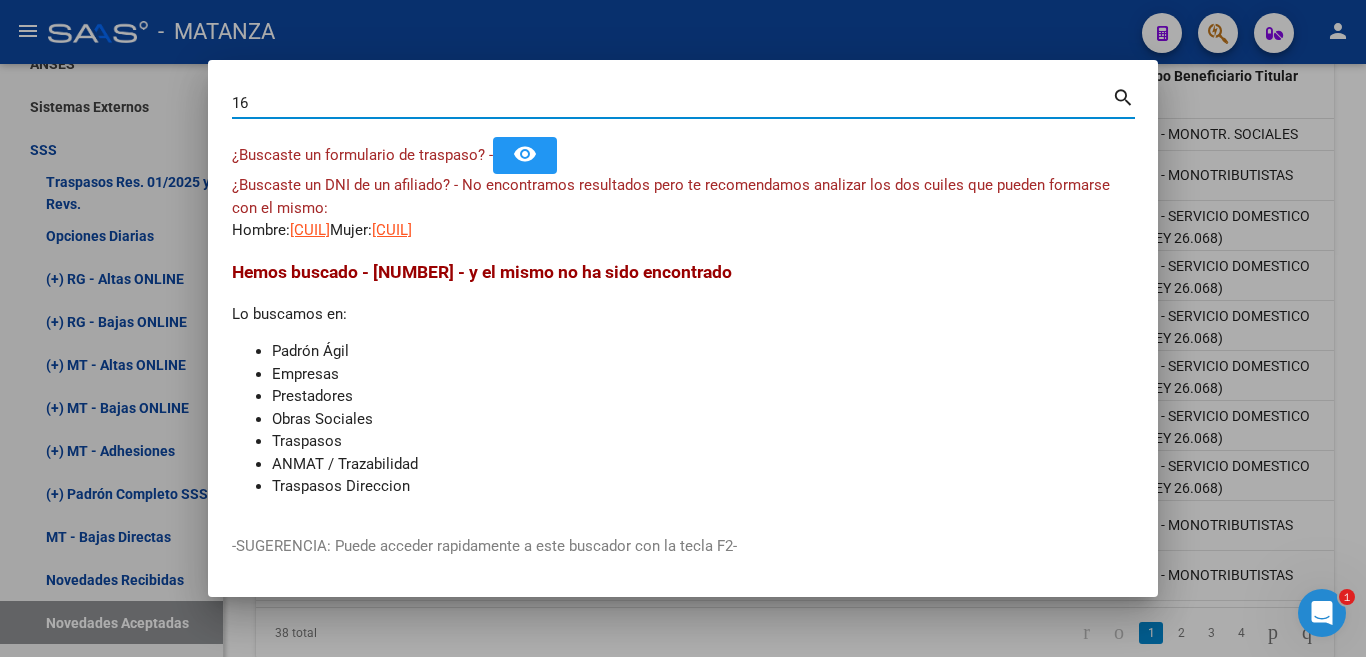 type on "1" 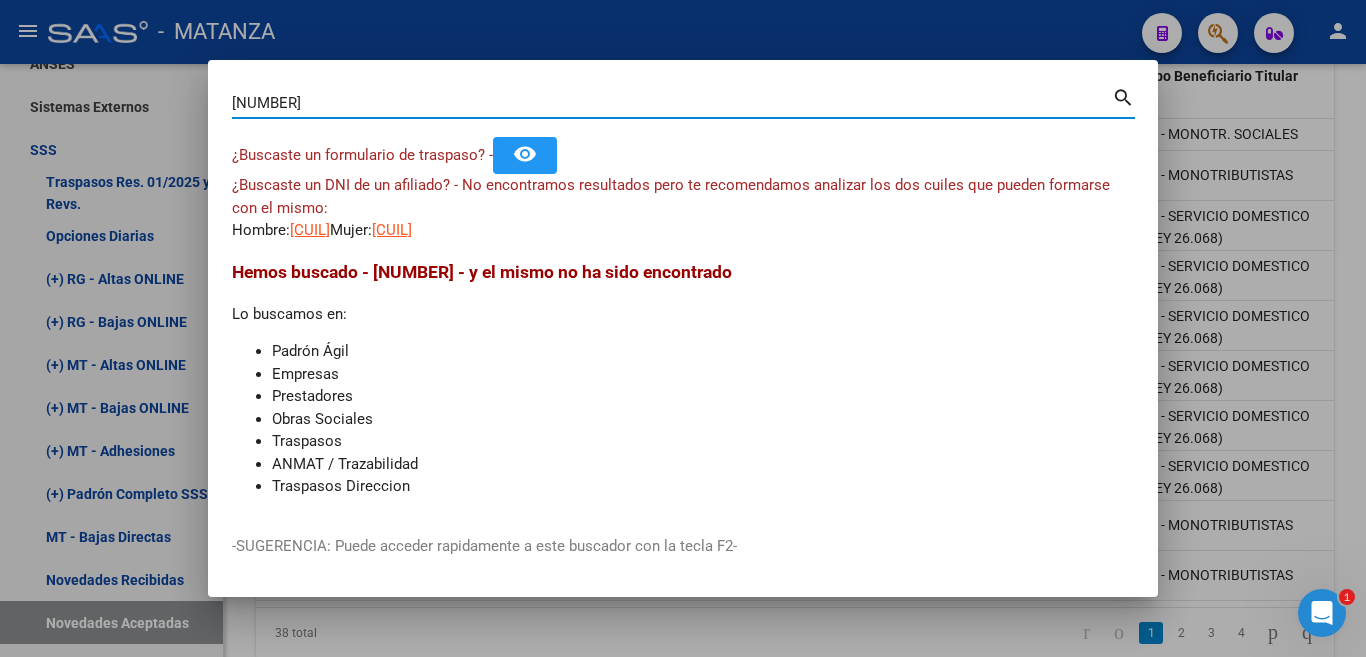 type on "[NUMBER]" 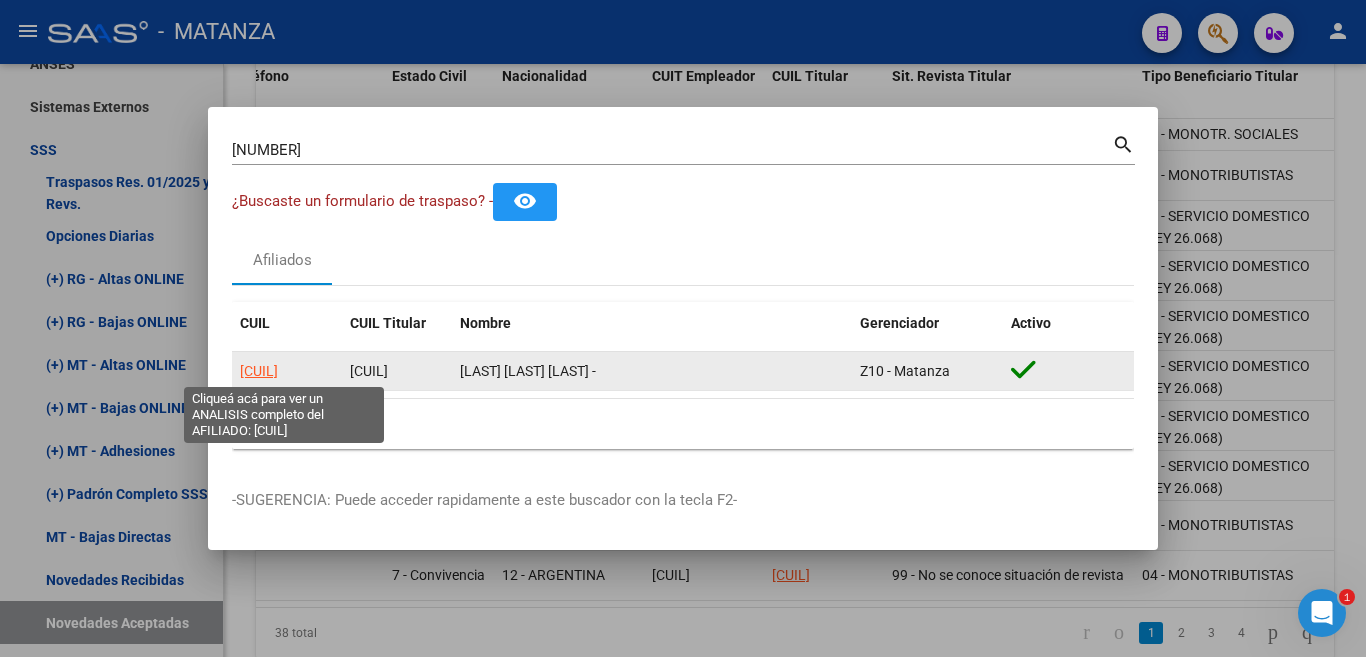 click on "[CUIL]" 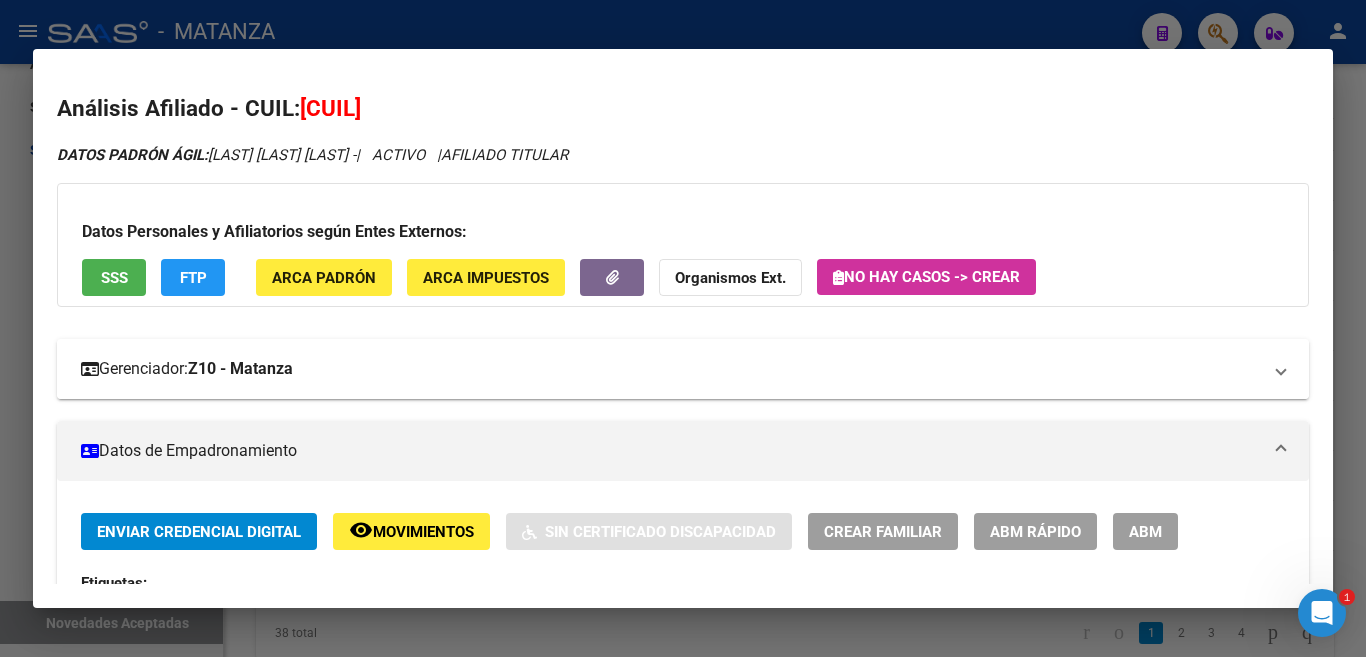 scroll, scrollTop: 200, scrollLeft: 0, axis: vertical 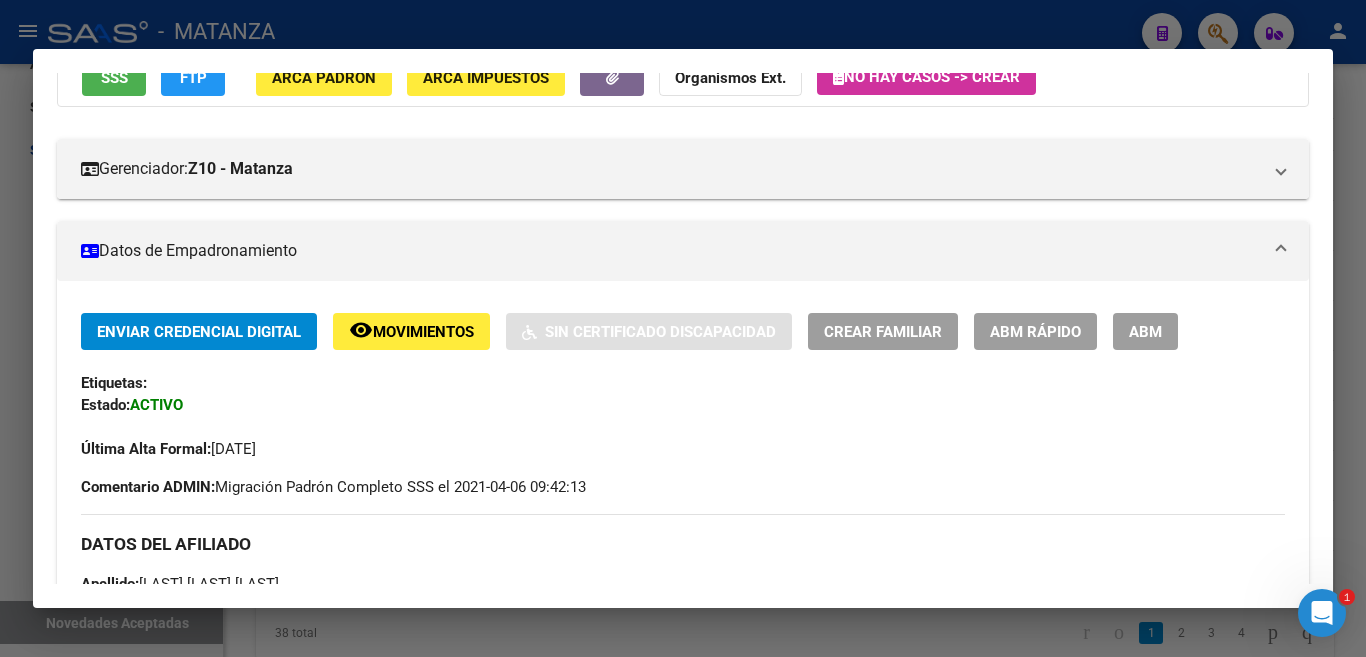 click on "ABM" at bounding box center (1145, 332) 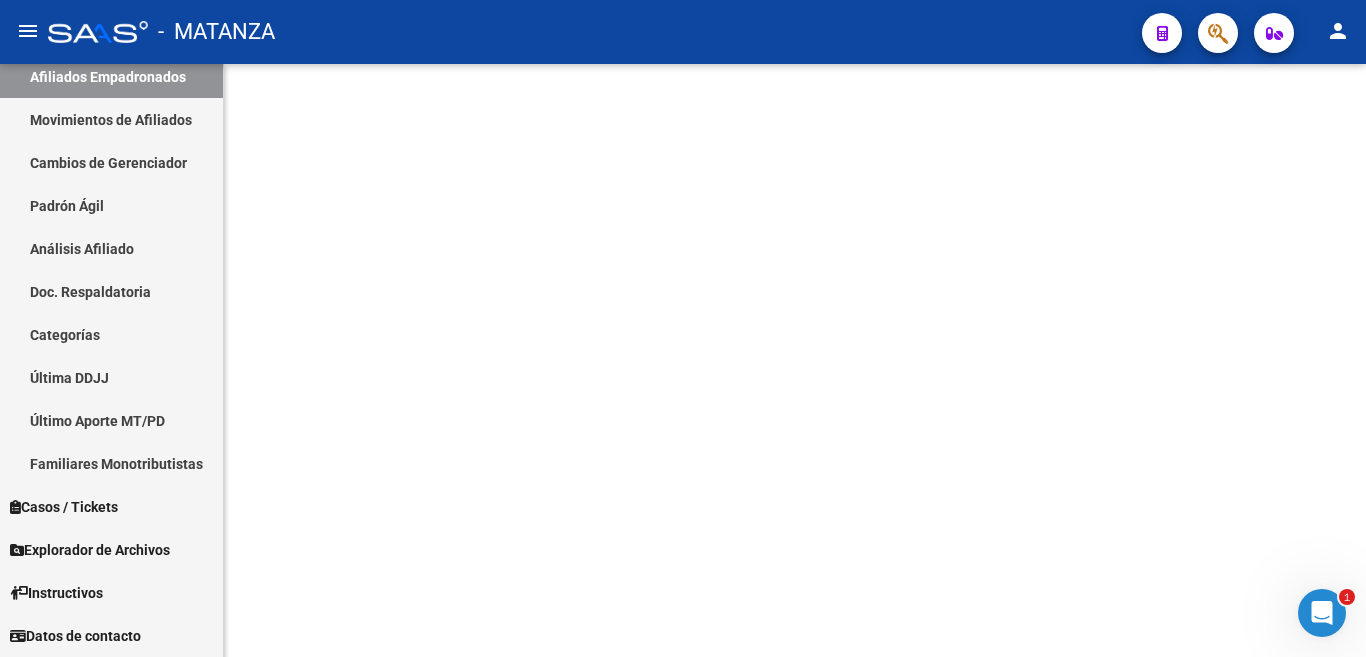 scroll, scrollTop: 0, scrollLeft: 0, axis: both 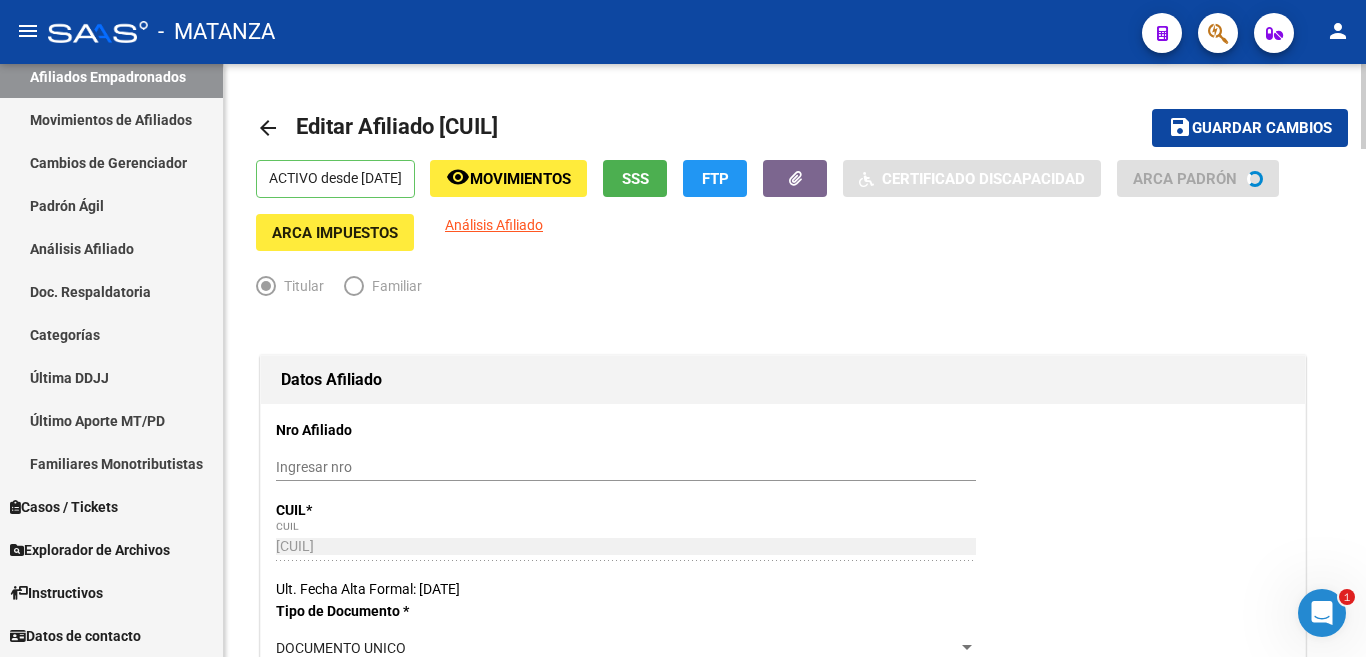 radio on "true" 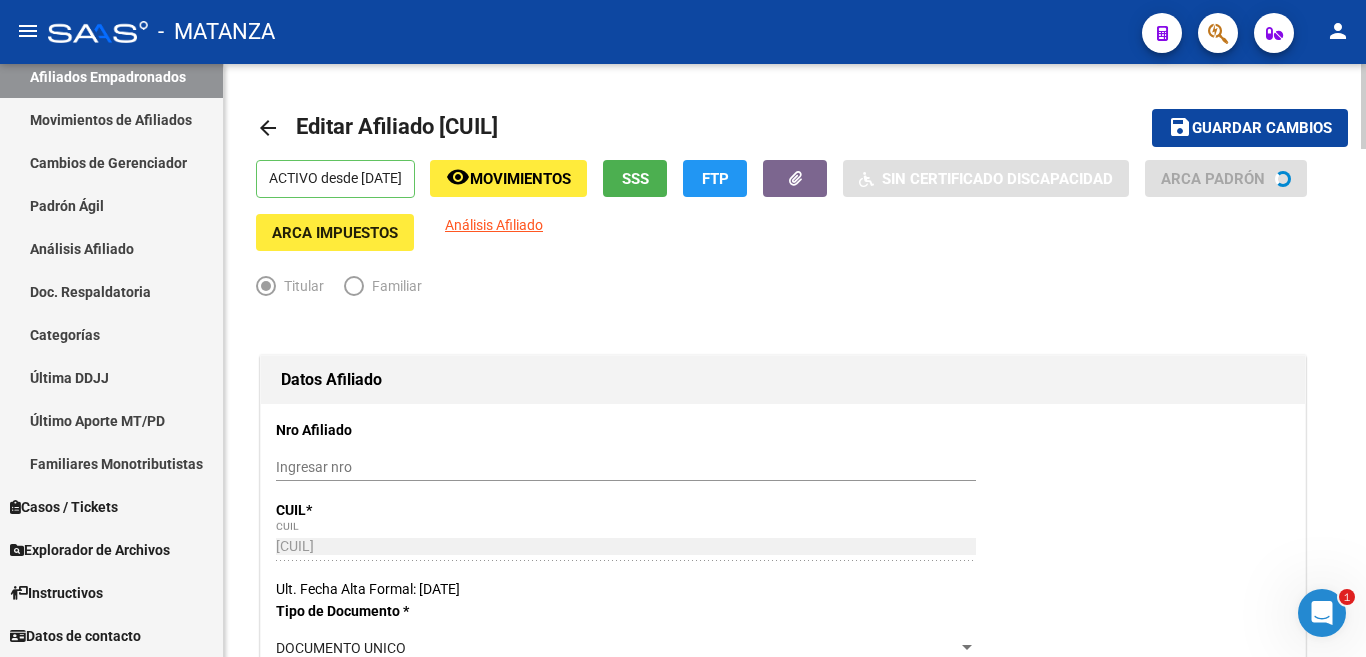 scroll, scrollTop: 146, scrollLeft: 0, axis: vertical 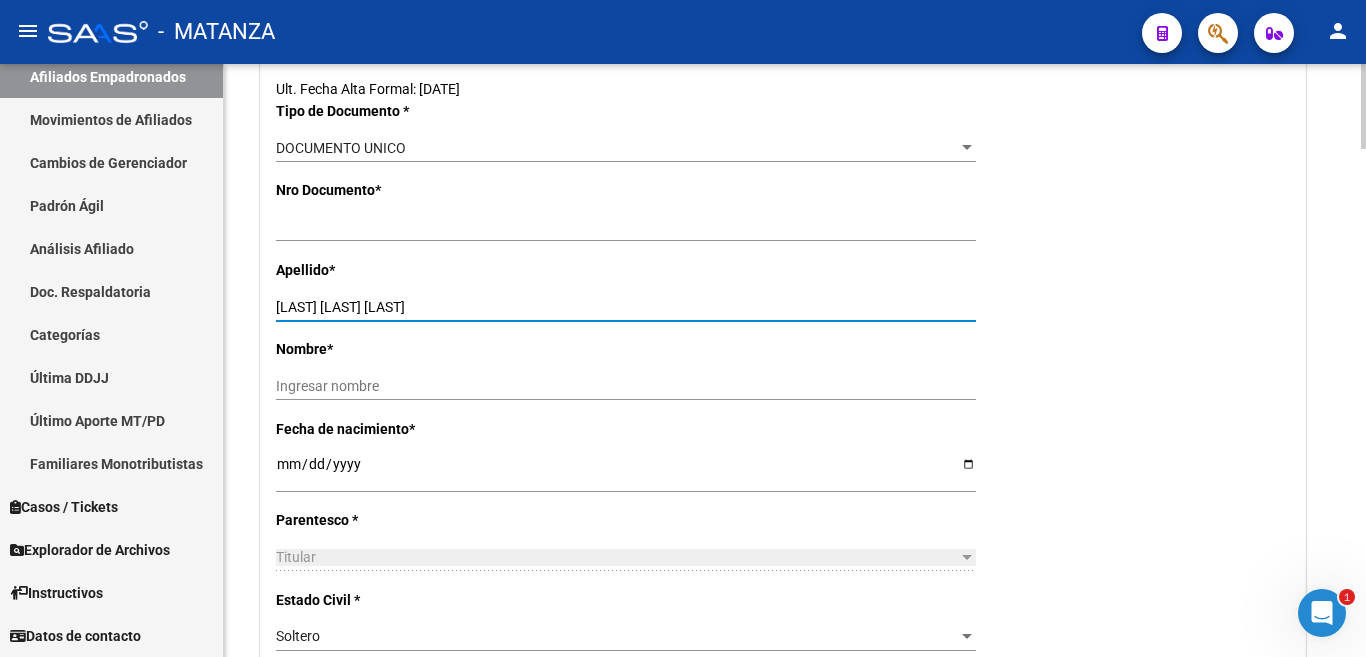 drag, startPoint x: 332, startPoint y: 307, endPoint x: 465, endPoint y: 314, distance: 133.18408 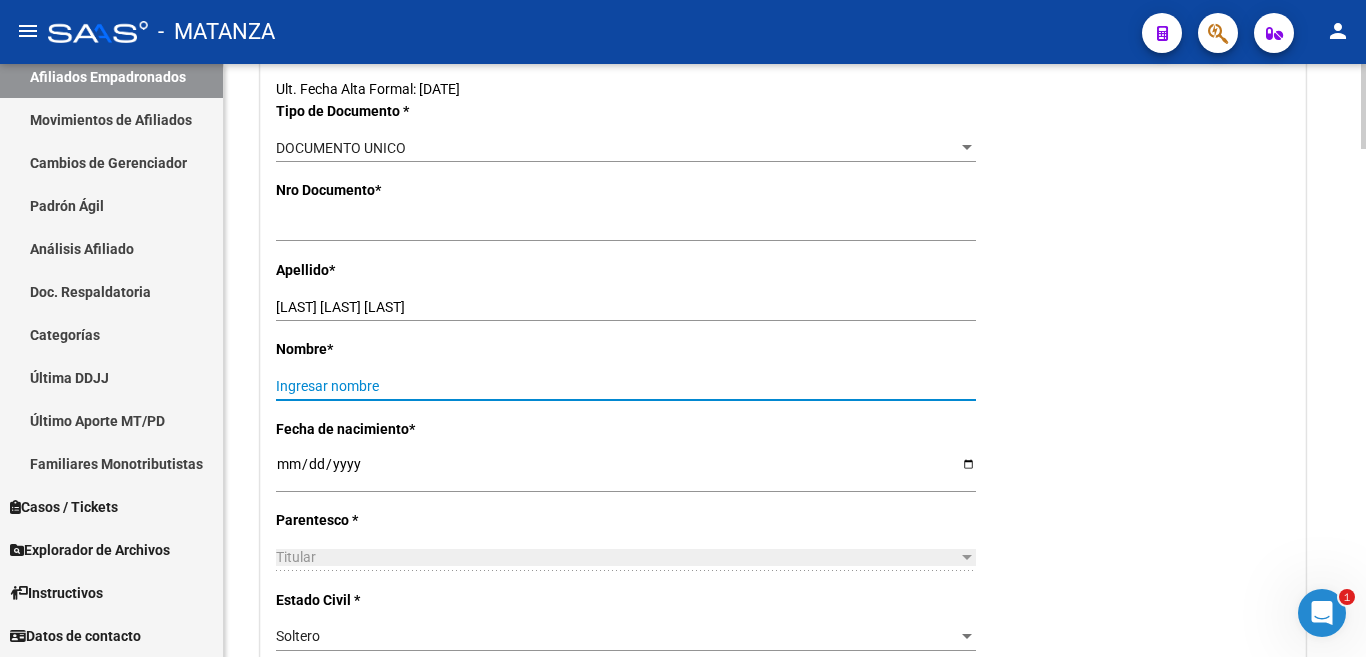 paste on "[FIRST] [MIDDLE]" 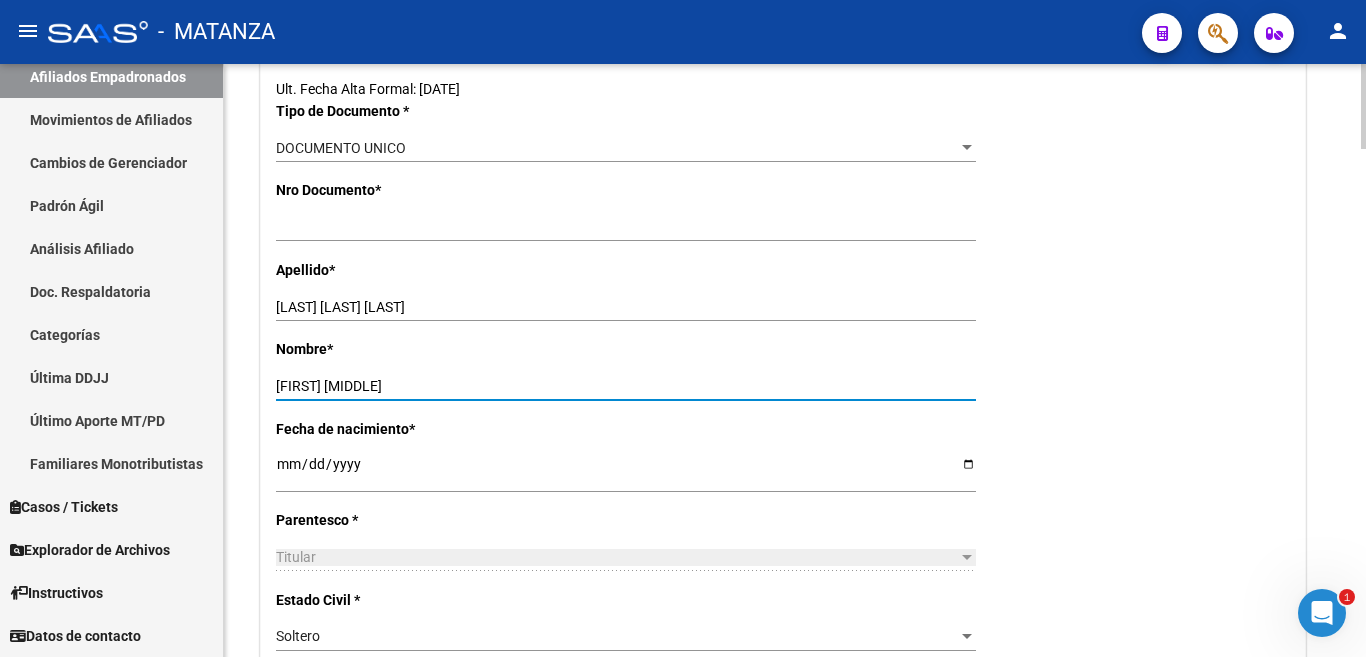 type on "[FIRST] [MIDDLE]" 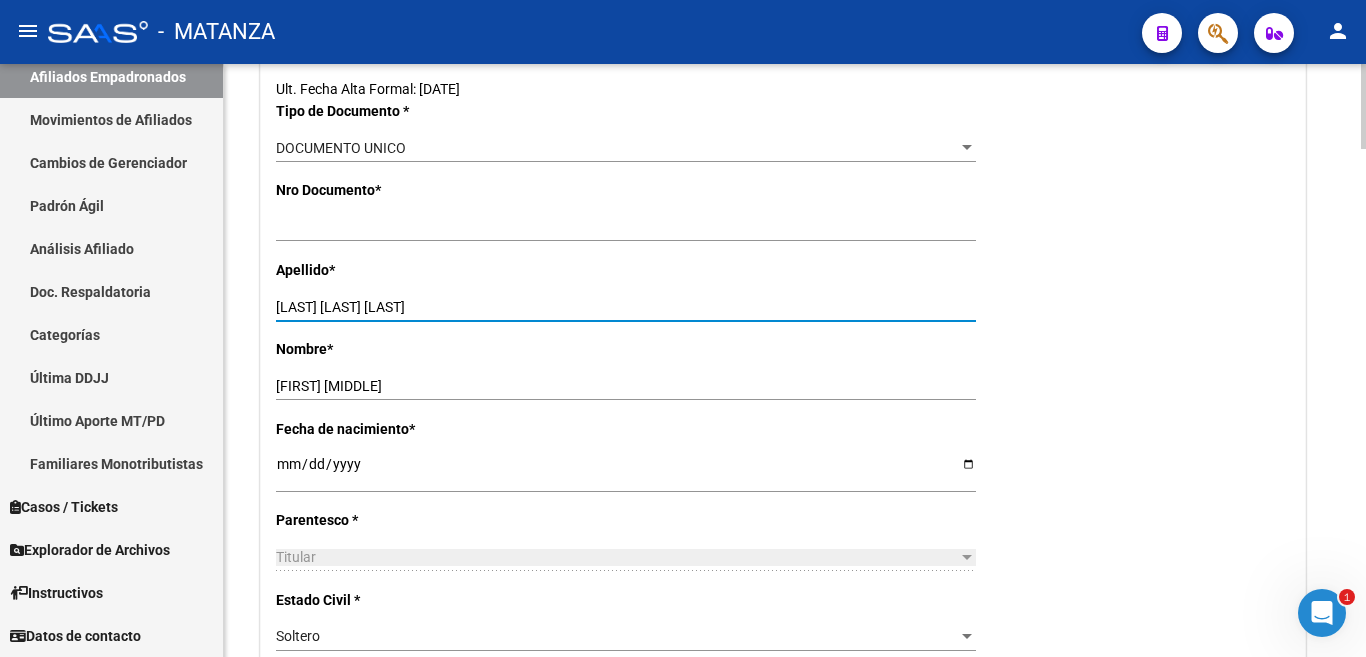 drag, startPoint x: 330, startPoint y: 304, endPoint x: 549, endPoint y: 307, distance: 219.02055 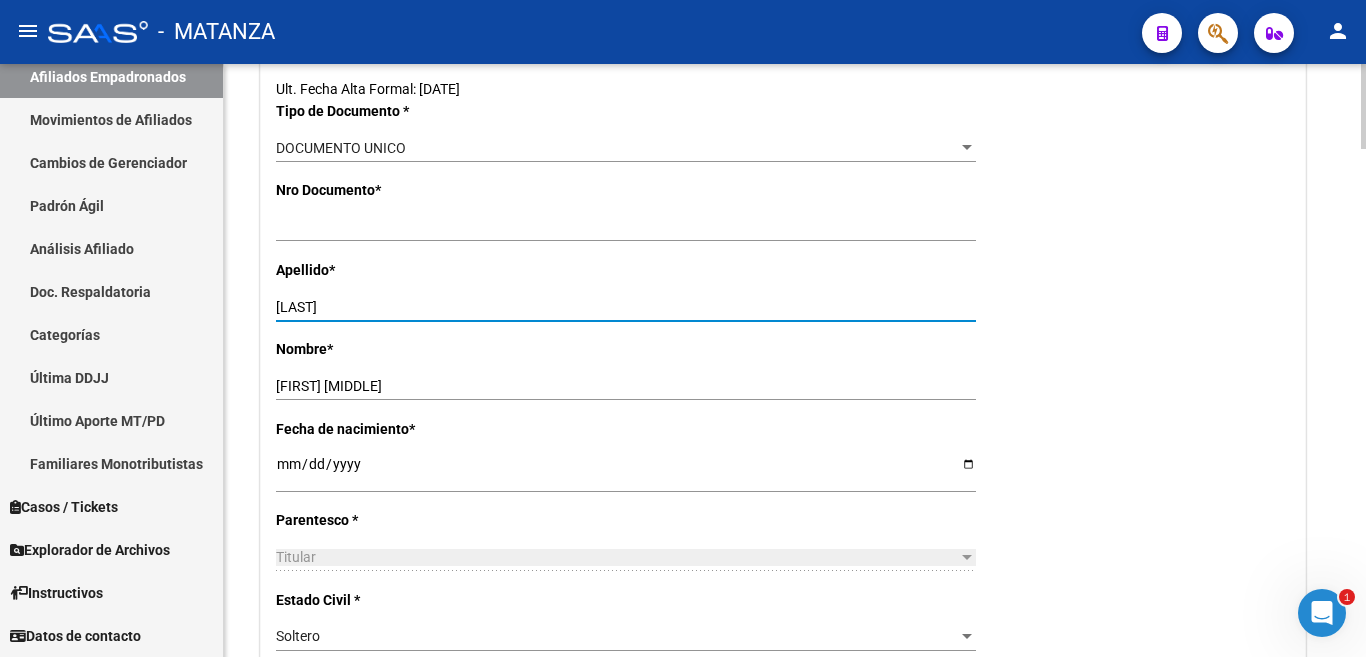 type on "[LAST]" 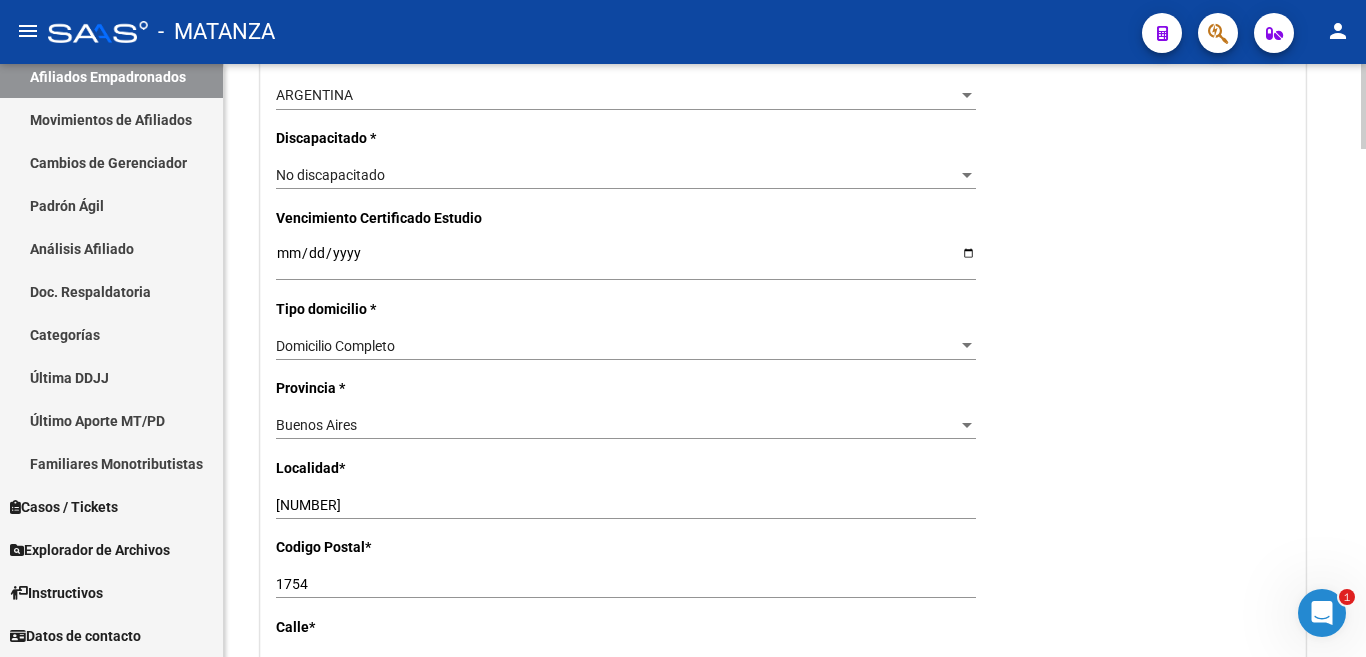 scroll, scrollTop: 1300, scrollLeft: 0, axis: vertical 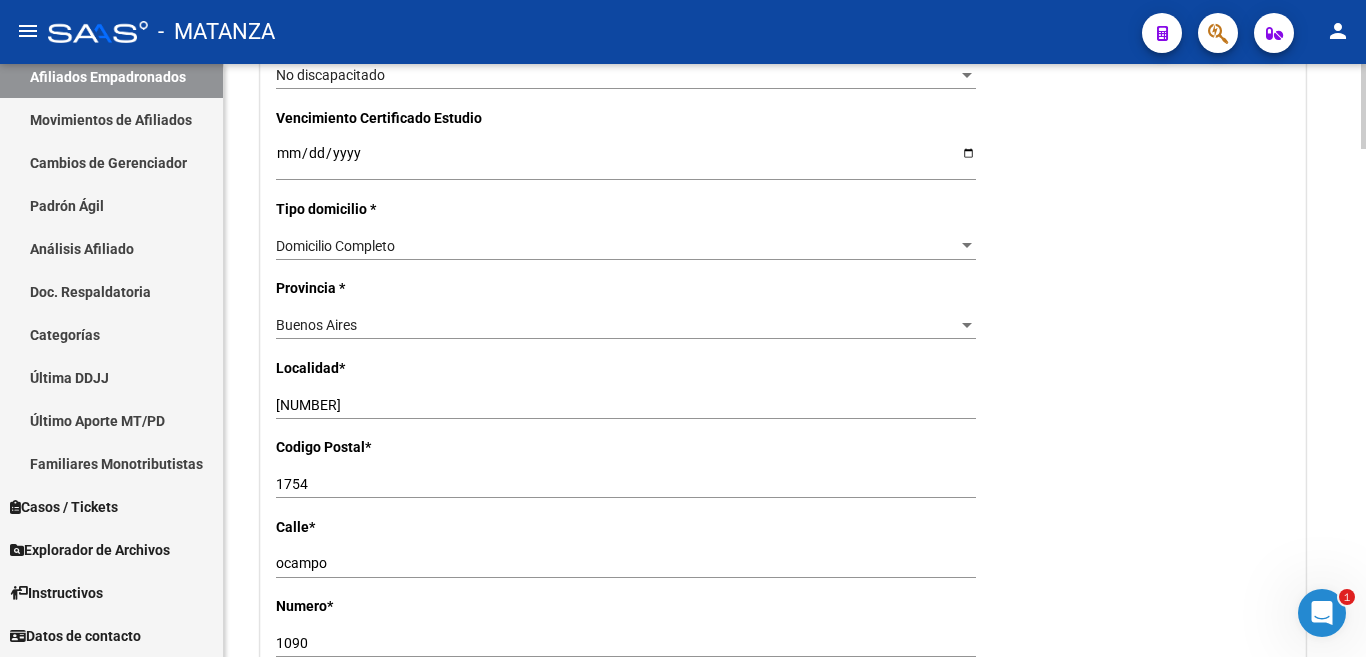 click on "[NUMBER]" at bounding box center [626, 405] 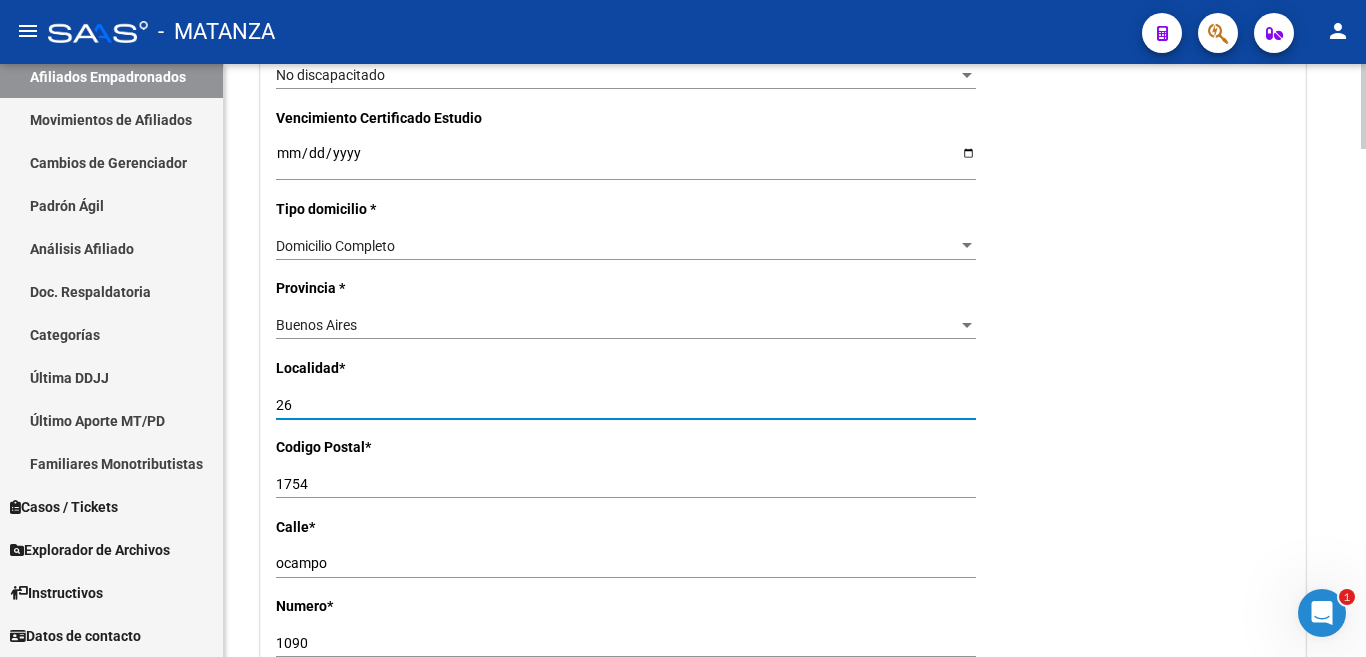 type on "2" 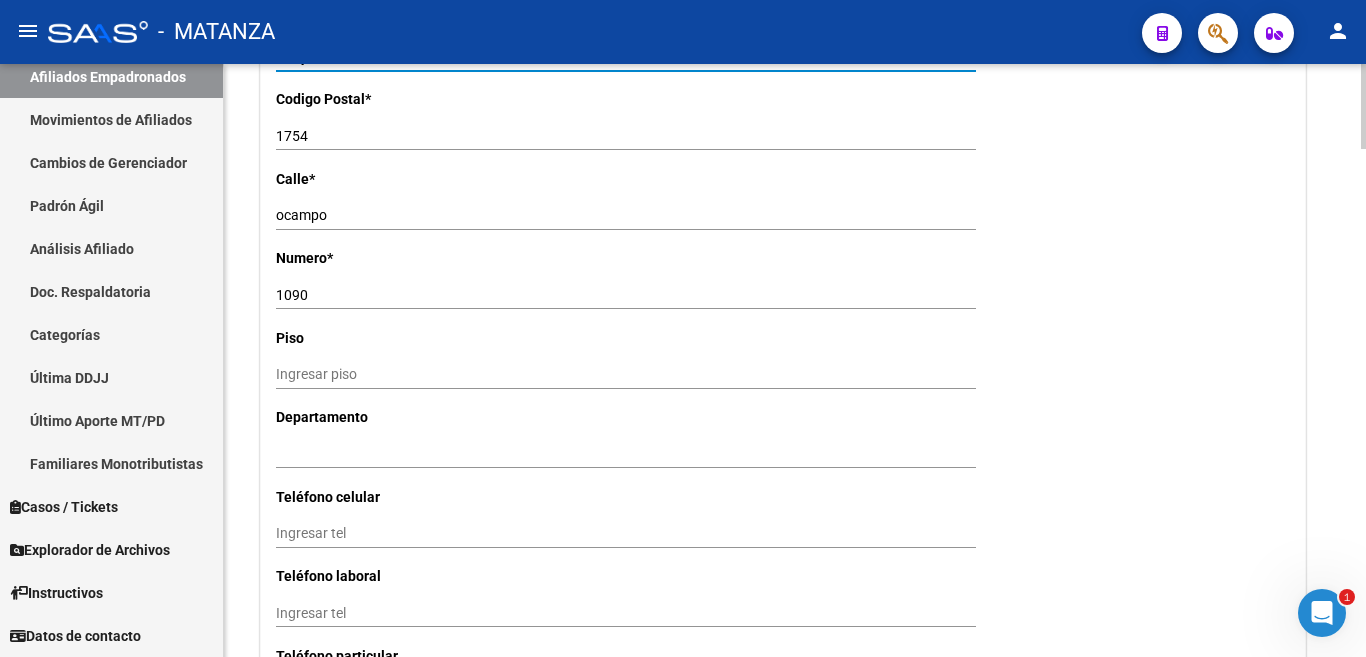 scroll, scrollTop: 1700, scrollLeft: 0, axis: vertical 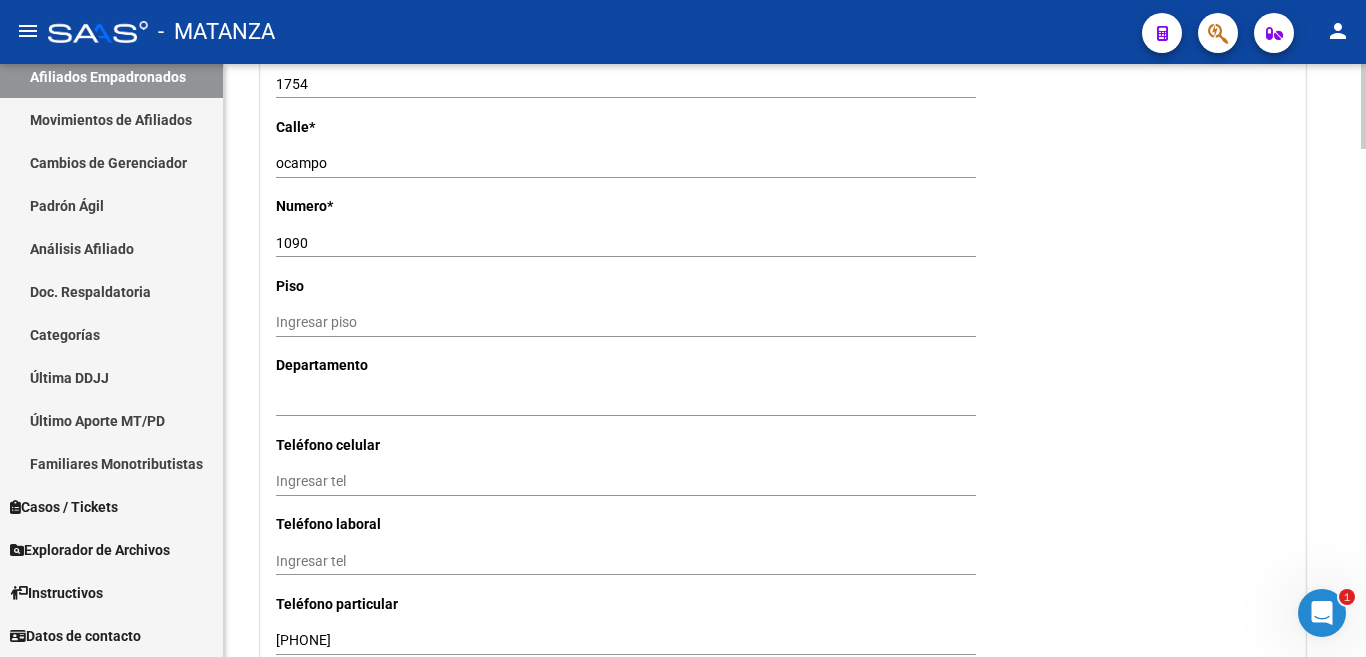 type on "san justo" 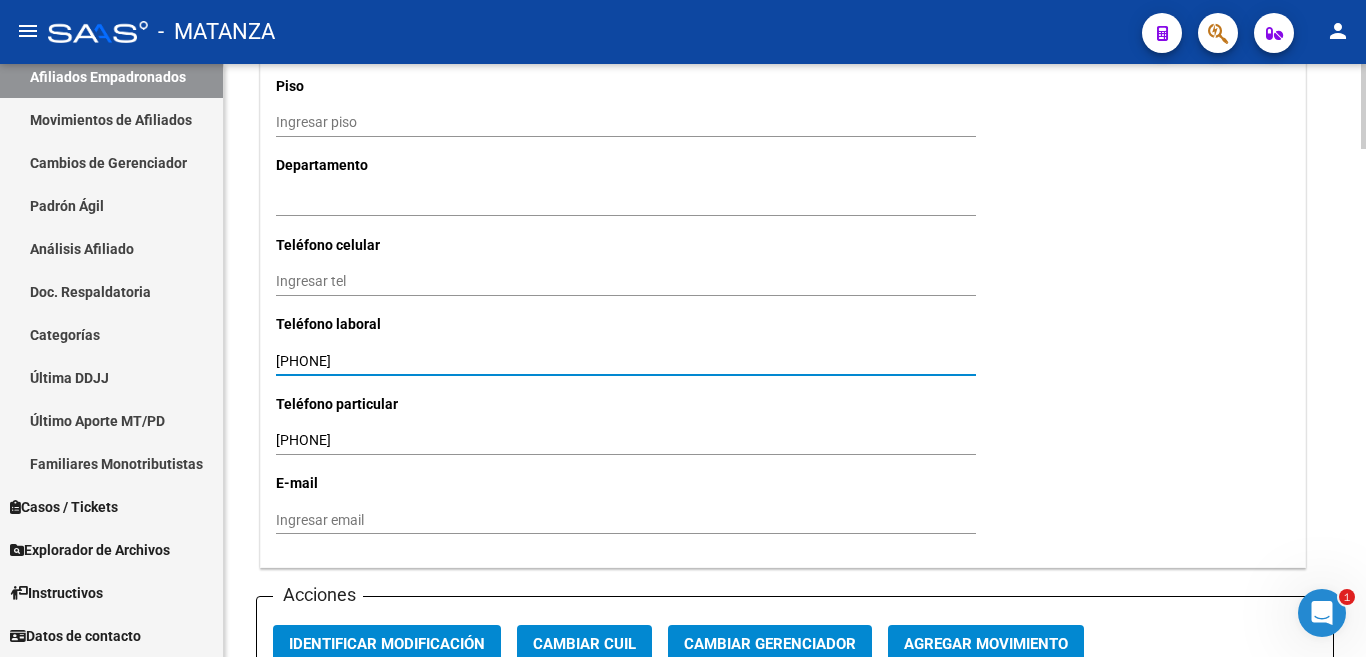 type on "[PHONE]" 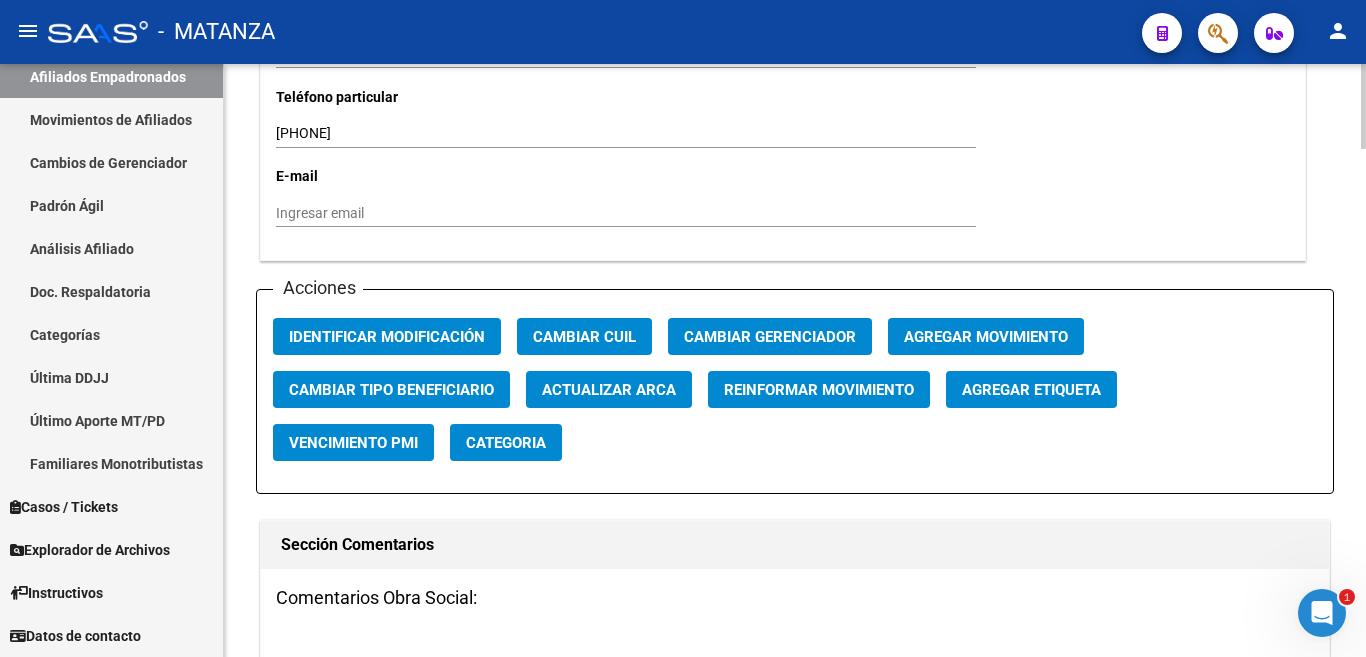 scroll, scrollTop: 2200, scrollLeft: 0, axis: vertical 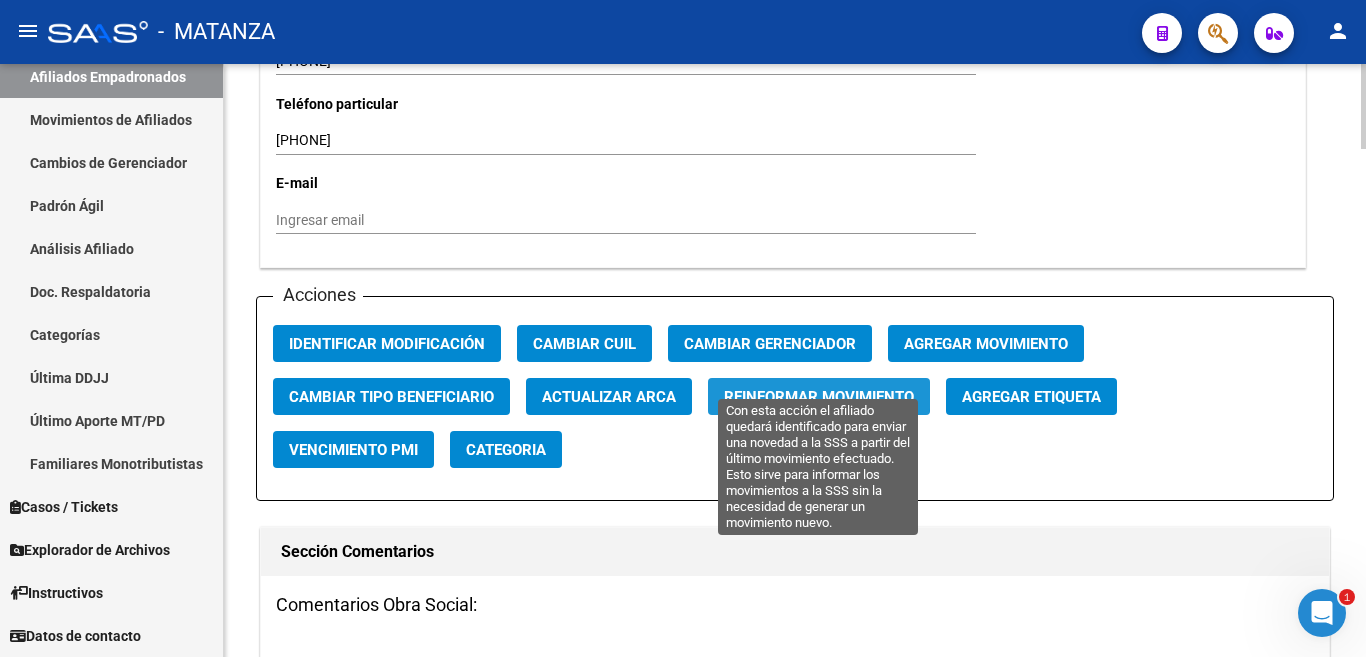 click on "Reinformar Movimiento" 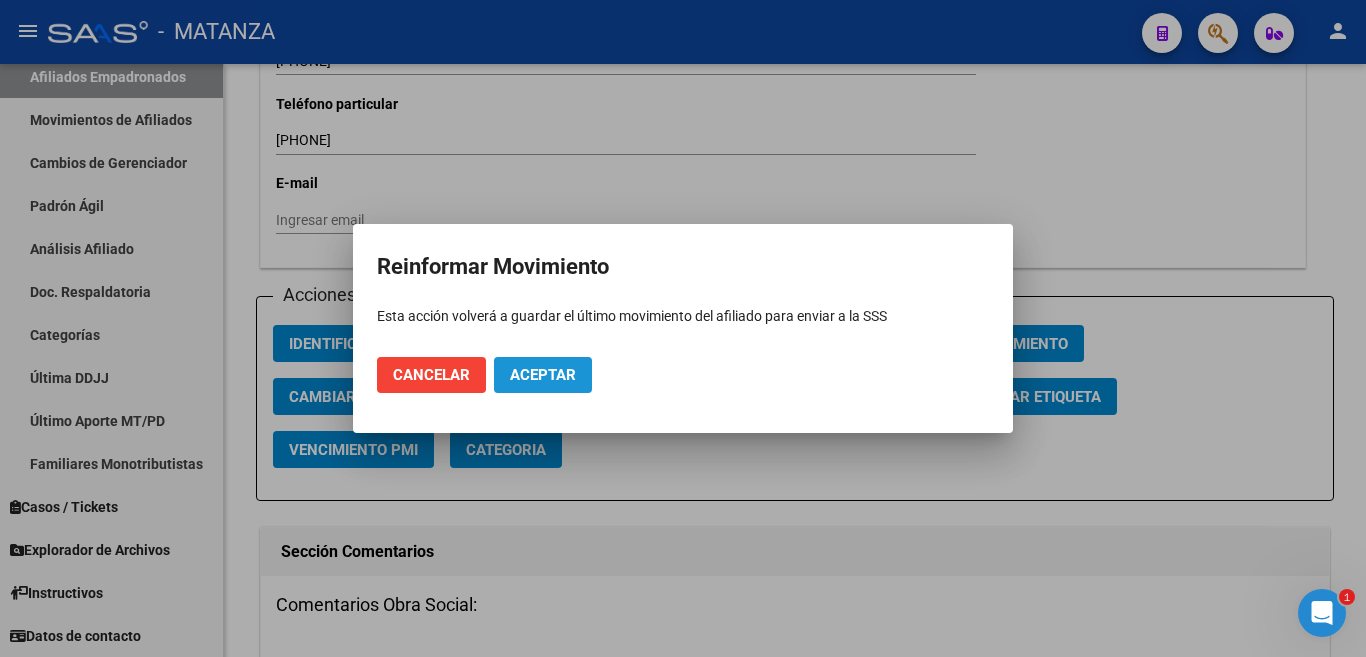 click on "Aceptar" at bounding box center [543, 375] 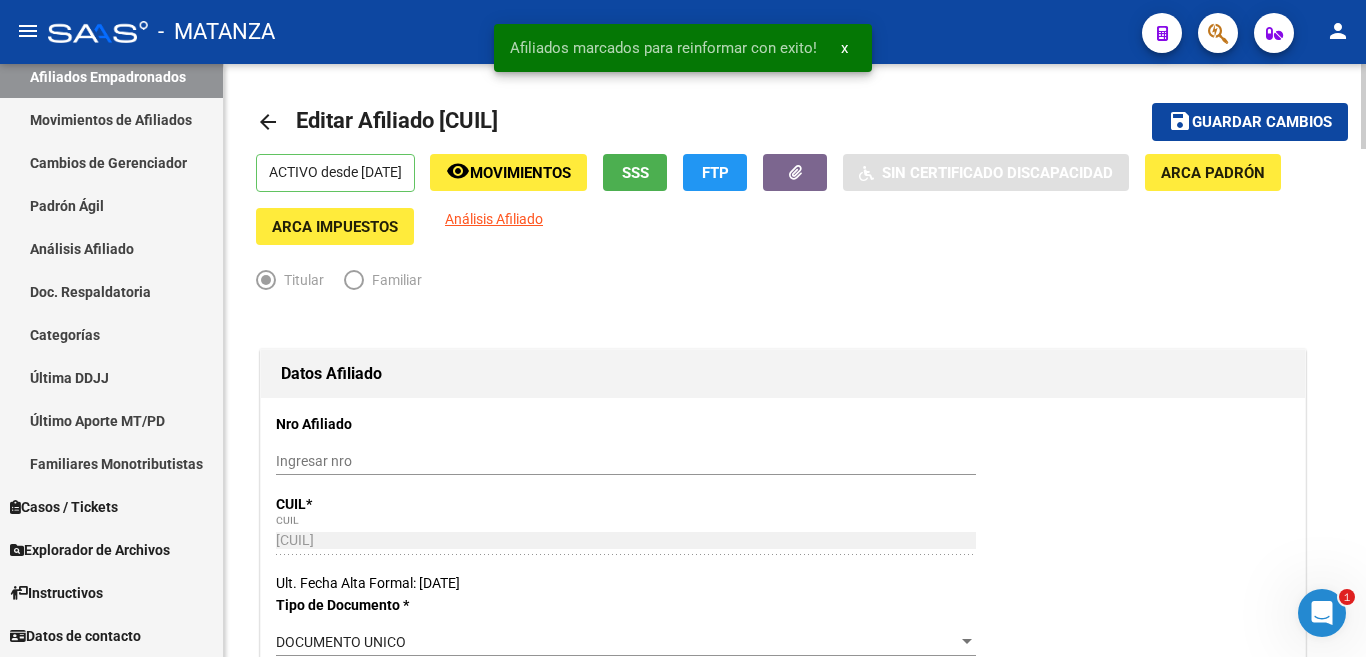 scroll, scrollTop: 0, scrollLeft: 0, axis: both 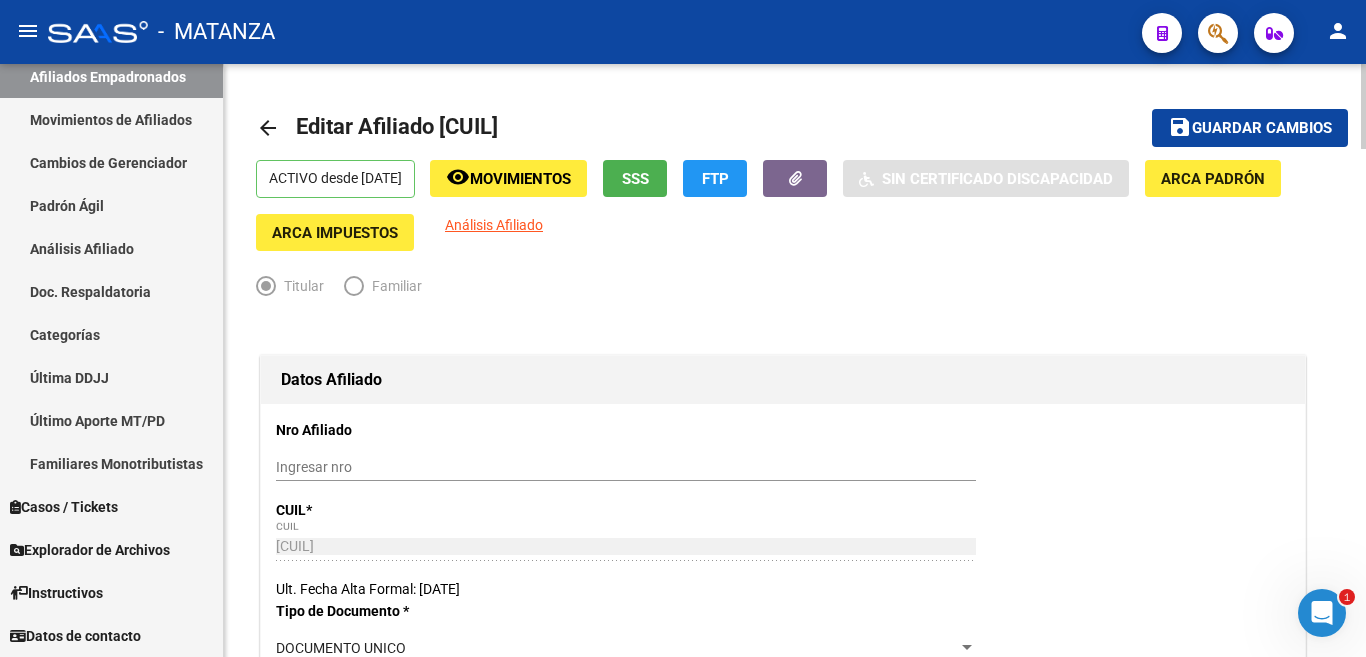 click on "Movimientos" 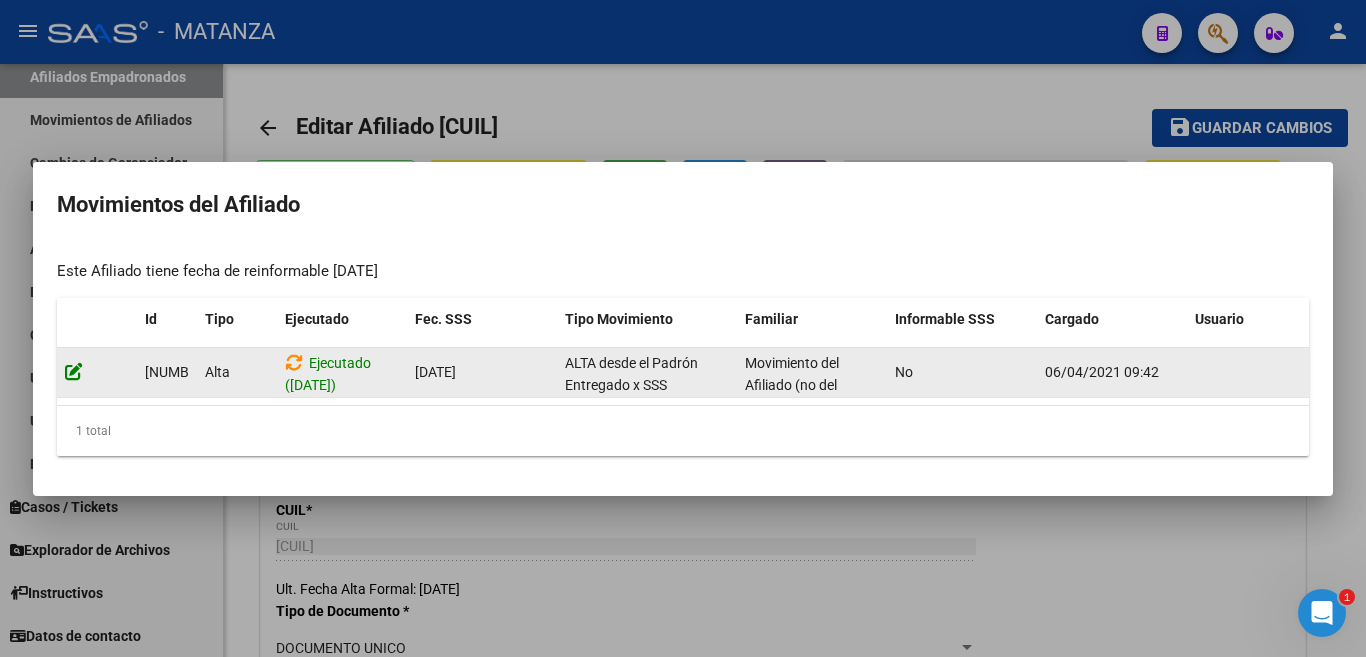 click 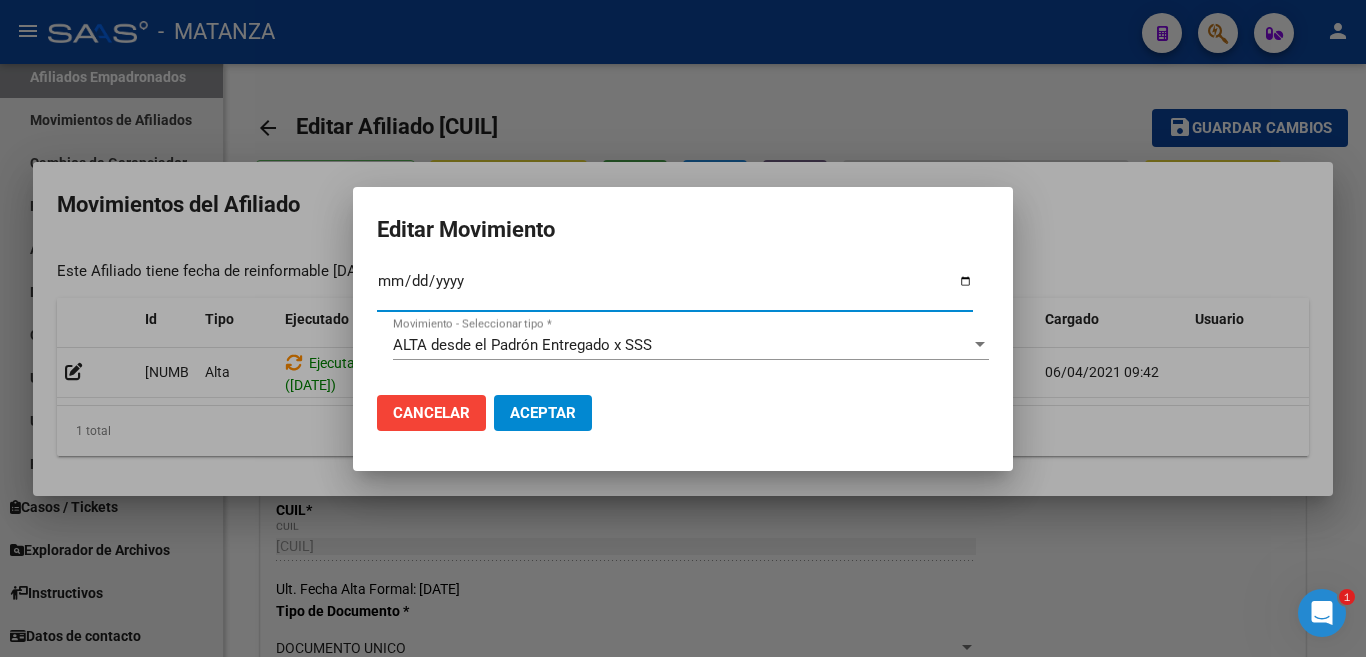 type on "[DATE]" 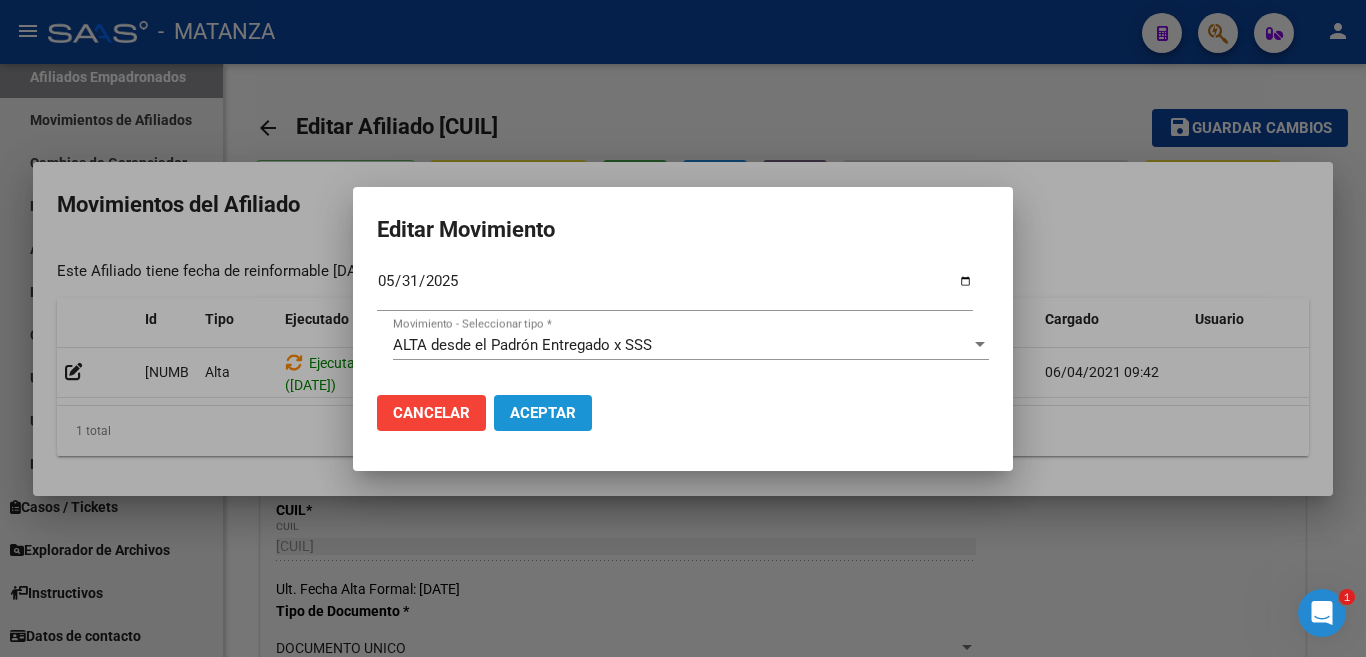 click on "Aceptar" 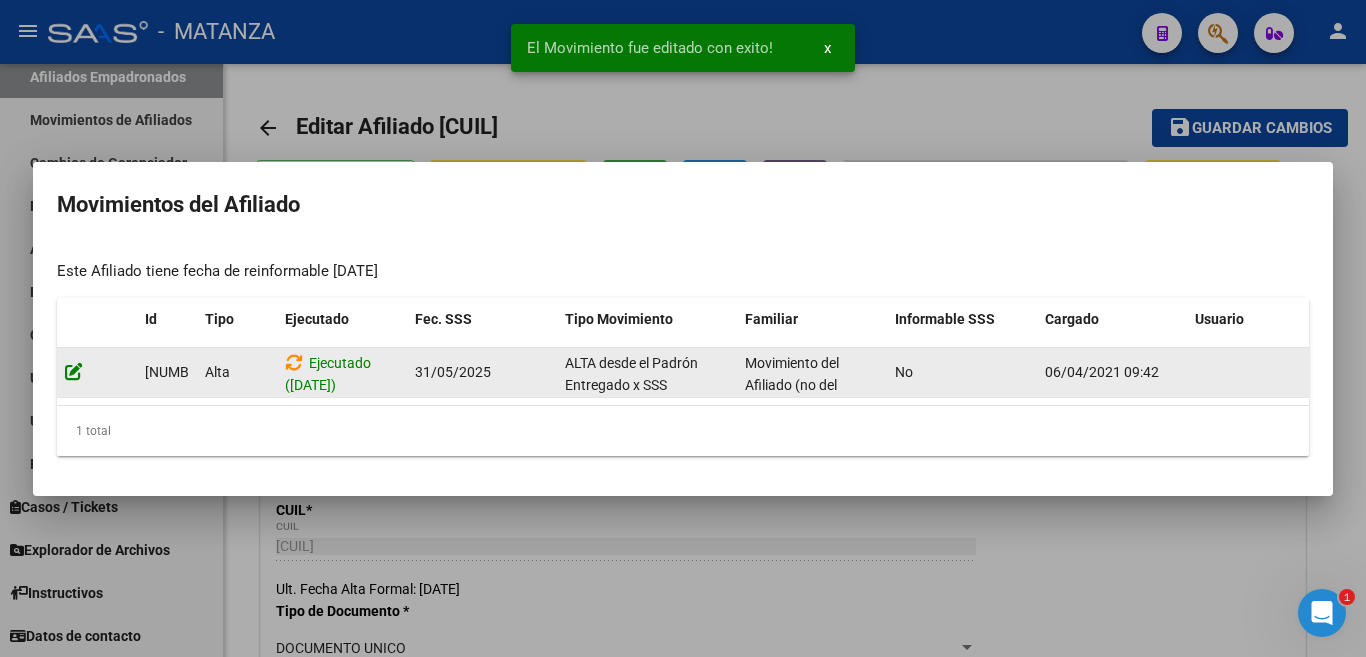 click 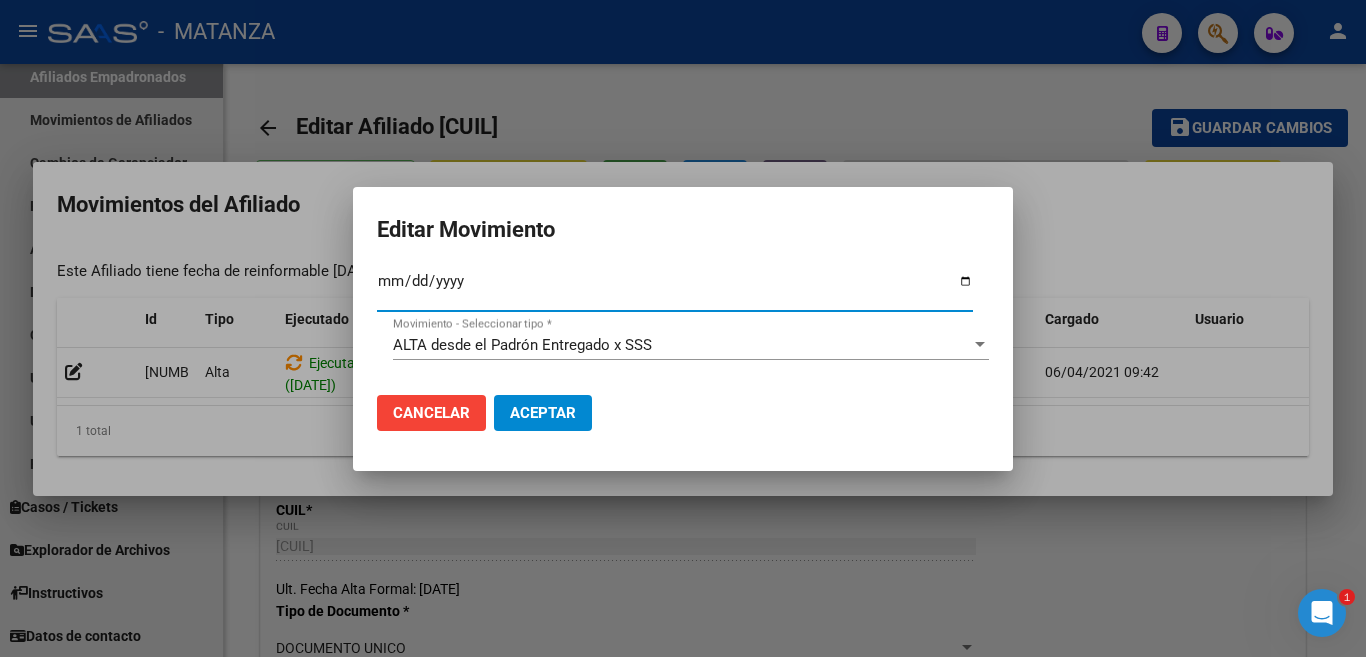 type on "2025-07-31" 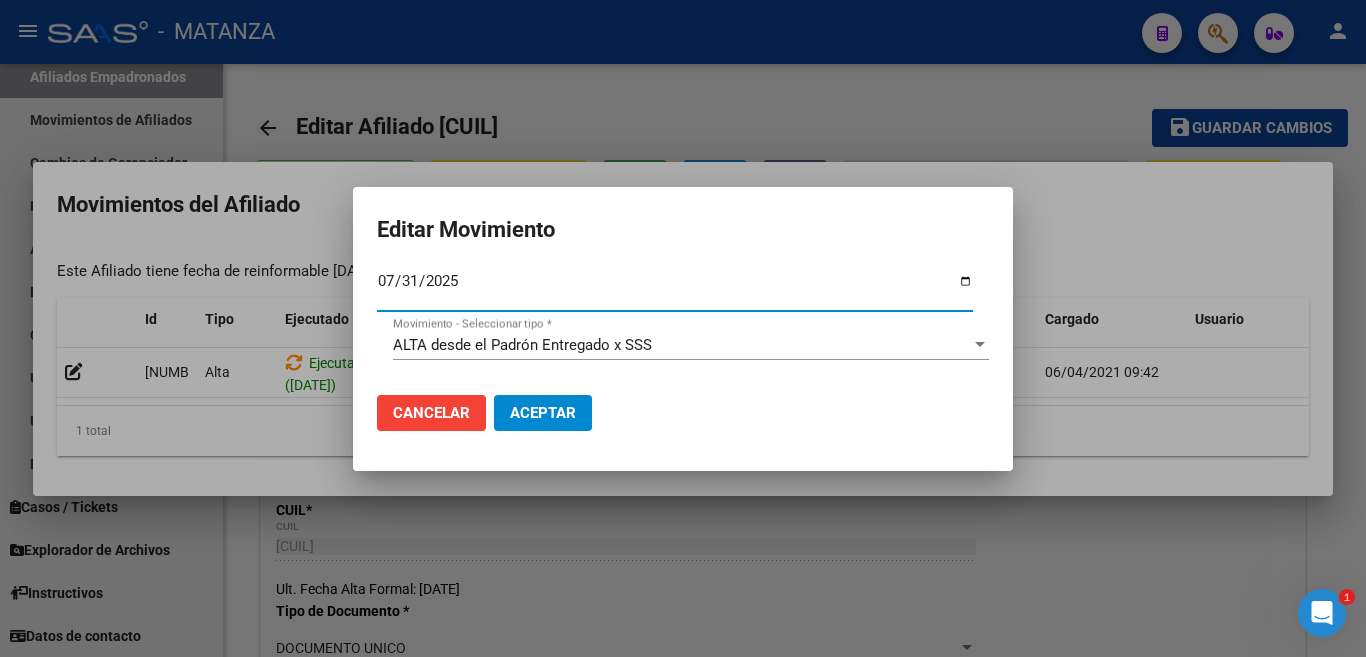 drag, startPoint x: 549, startPoint y: 395, endPoint x: 554, endPoint y: 404, distance: 10.29563 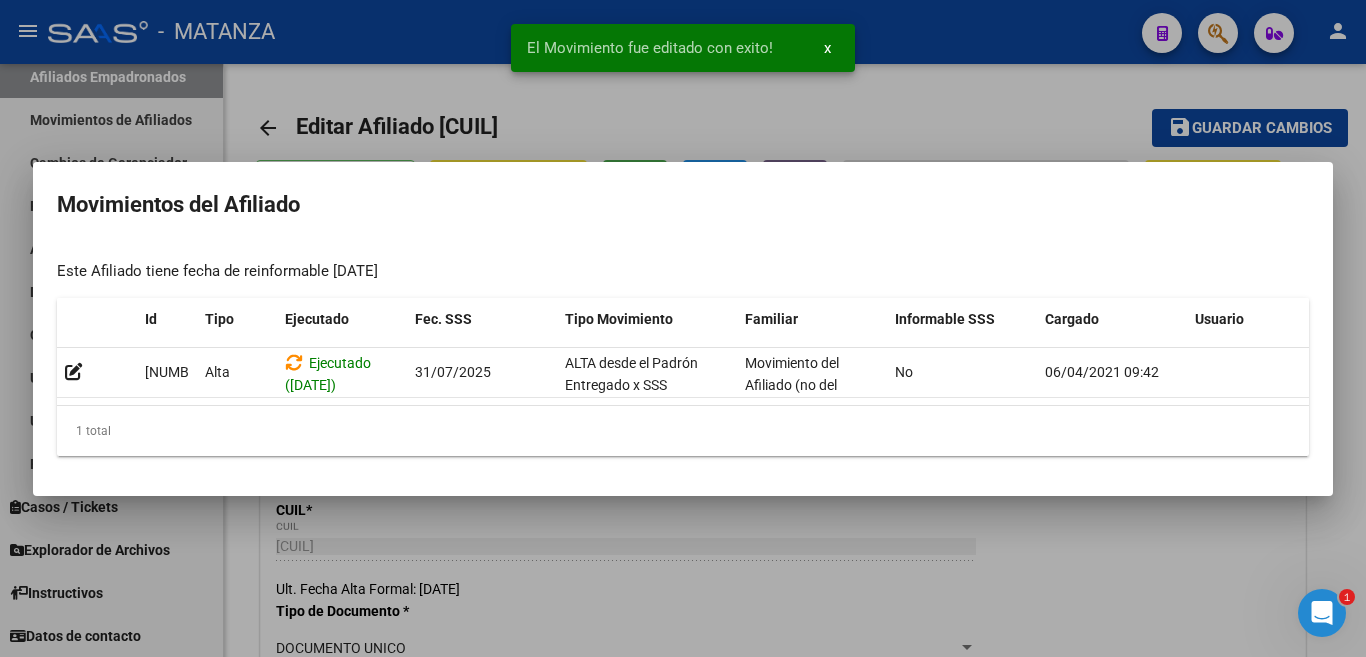 click at bounding box center (683, 328) 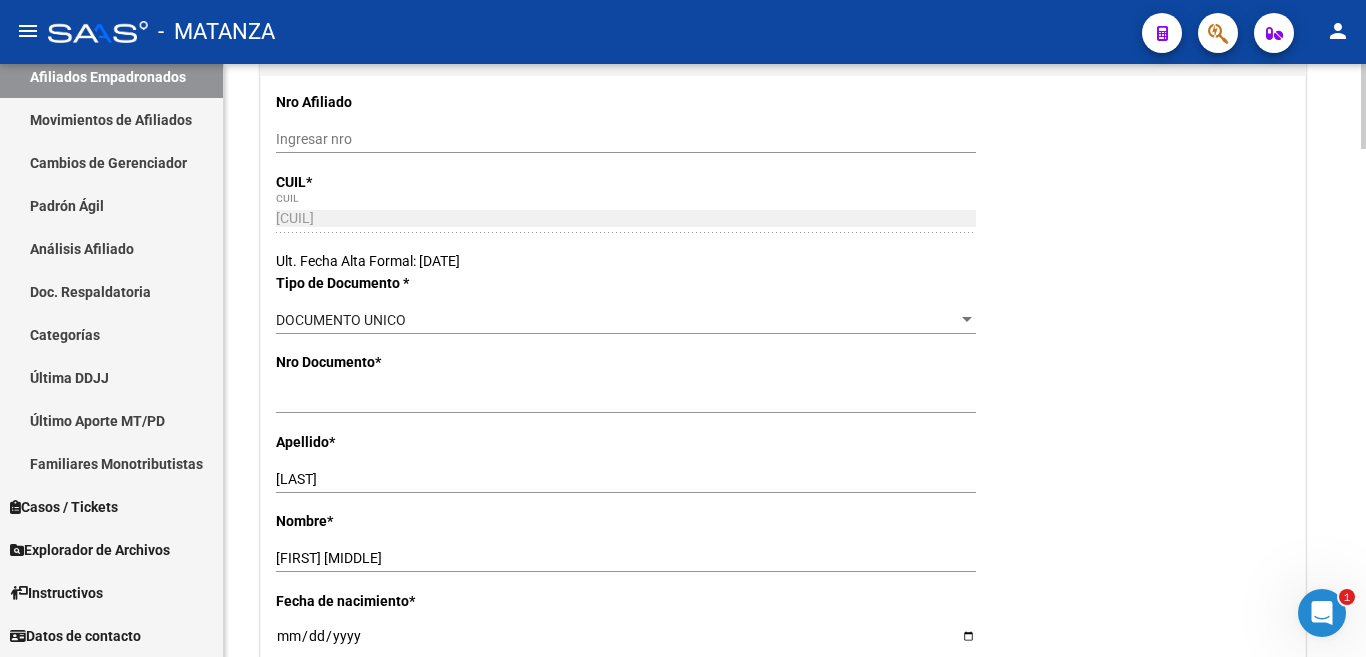scroll, scrollTop: 0, scrollLeft: 0, axis: both 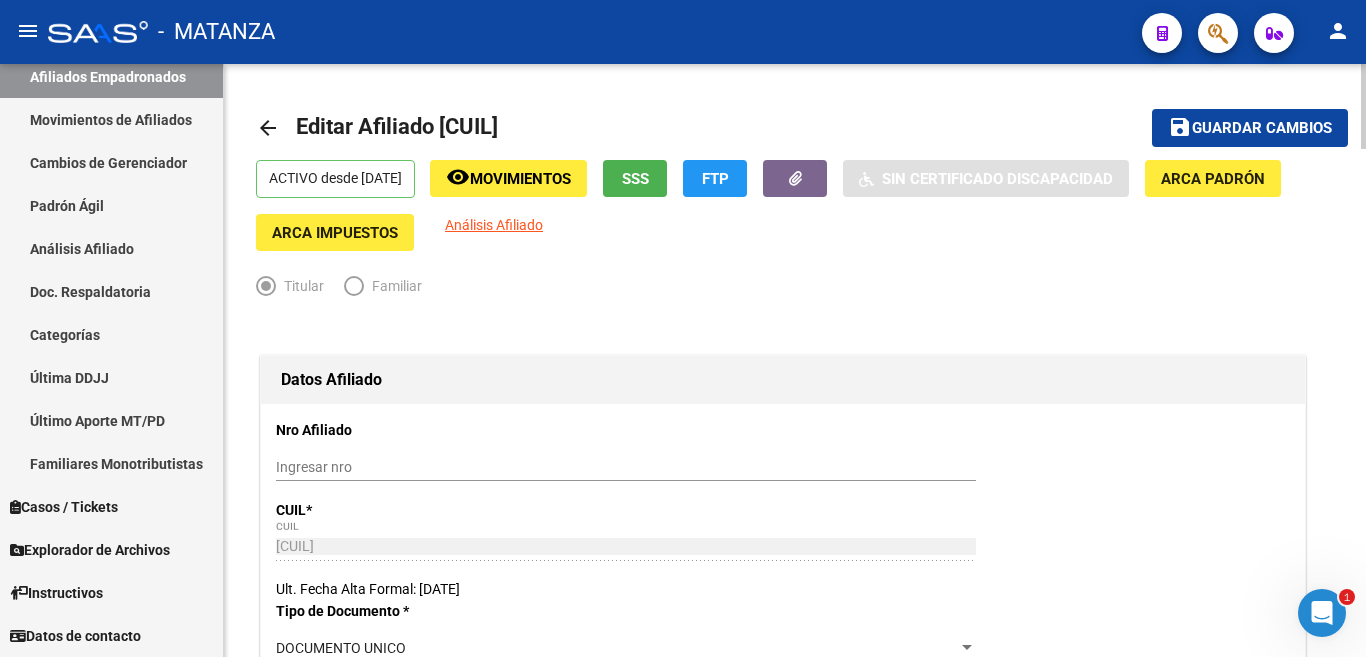 click on "Guardar cambios" 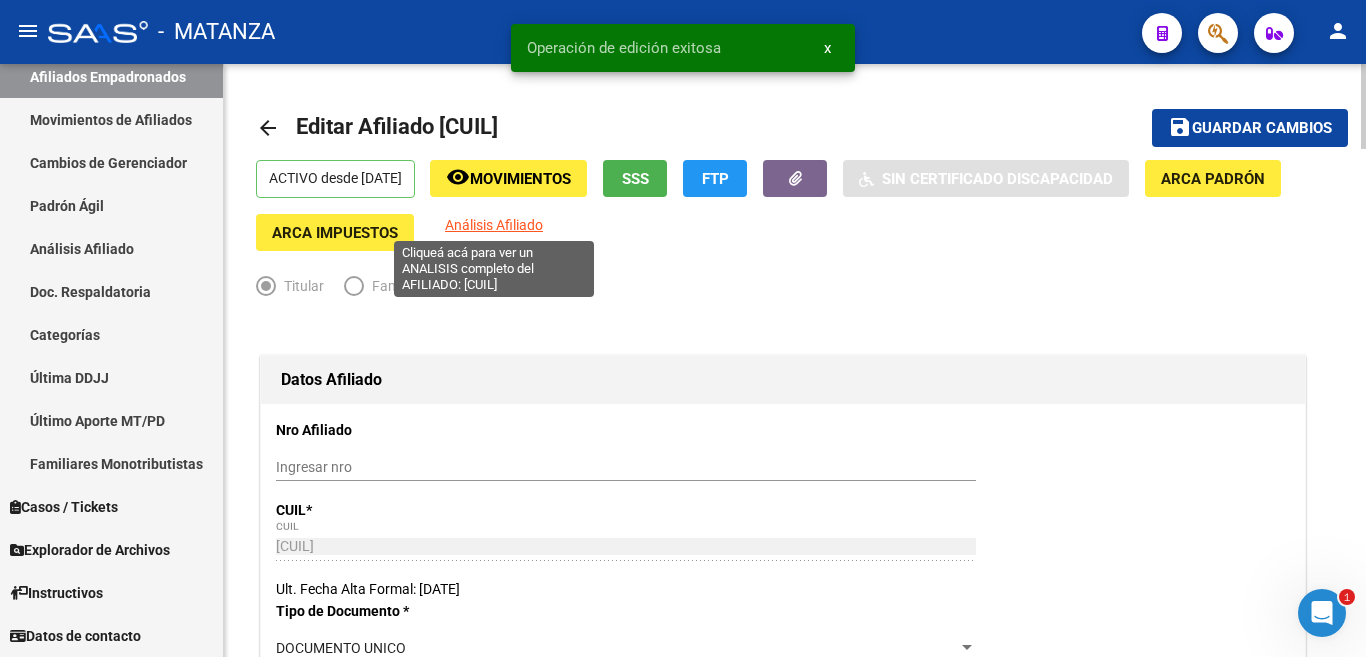 click on "Análisis Afiliado" 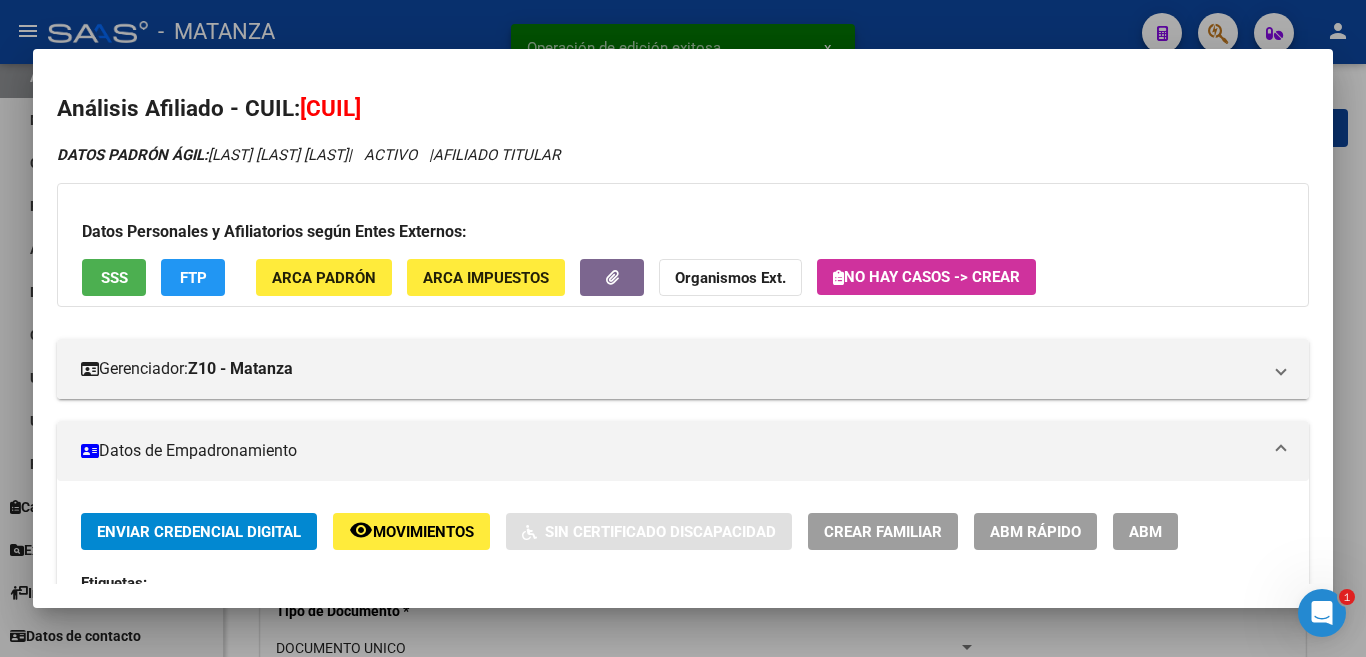 scroll, scrollTop: 300, scrollLeft: 0, axis: vertical 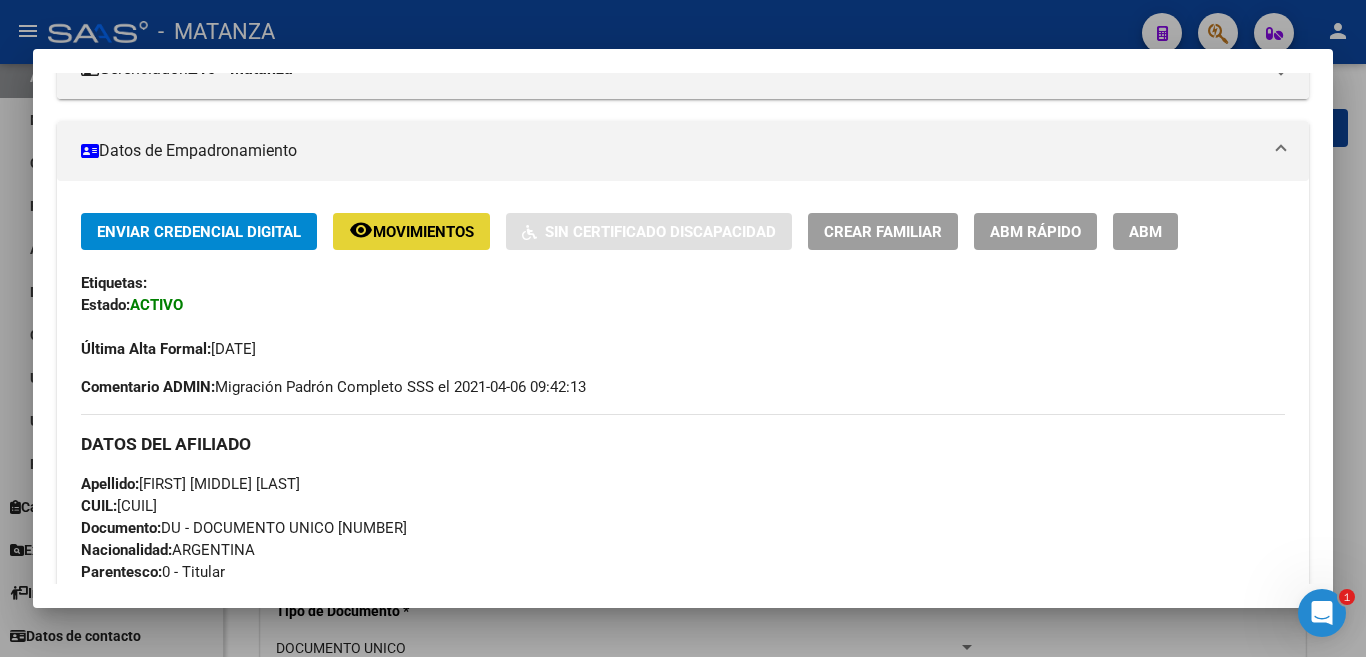click on "Movimientos" 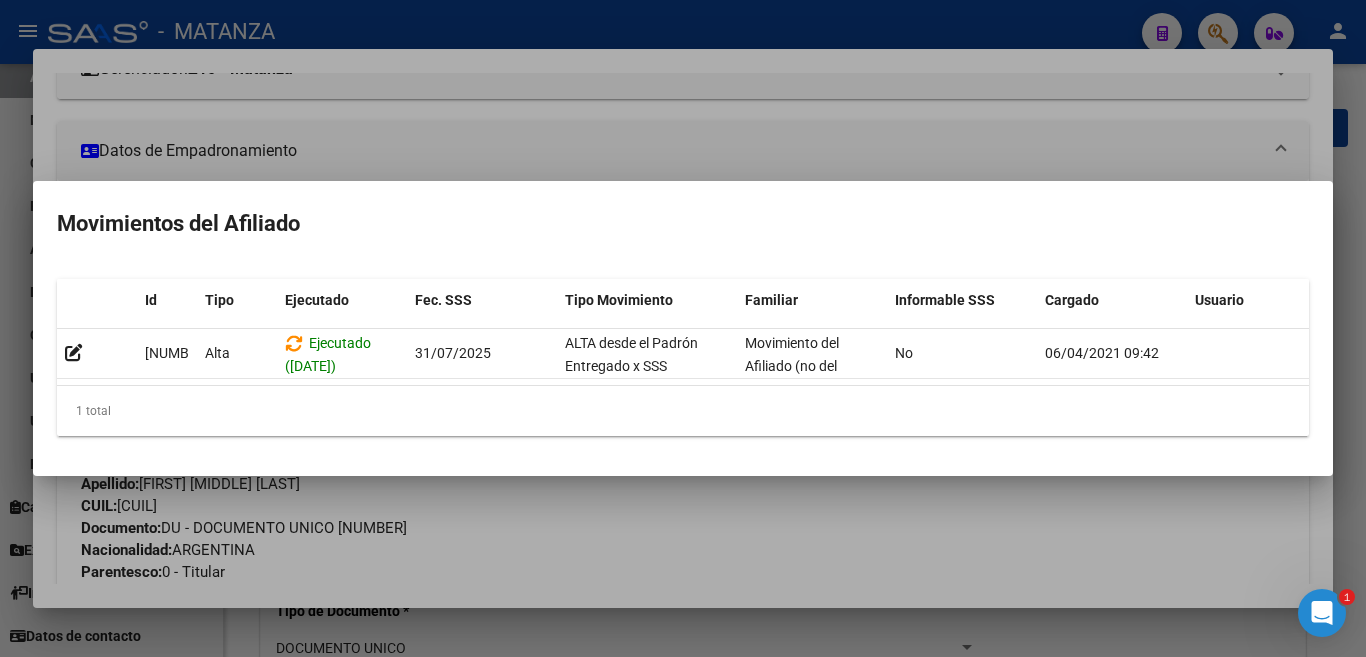 click at bounding box center [683, 328] 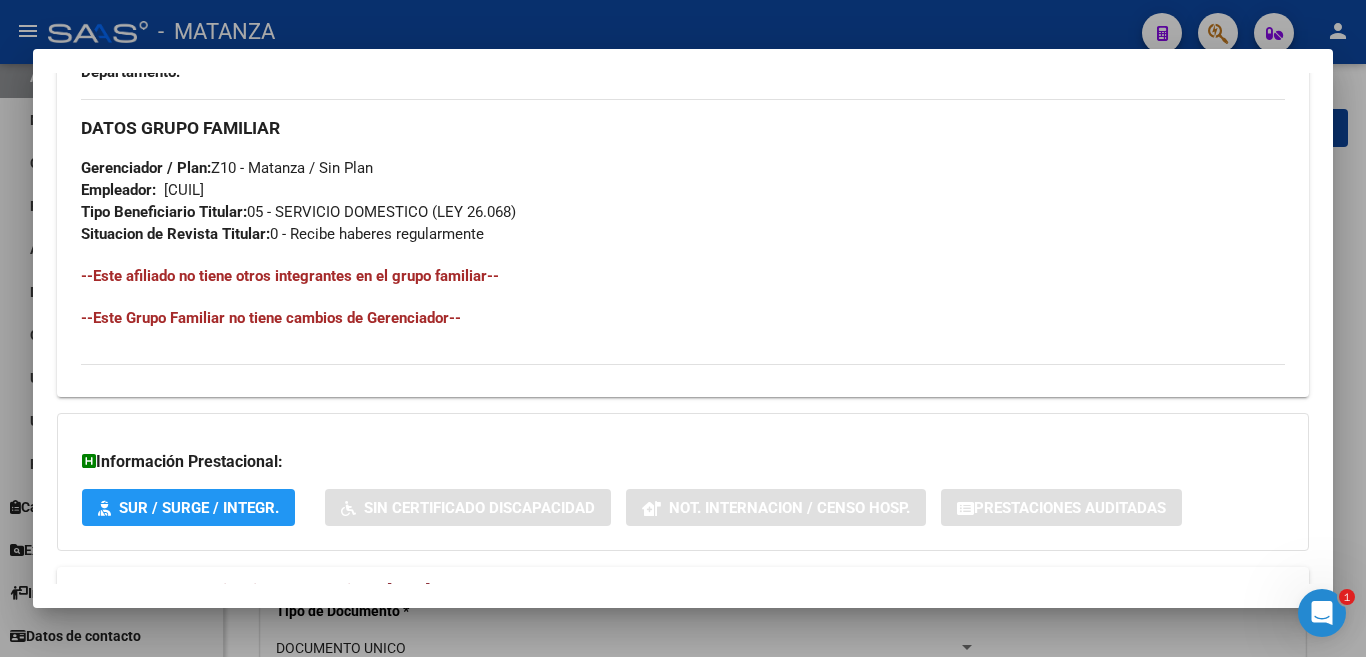 scroll, scrollTop: 1163, scrollLeft: 0, axis: vertical 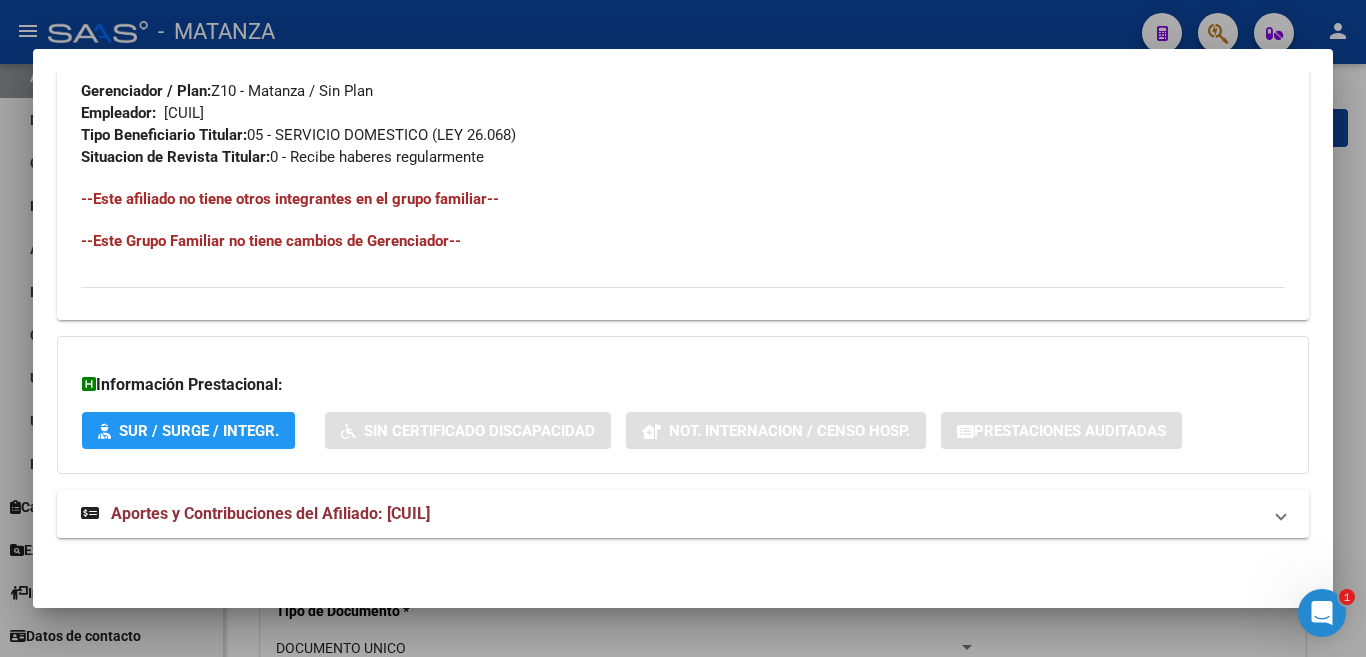 drag, startPoint x: 72, startPoint y: 302, endPoint x: 614, endPoint y: 240, distance: 545.5346 